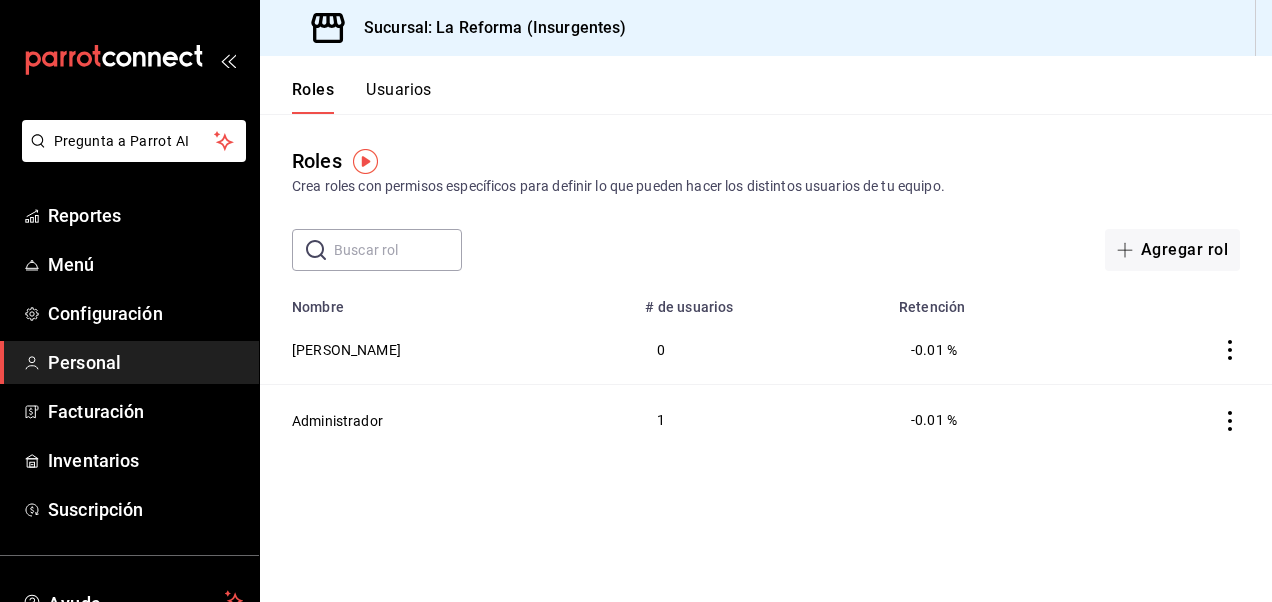 scroll, scrollTop: 0, scrollLeft: 0, axis: both 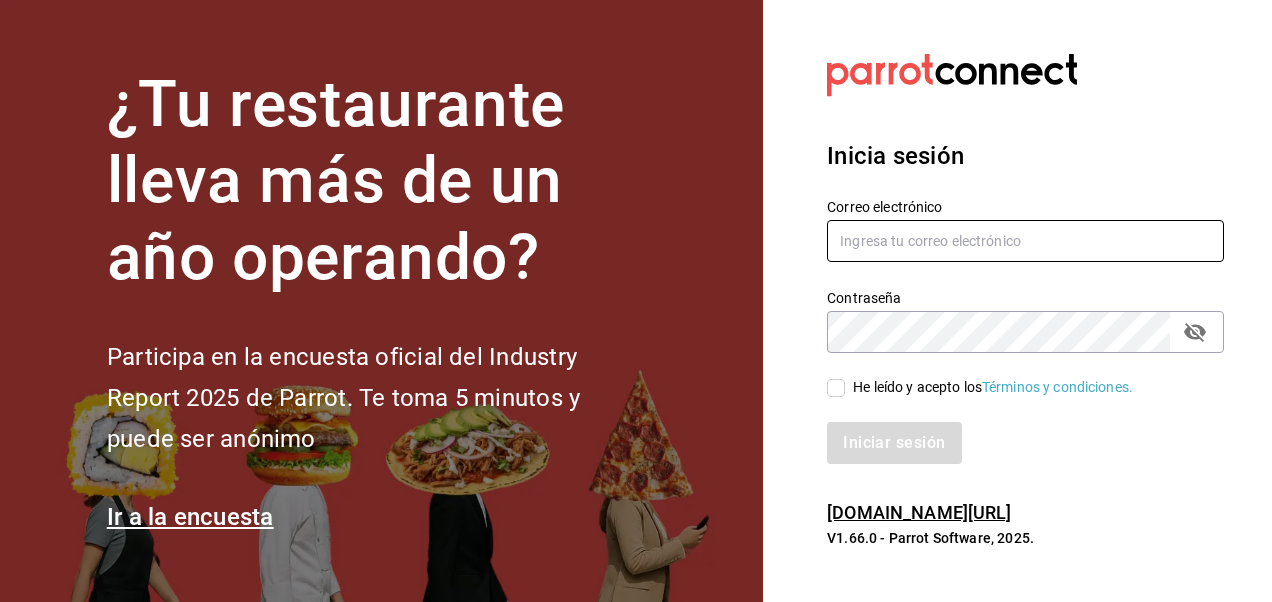 type on "anapaugg89@gmail.com" 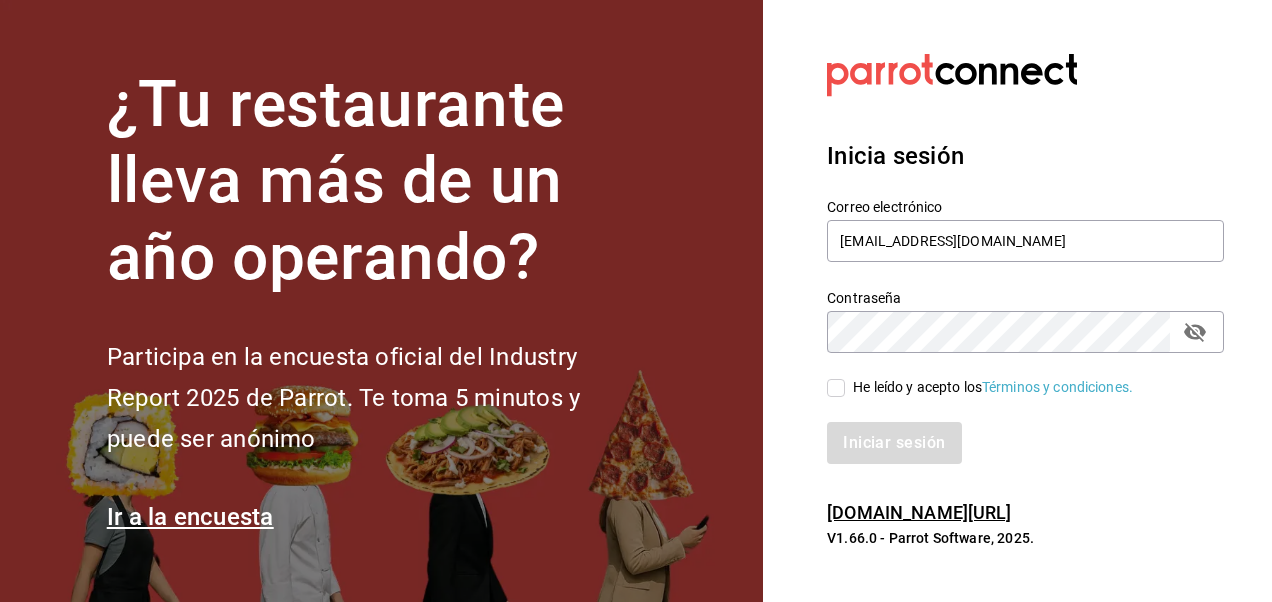 click on "He leído y acepto los  Términos y condiciones." at bounding box center (836, 388) 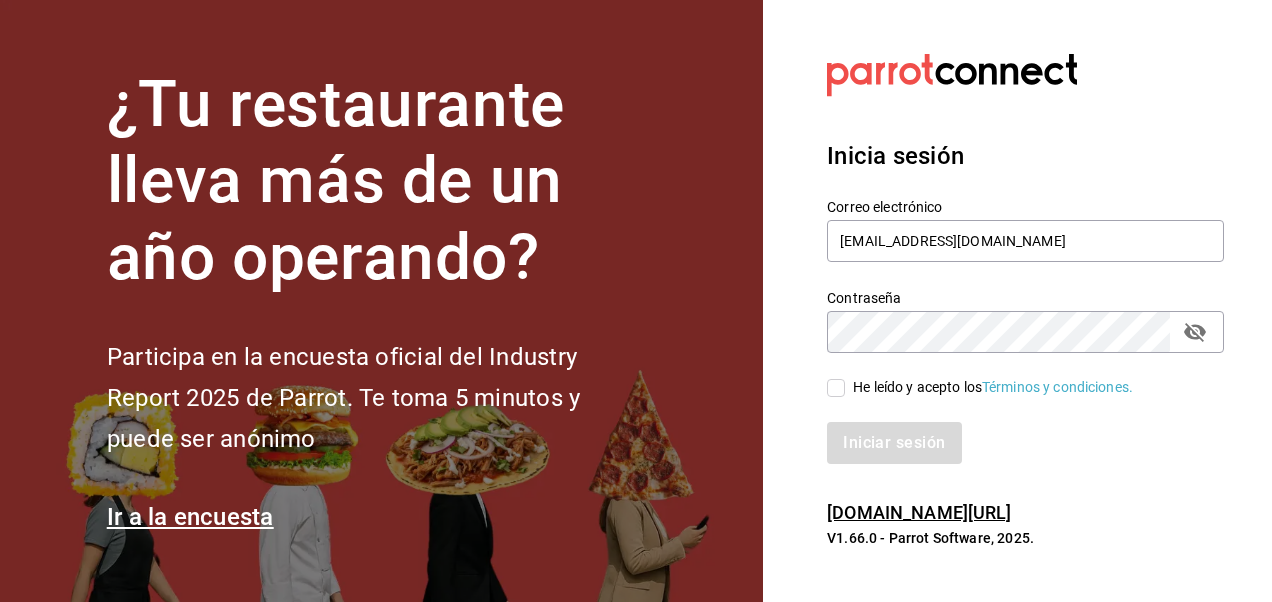 checkbox on "true" 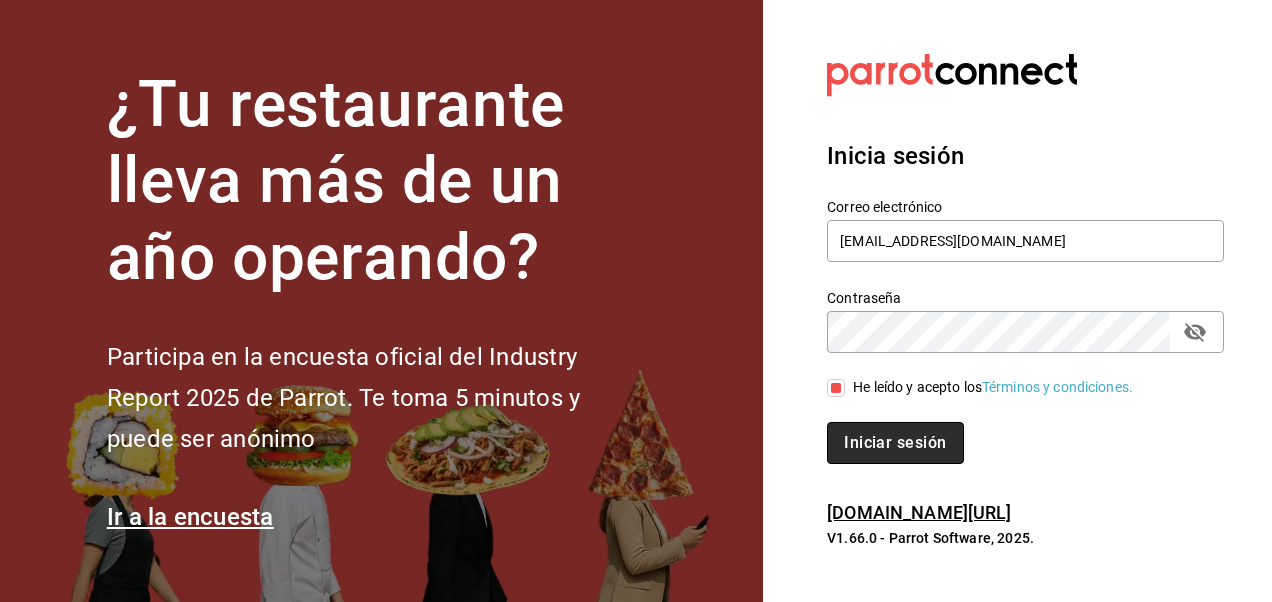 click on "Iniciar sesión" at bounding box center [895, 443] 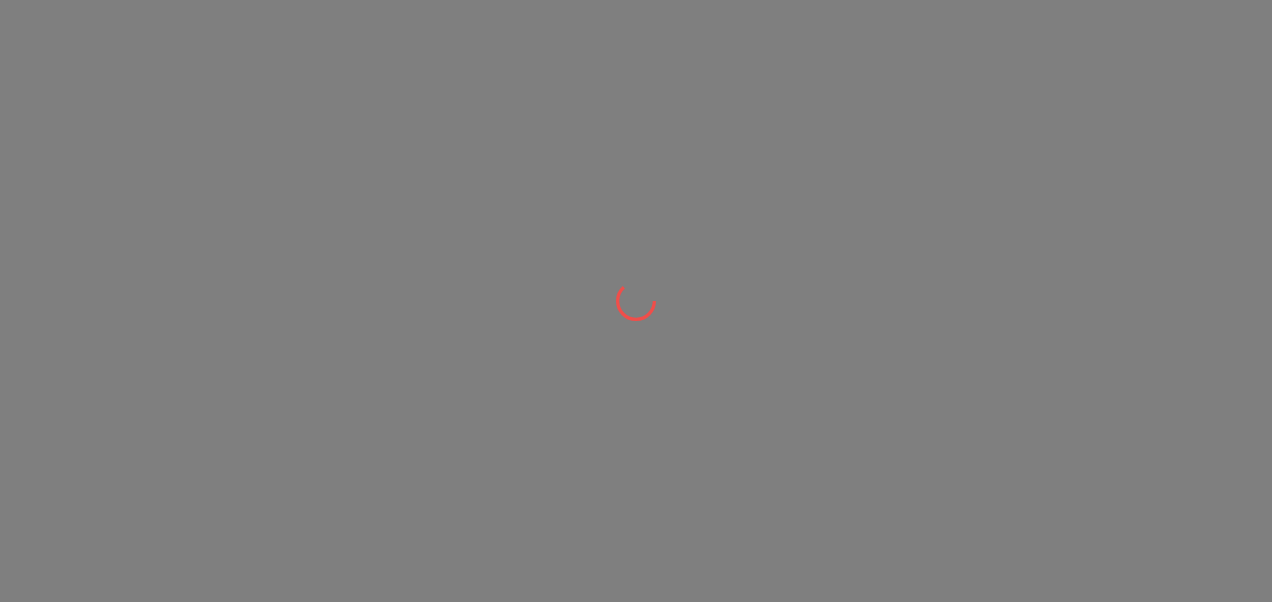 scroll, scrollTop: 0, scrollLeft: 0, axis: both 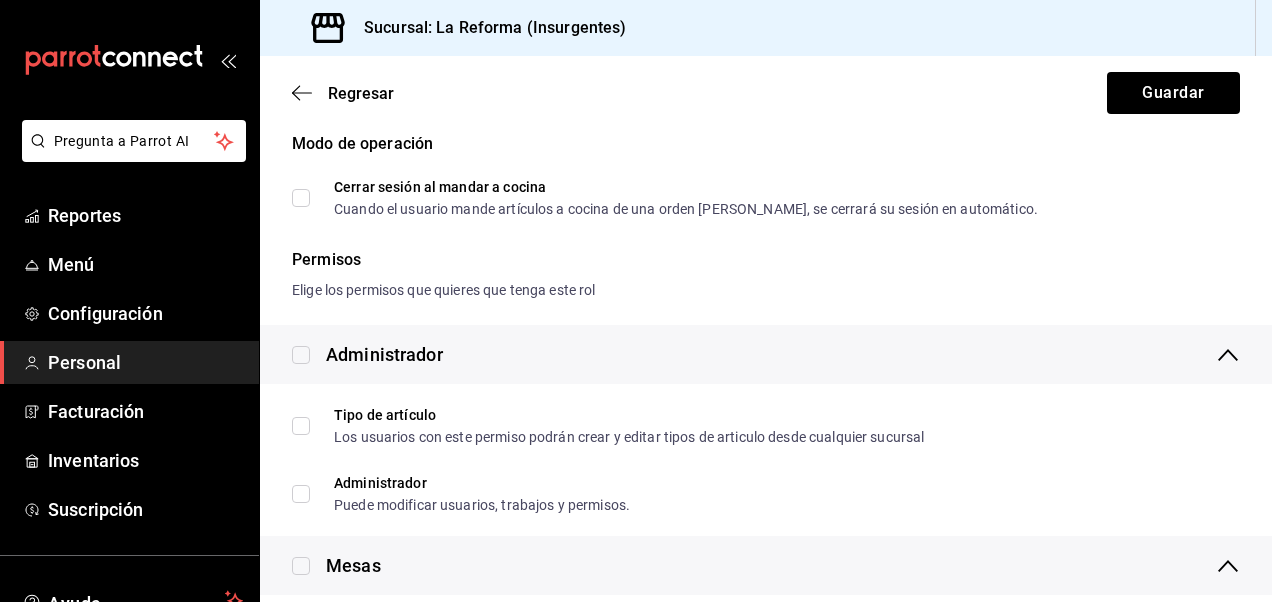 type on "lidia silva noveron" 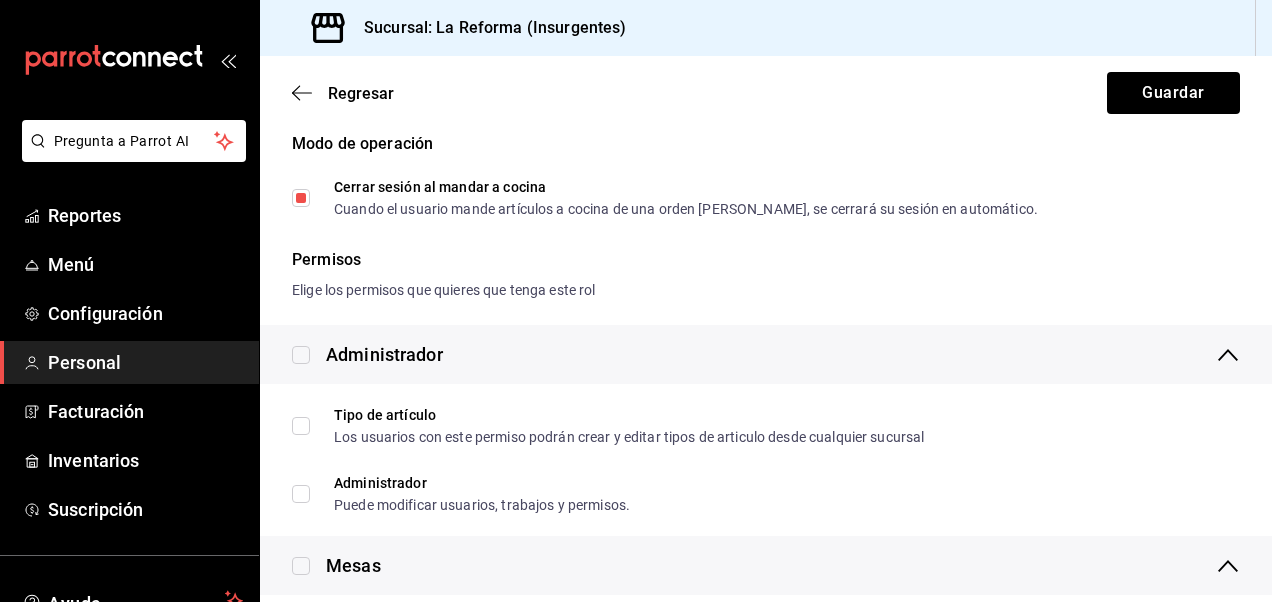 click at bounding box center (301, 355) 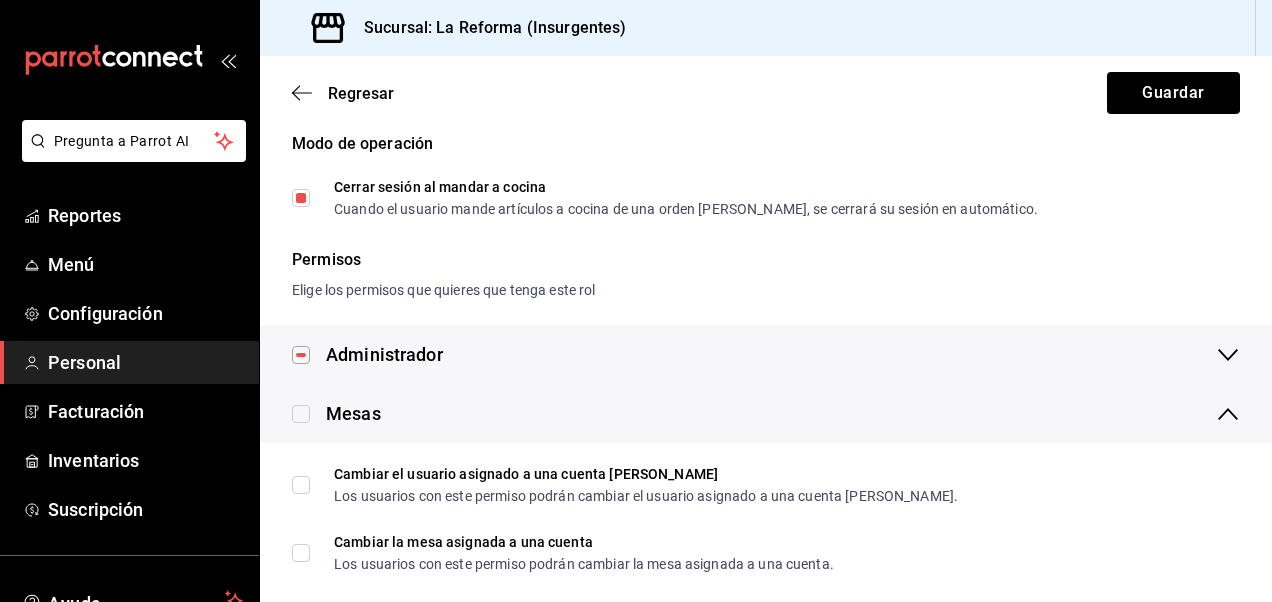 click at bounding box center (301, 414) 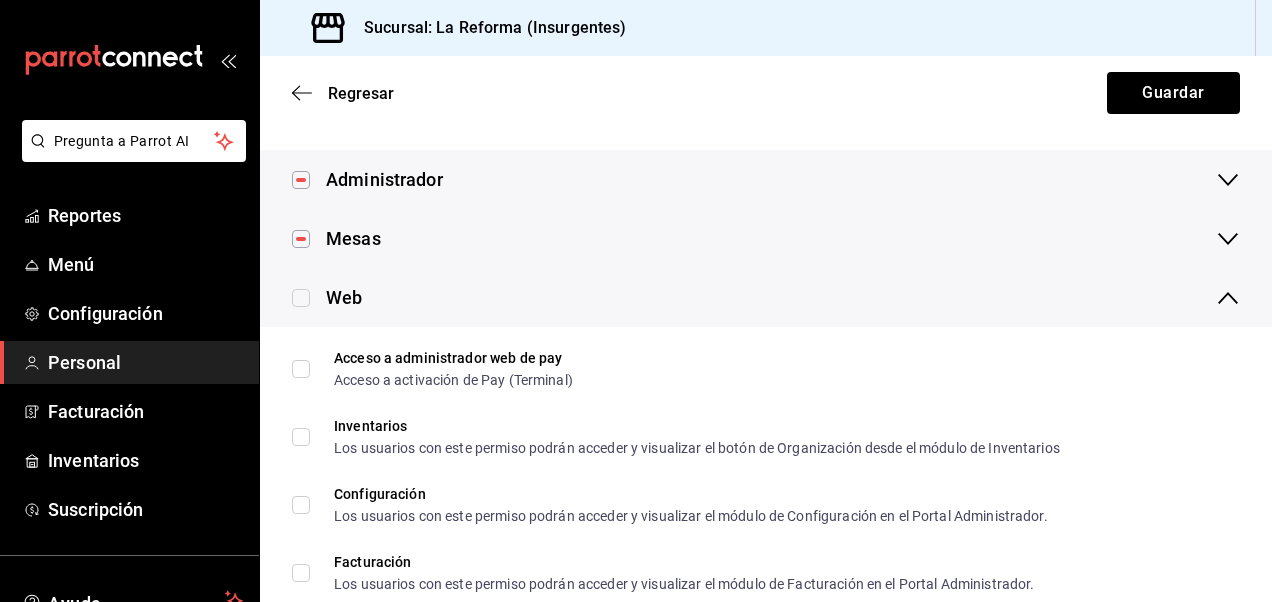 scroll, scrollTop: 335, scrollLeft: 0, axis: vertical 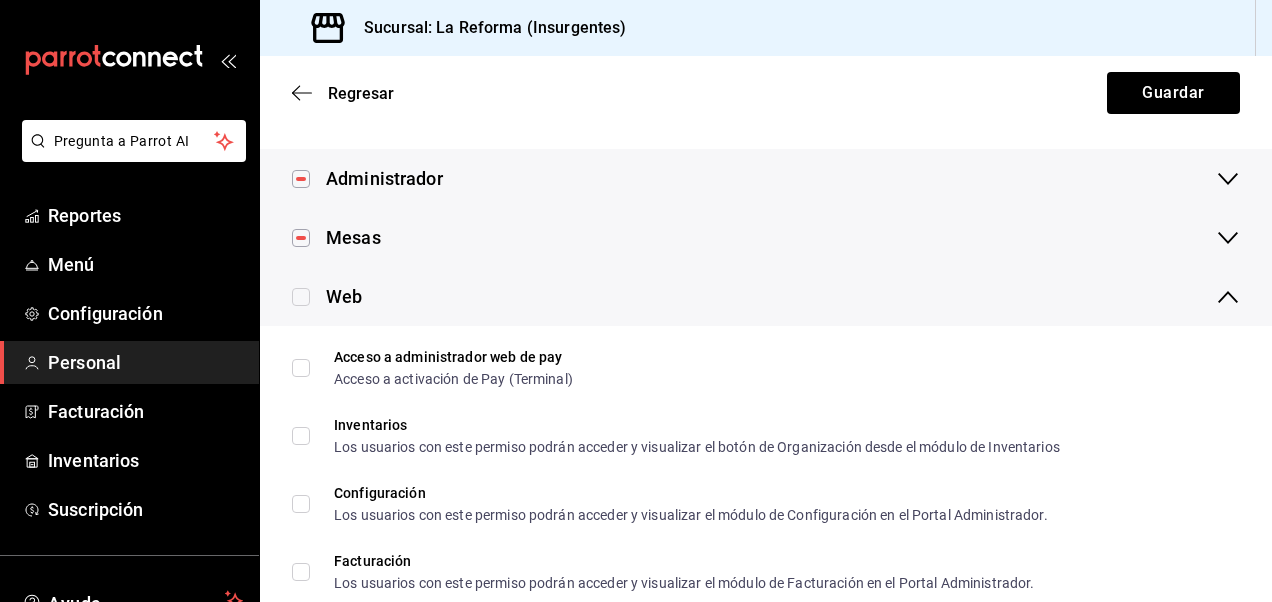 click at bounding box center [301, 297] 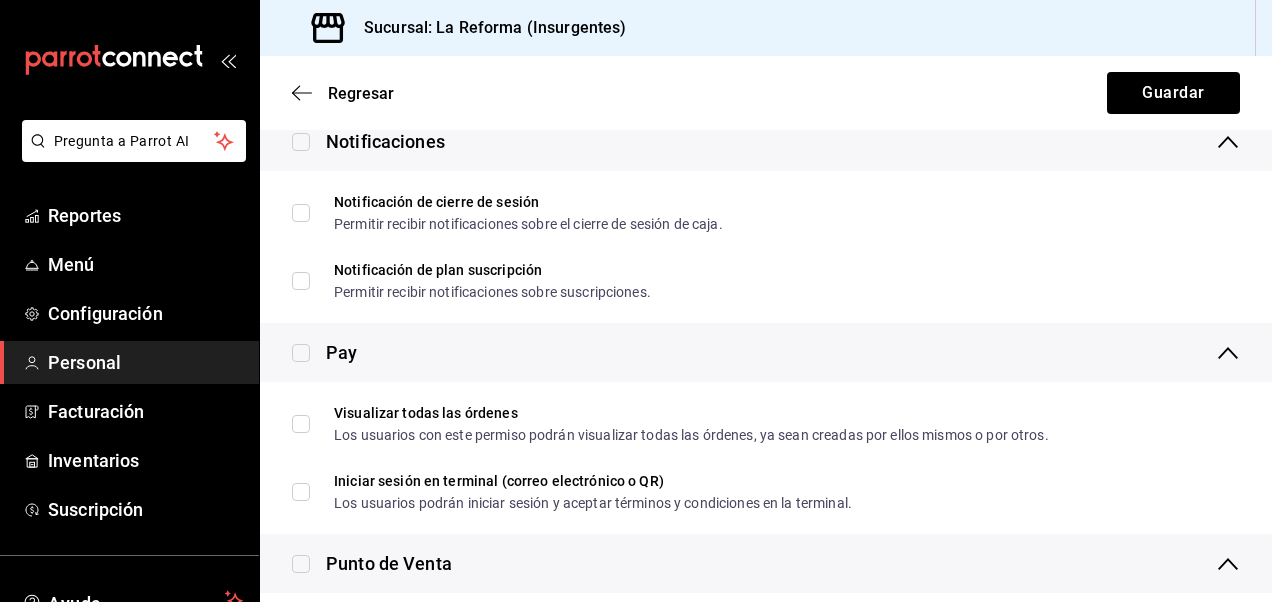 click on "Notificación de plan suscripción Permitir recibir notificaciones sobre suscripciones." at bounding box center [766, 281] 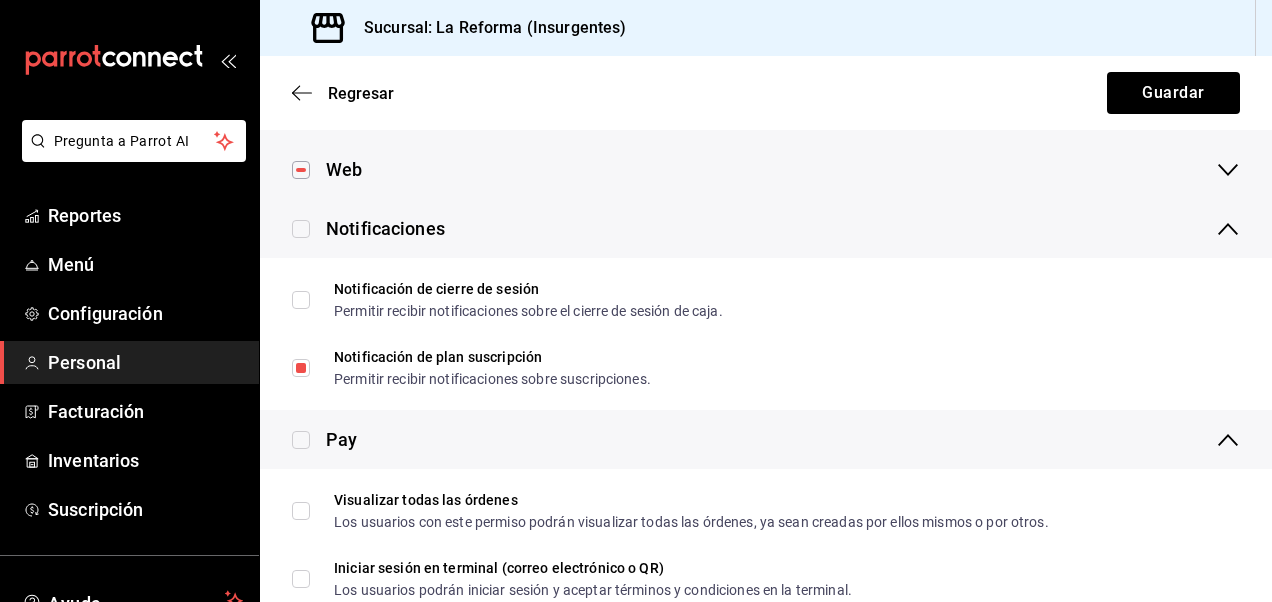 scroll, scrollTop: 461, scrollLeft: 0, axis: vertical 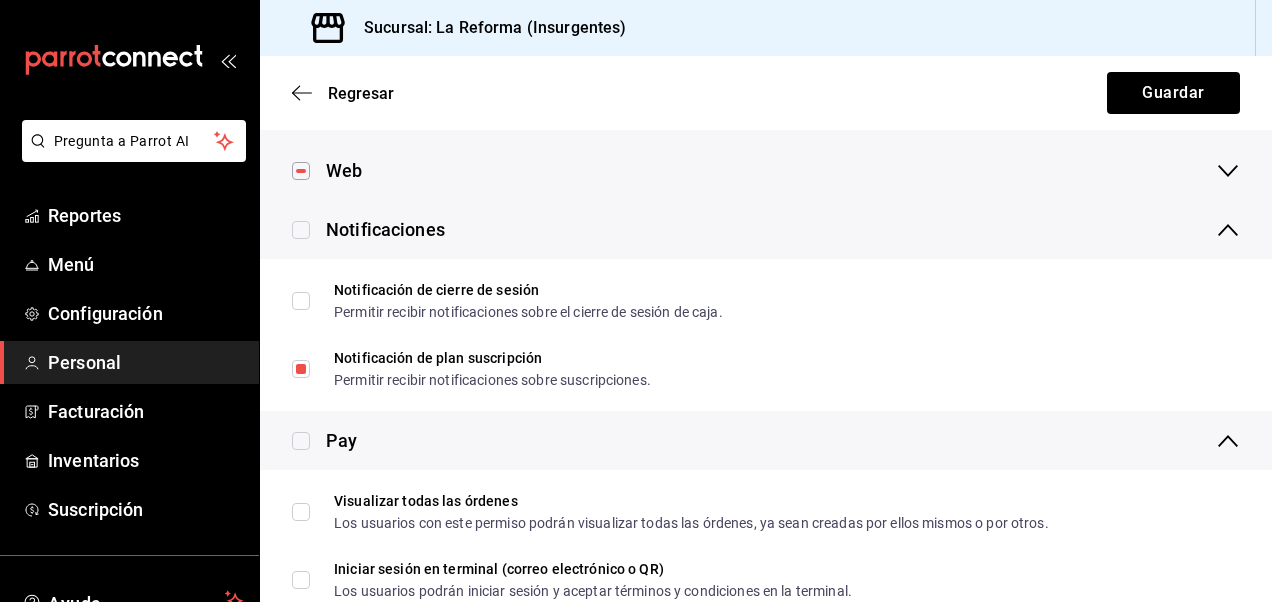 click at bounding box center [301, 230] 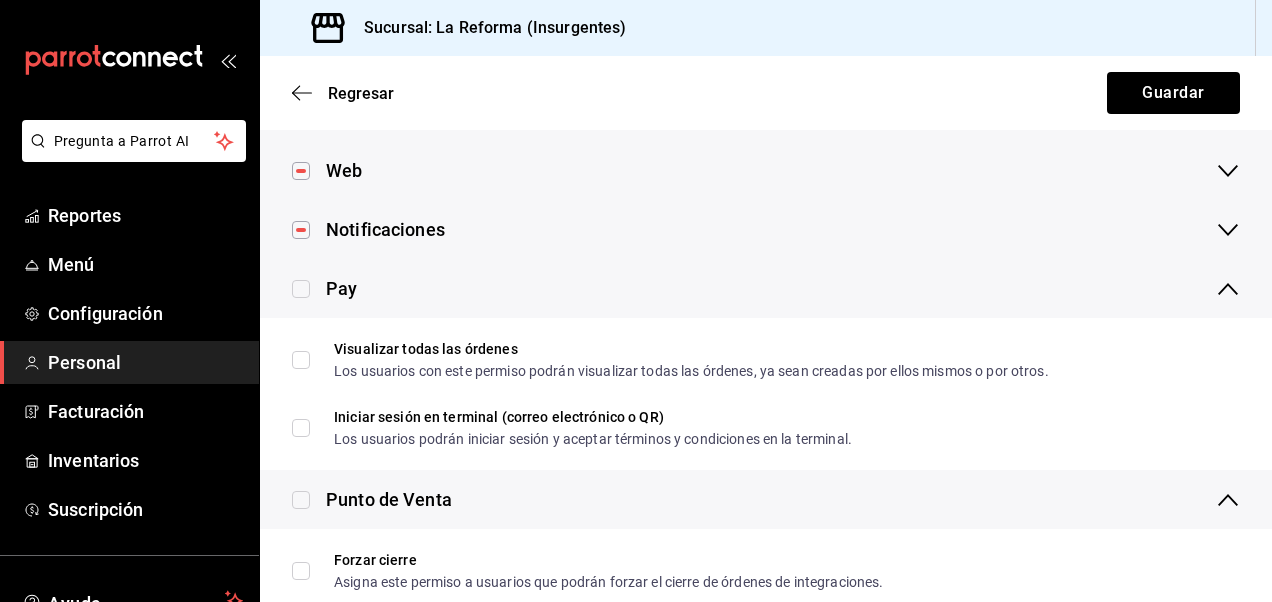 click at bounding box center [301, 289] 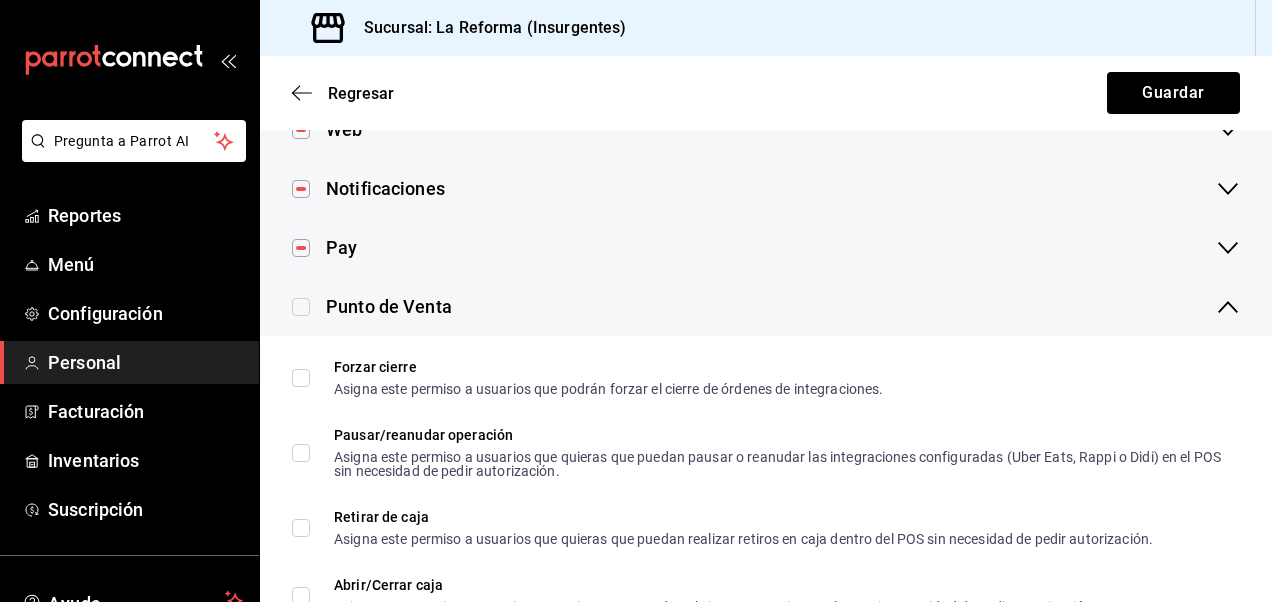 scroll, scrollTop: 527, scrollLeft: 0, axis: vertical 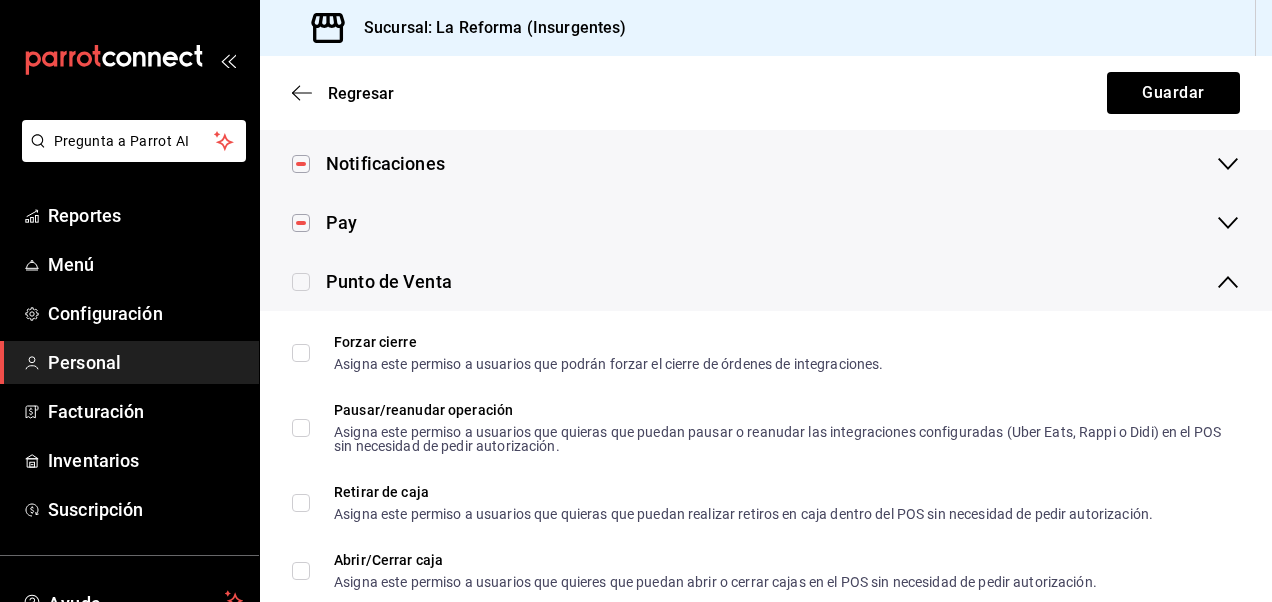 click at bounding box center [301, 282] 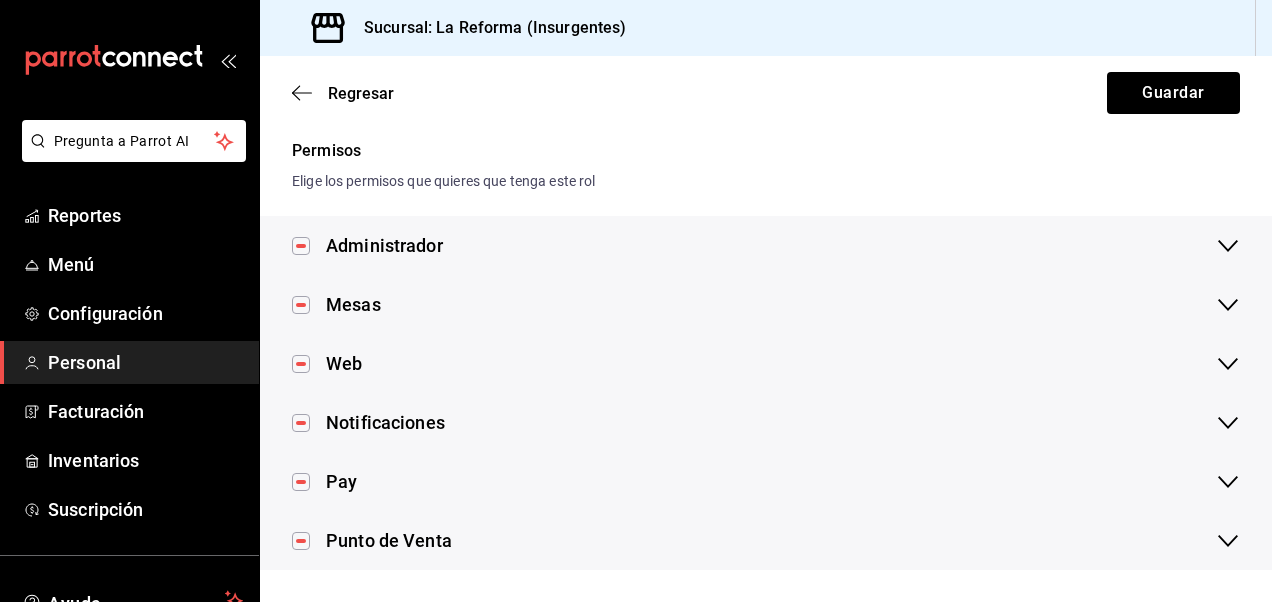 scroll, scrollTop: 268, scrollLeft: 0, axis: vertical 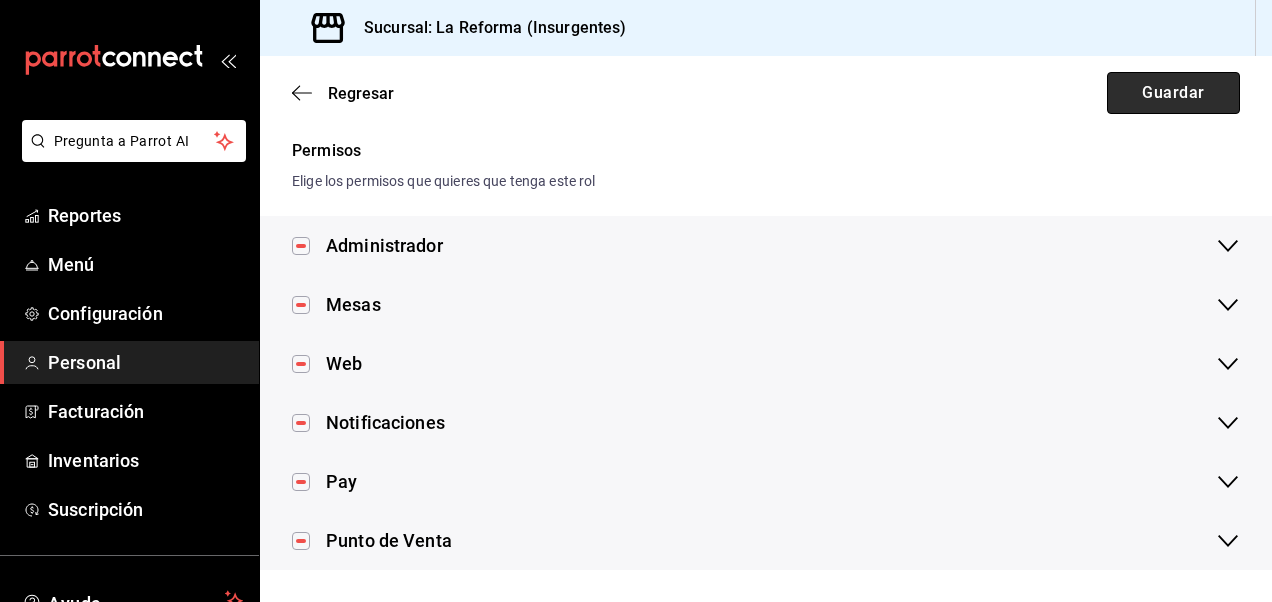 click on "Guardar" at bounding box center (1173, 93) 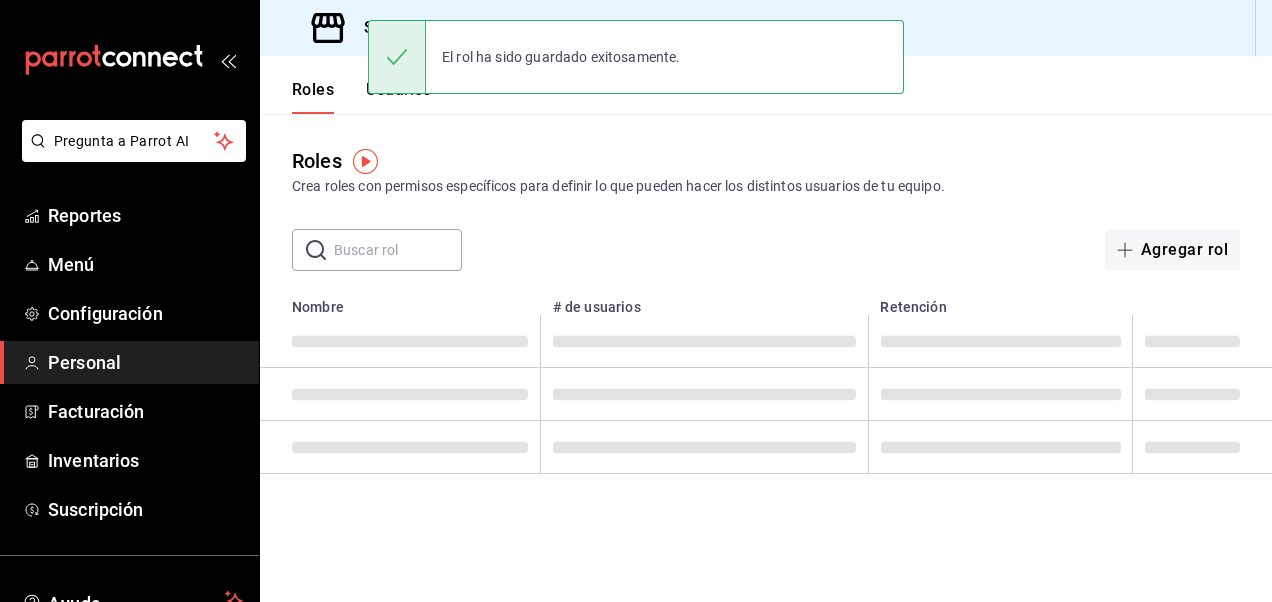 scroll, scrollTop: 0, scrollLeft: 0, axis: both 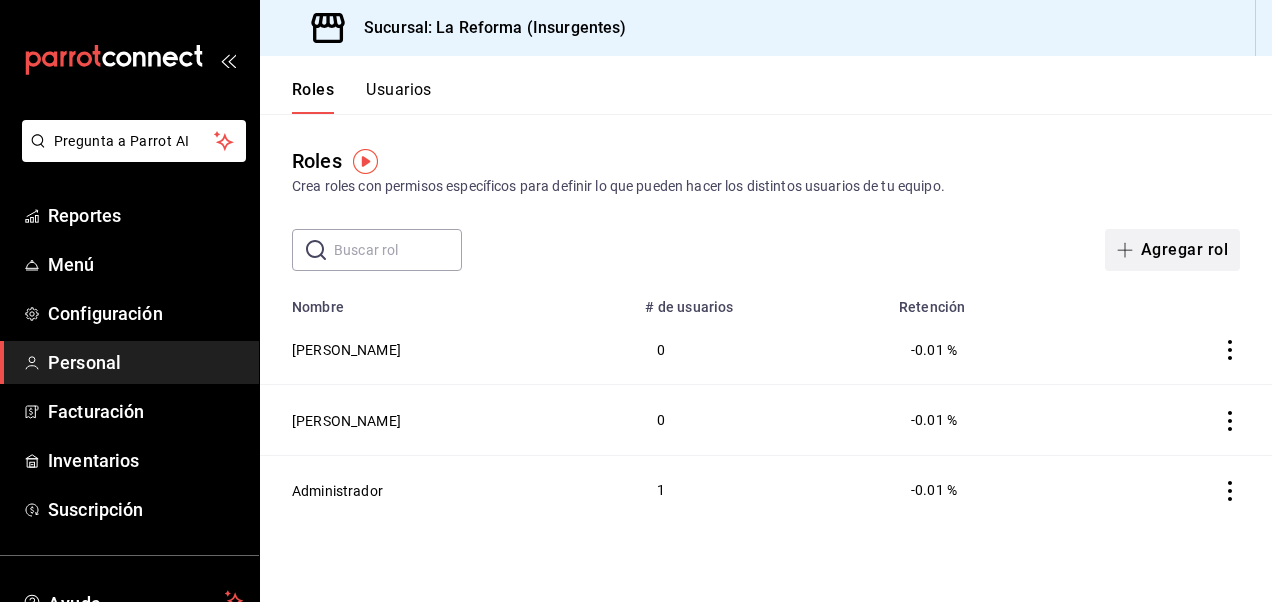click on "Agregar rol" at bounding box center [1172, 250] 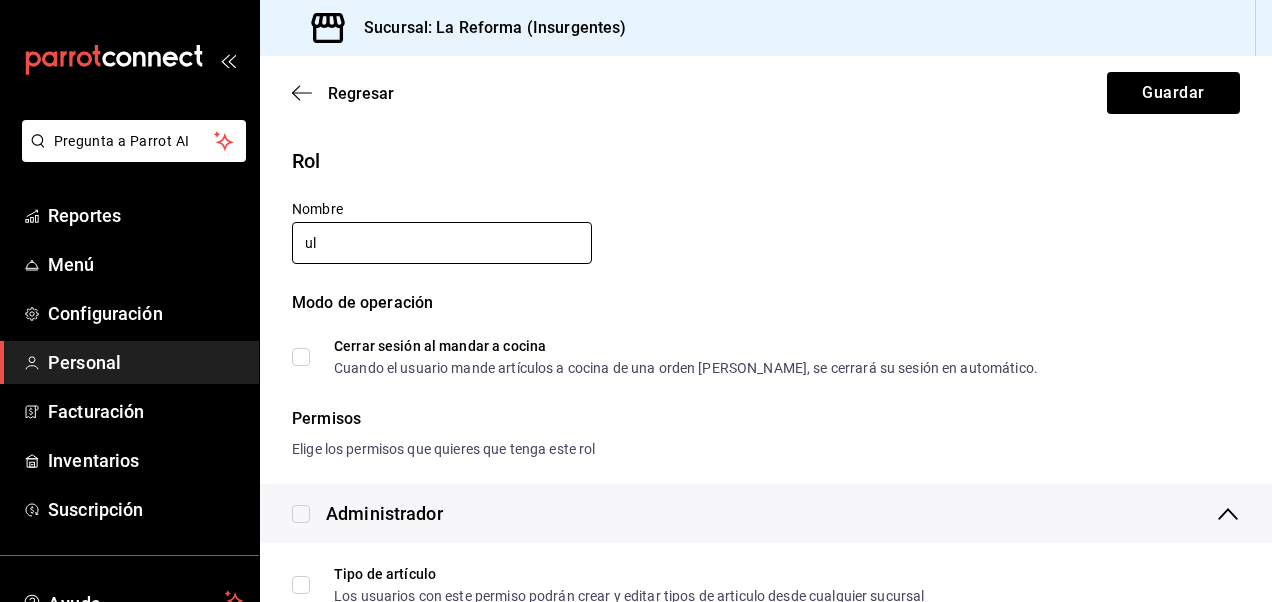type on "u" 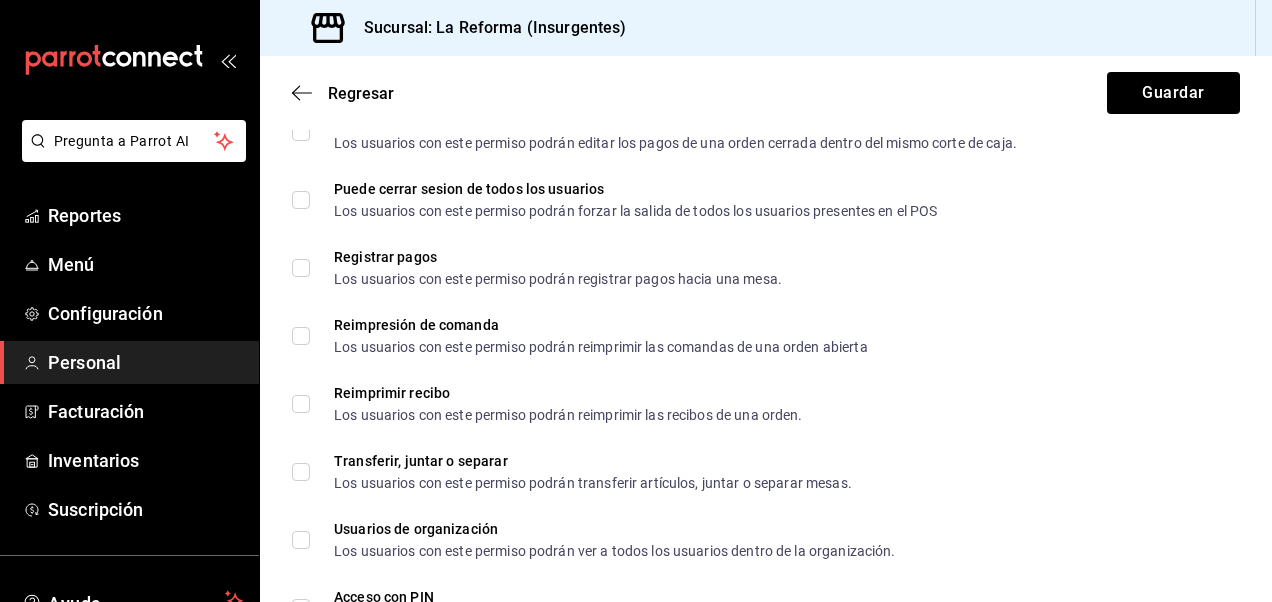 scroll, scrollTop: 3574, scrollLeft: 0, axis: vertical 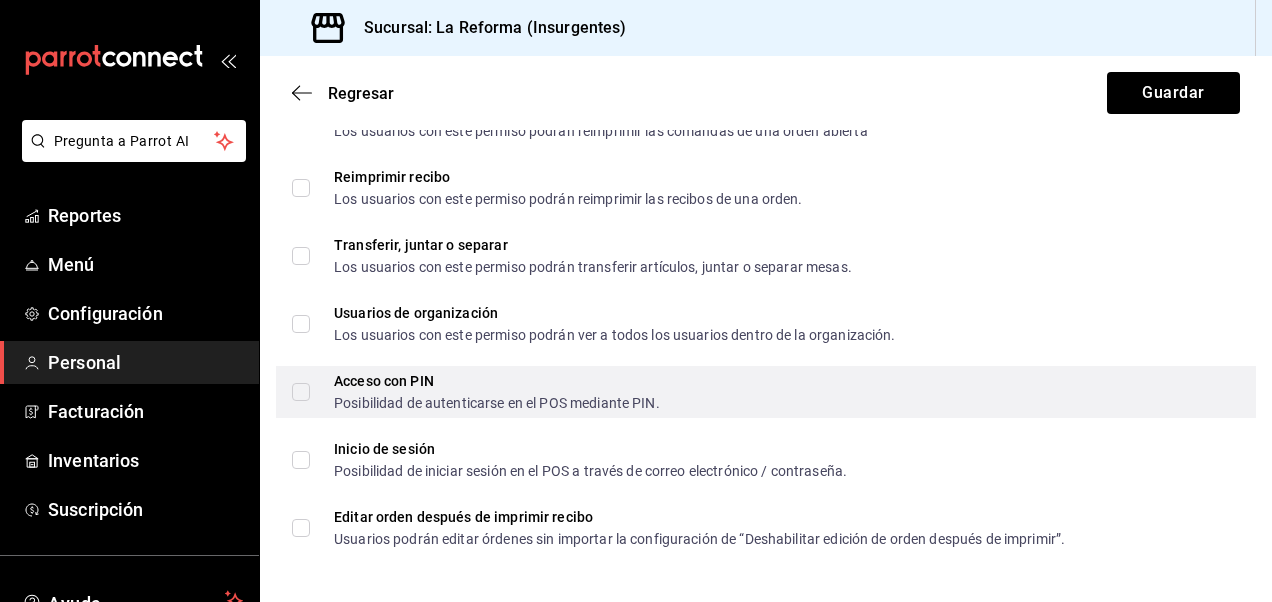 type on "diego ulises cruz hernandez" 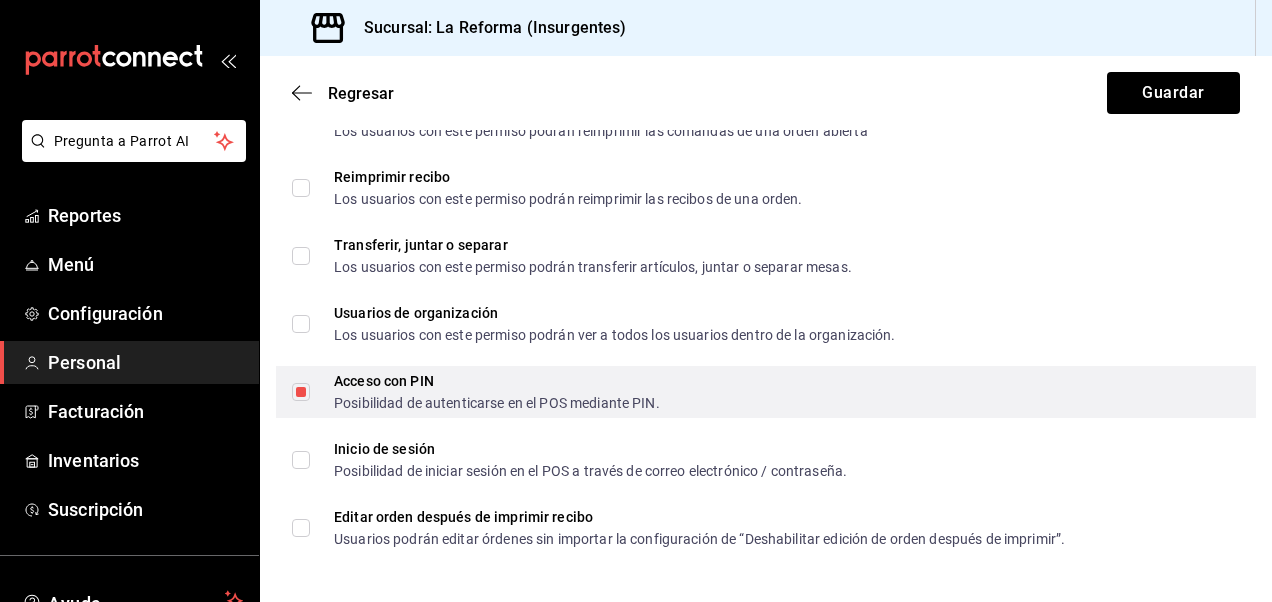 click on "Acceso con PIN Posibilidad de autenticarse en el POS mediante PIN." at bounding box center [301, 392] 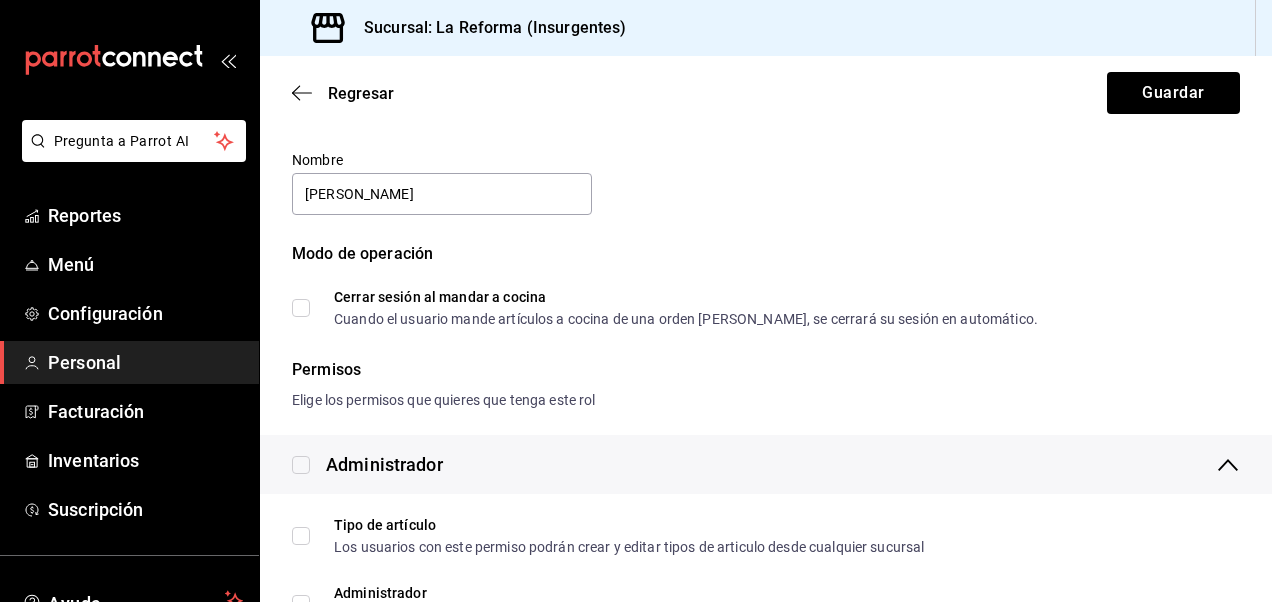 scroll, scrollTop: 50, scrollLeft: 0, axis: vertical 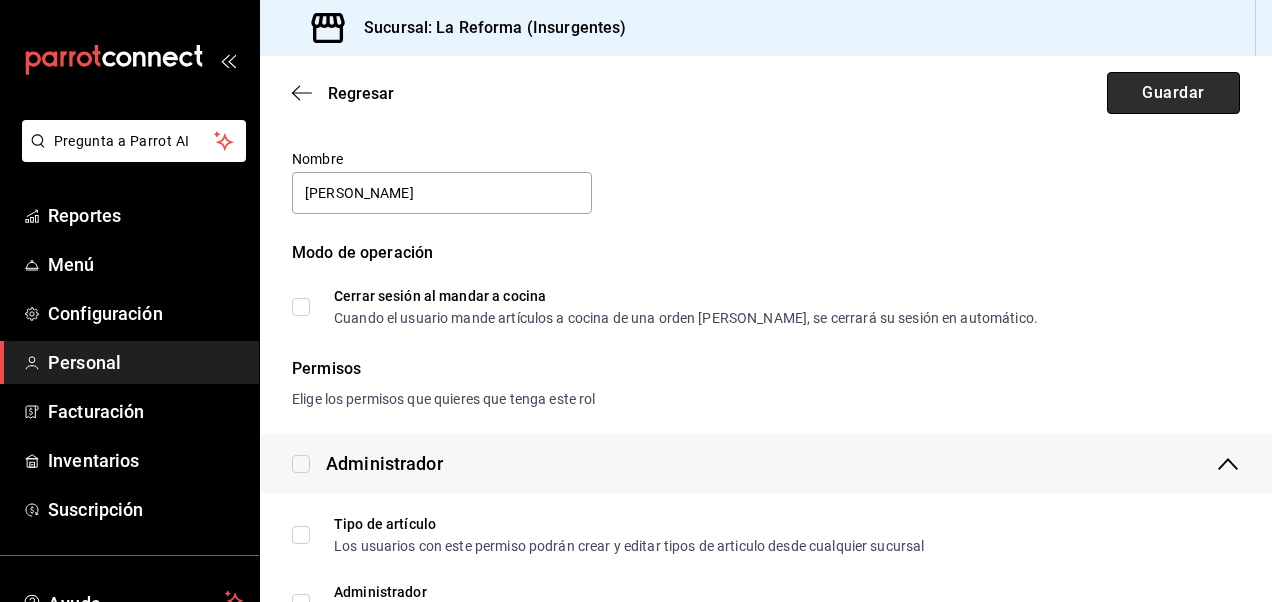 click on "Guardar" at bounding box center [1173, 93] 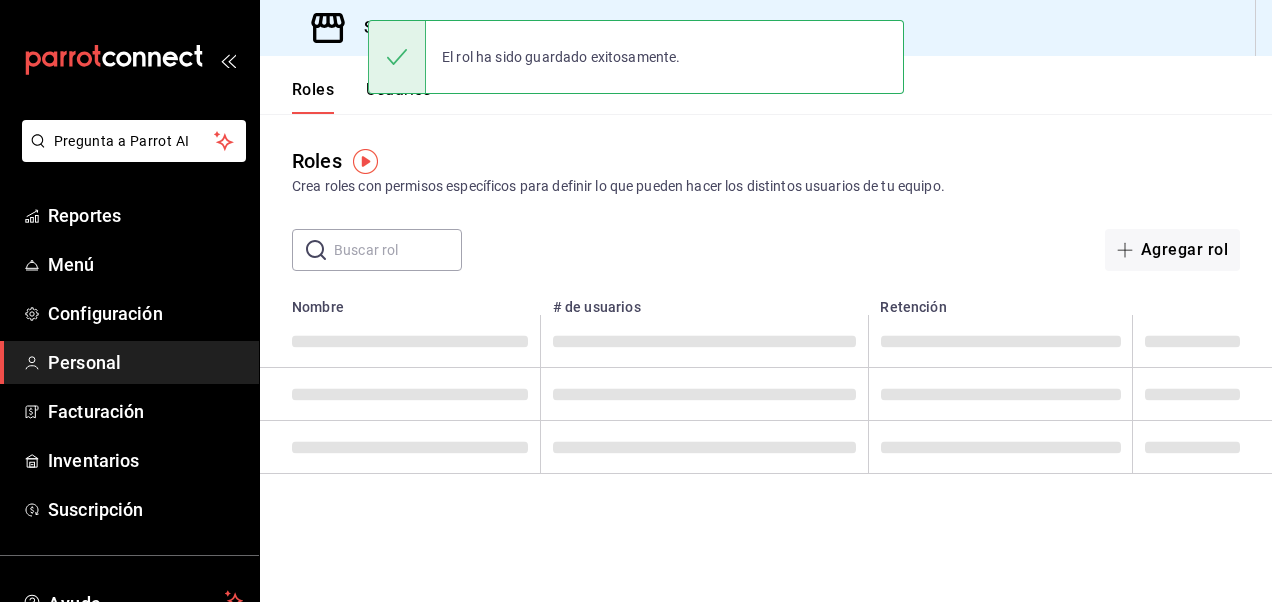 scroll, scrollTop: 0, scrollLeft: 0, axis: both 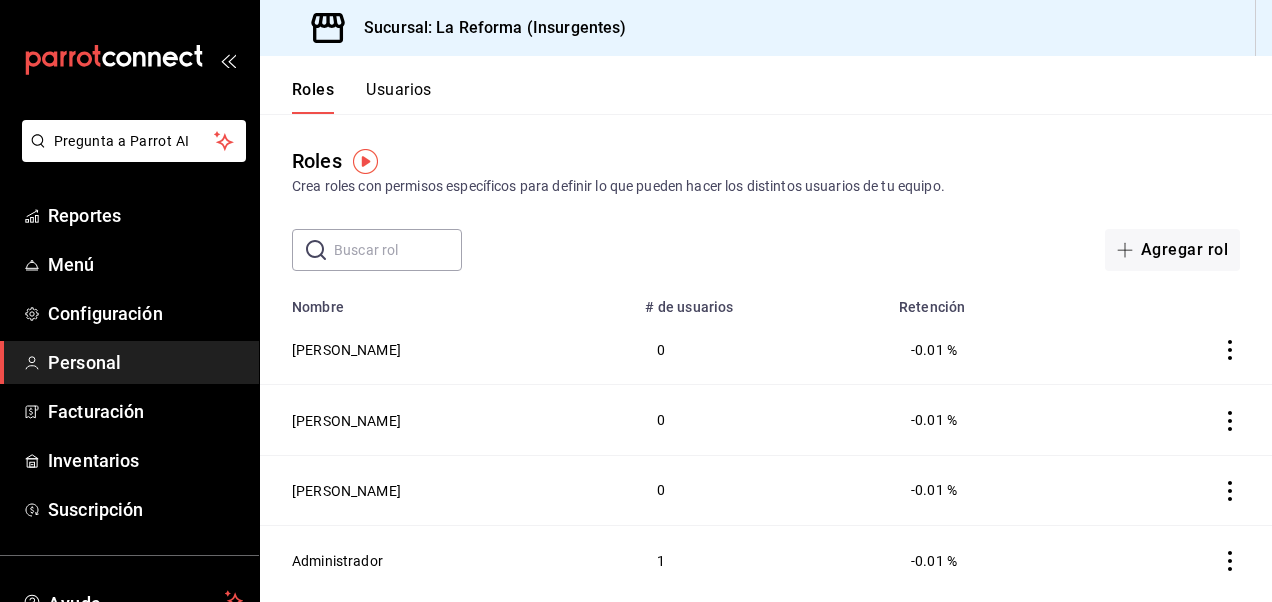 click 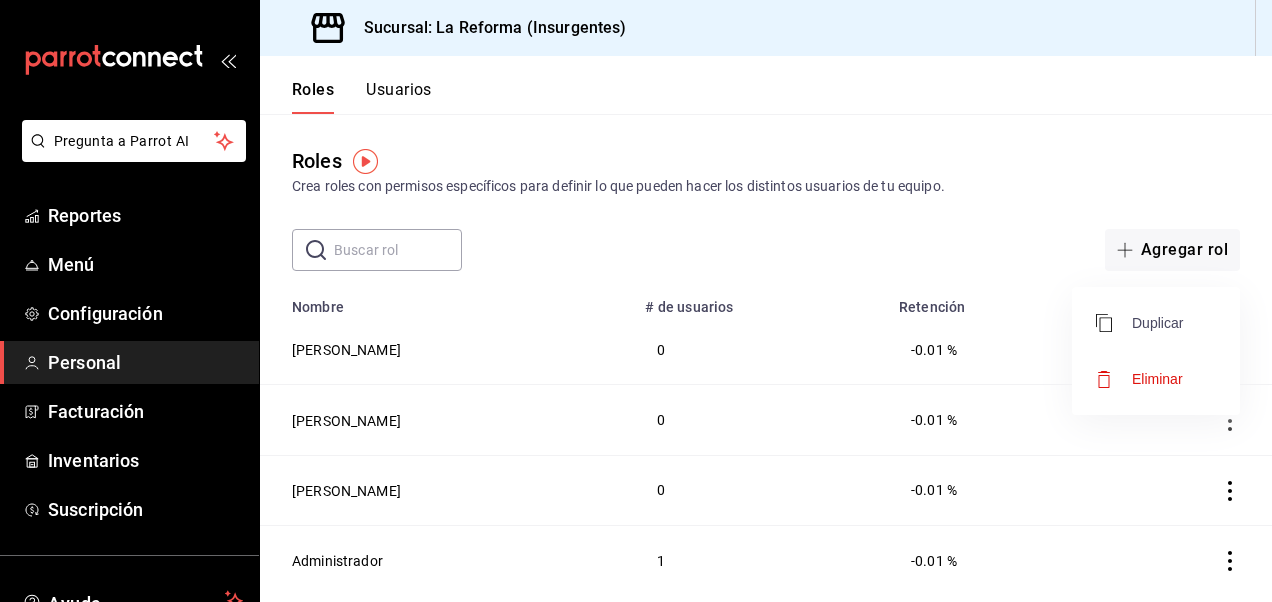 click on "Duplicar" at bounding box center (1139, 323) 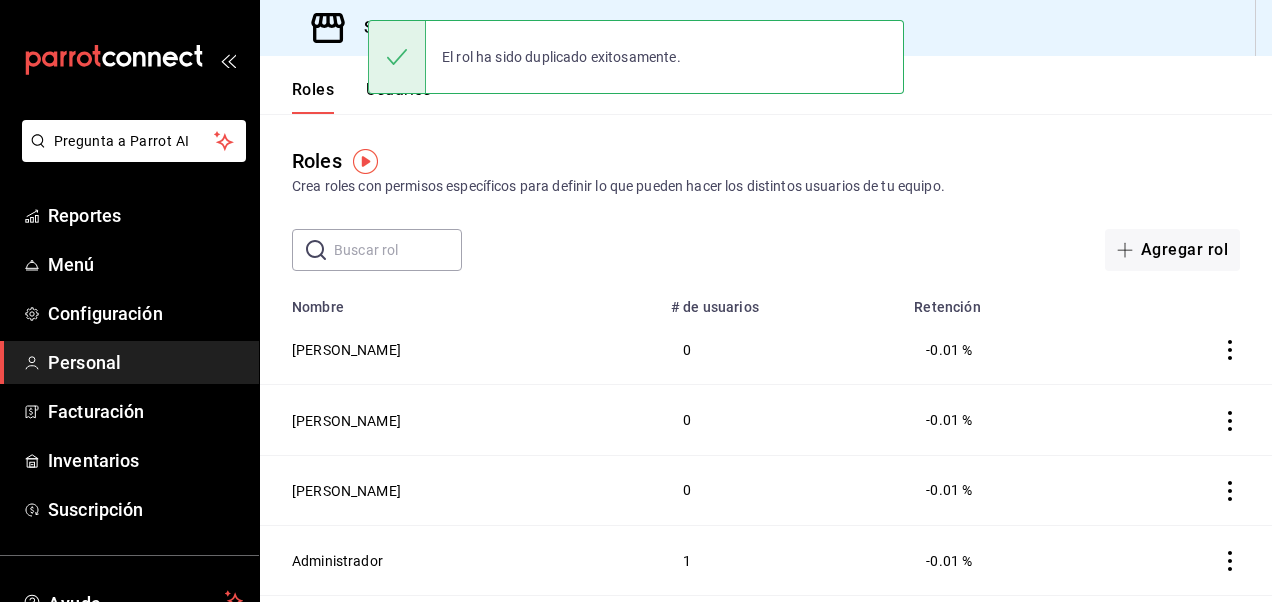 scroll, scrollTop: 61, scrollLeft: 0, axis: vertical 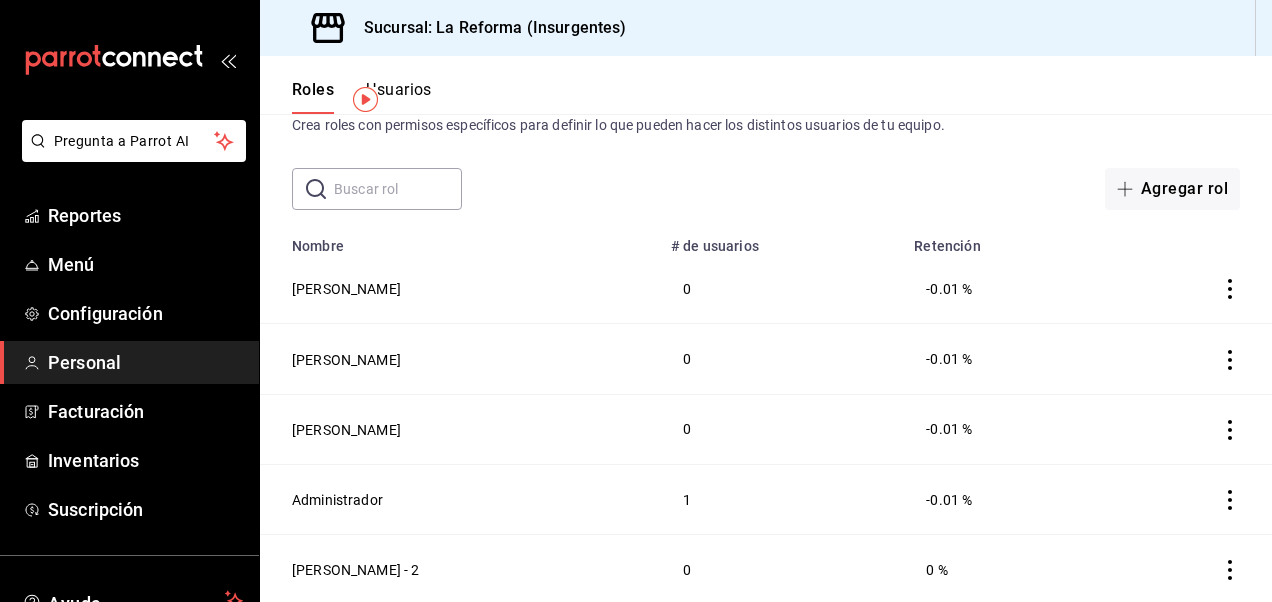 click 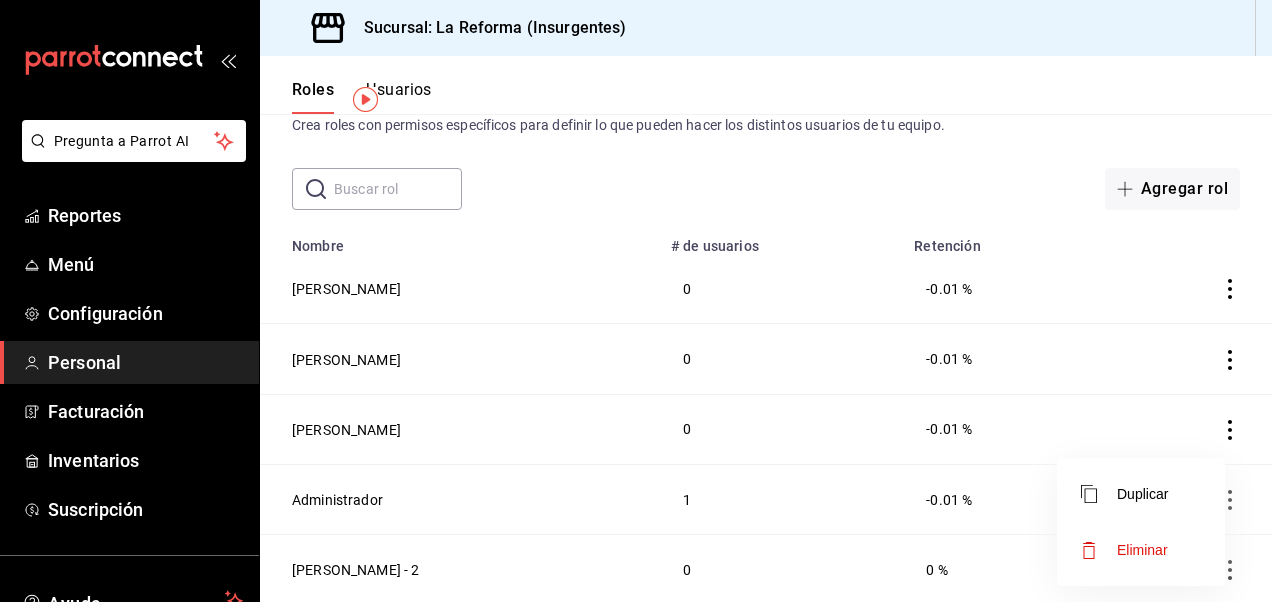 click on "Eliminar" at bounding box center (1142, 550) 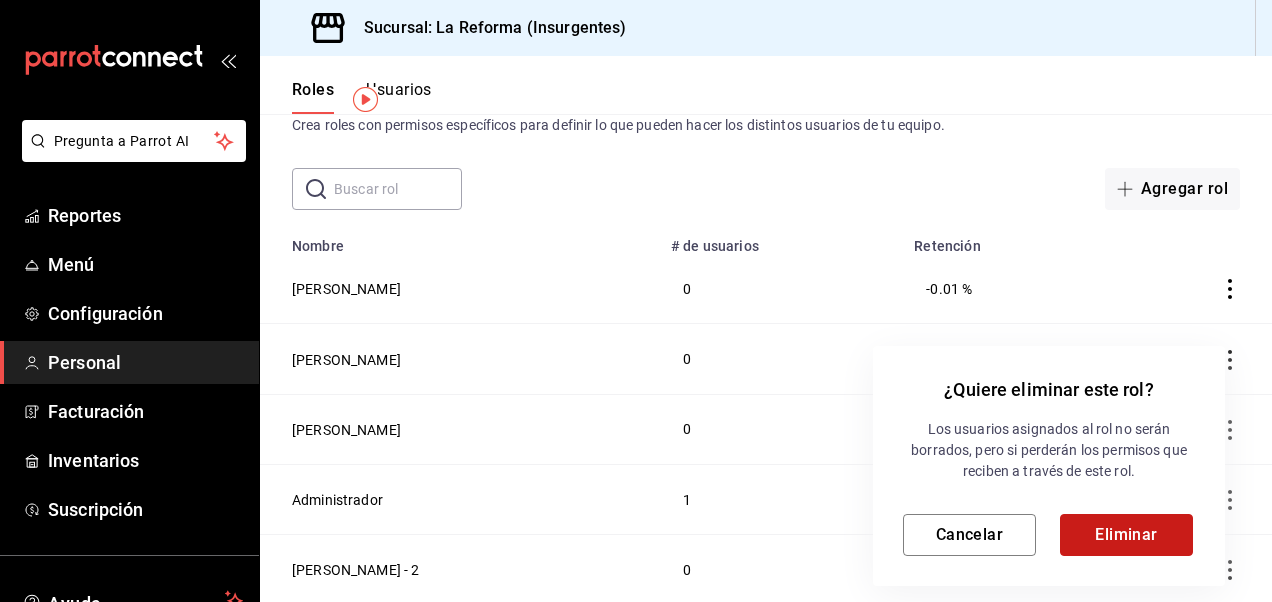 click on "Eliminar" at bounding box center (1126, 535) 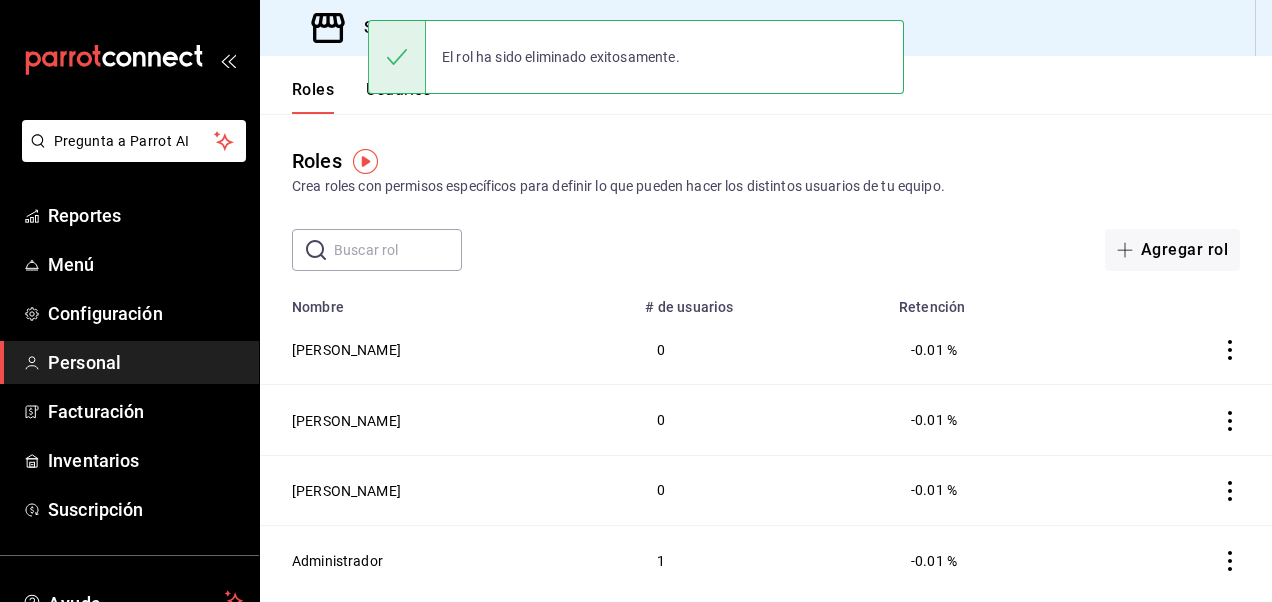 scroll, scrollTop: 0, scrollLeft: 0, axis: both 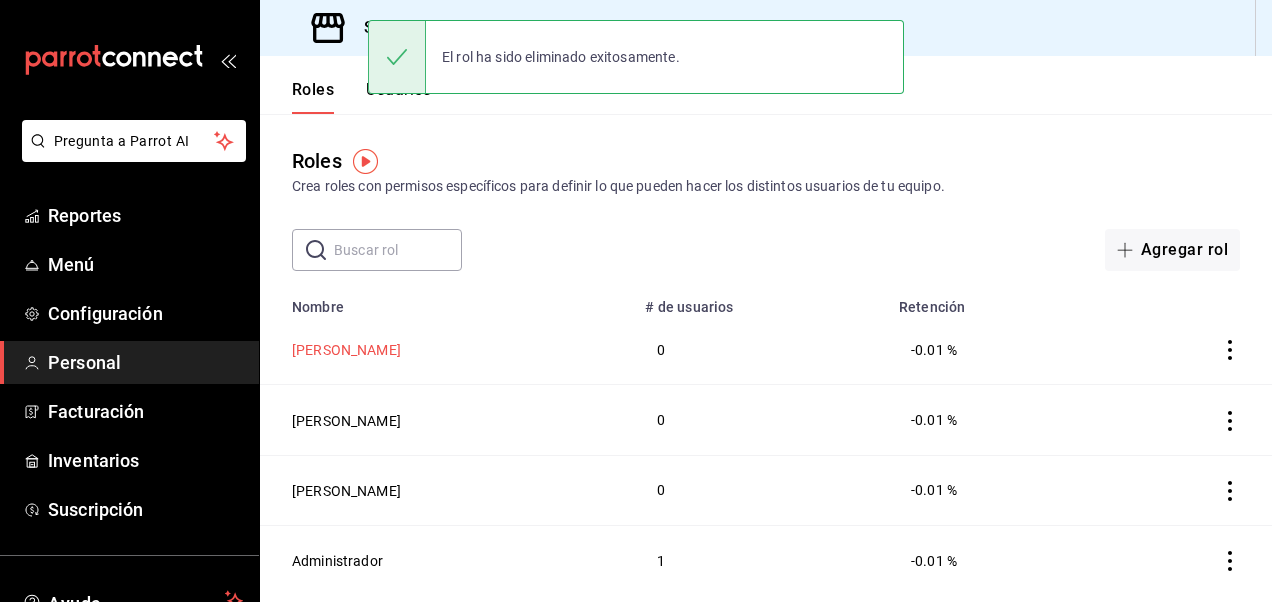 click on "diego ulises cruz hernandez" at bounding box center (346, 350) 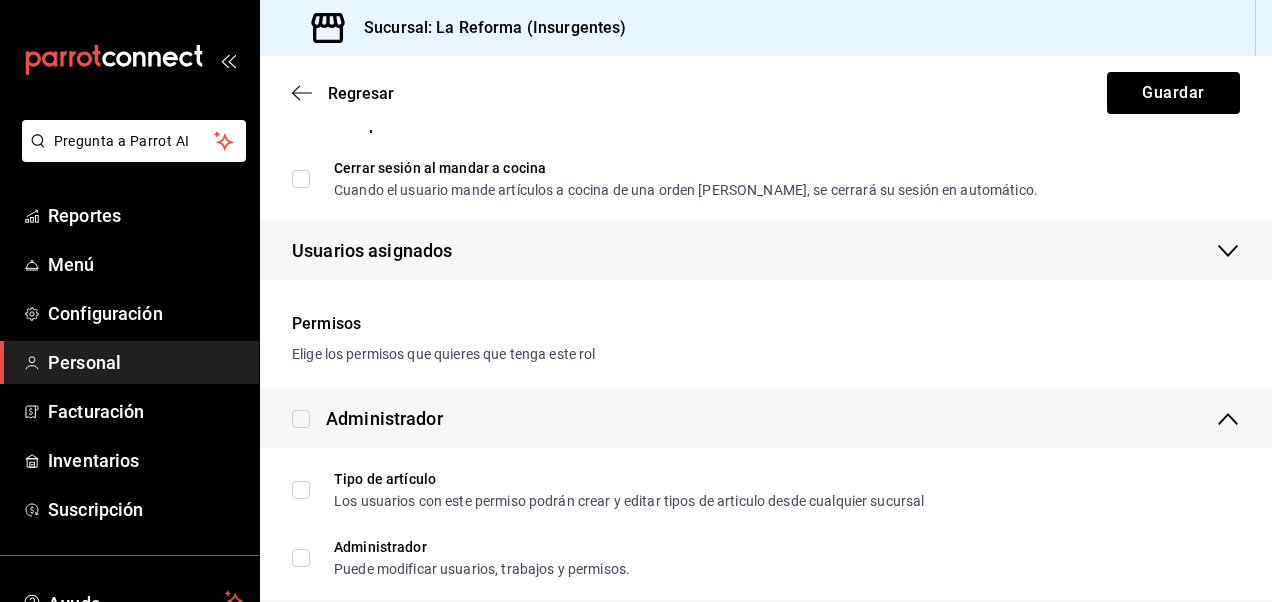 scroll, scrollTop: 0, scrollLeft: 0, axis: both 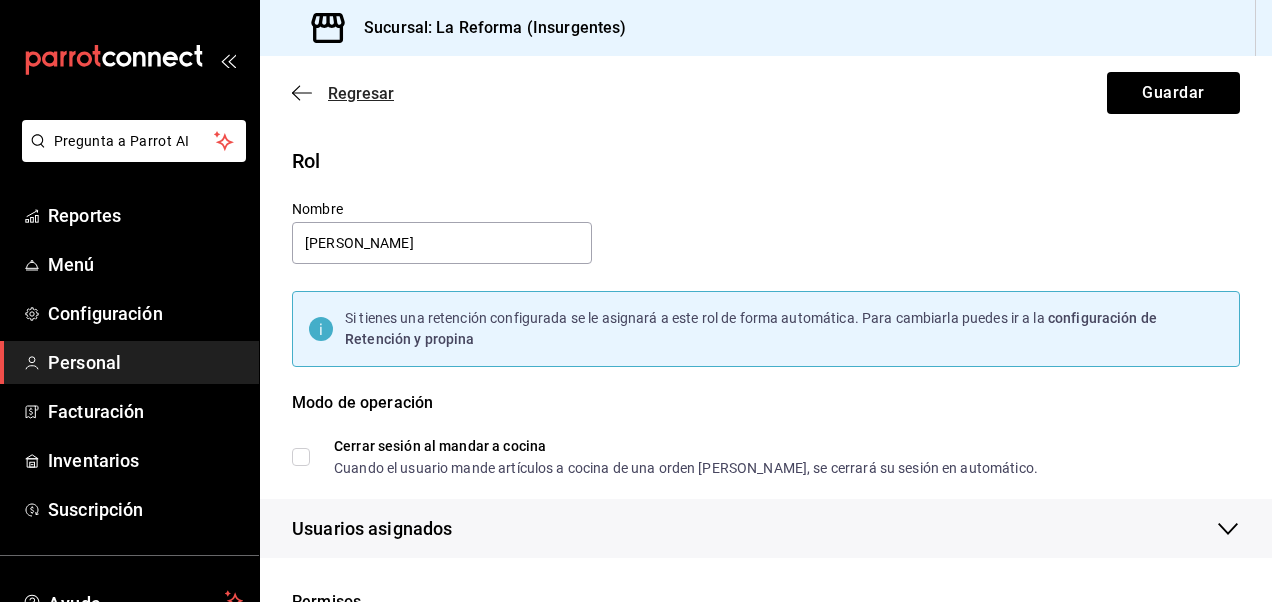 click 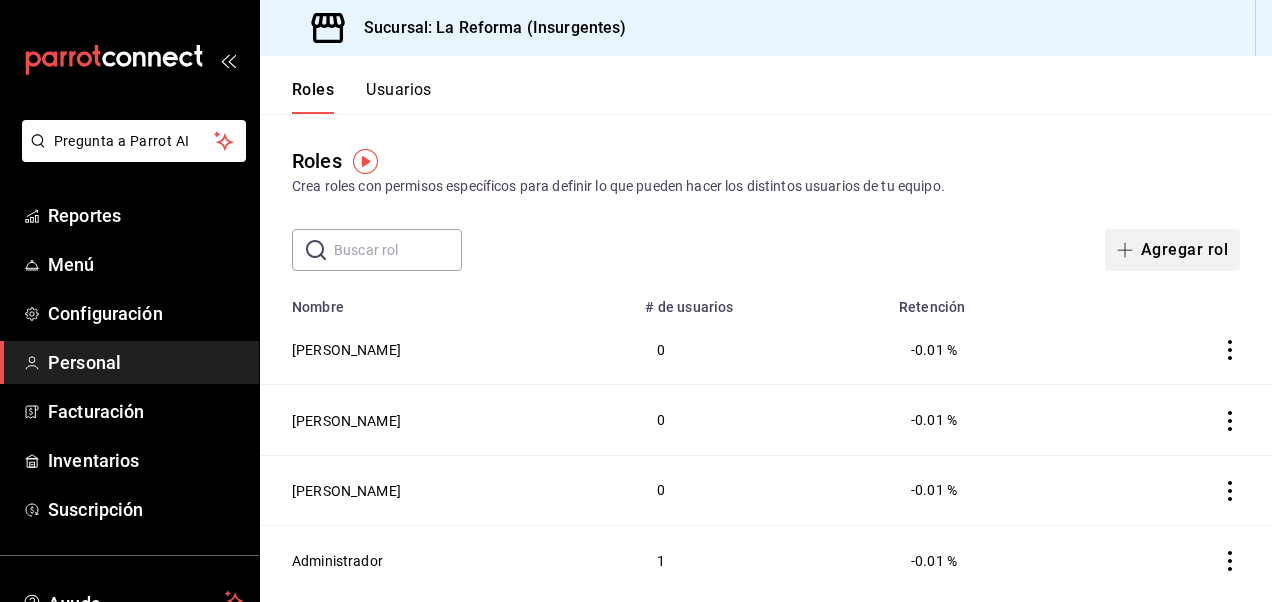 click on "Agregar rol" at bounding box center (1172, 250) 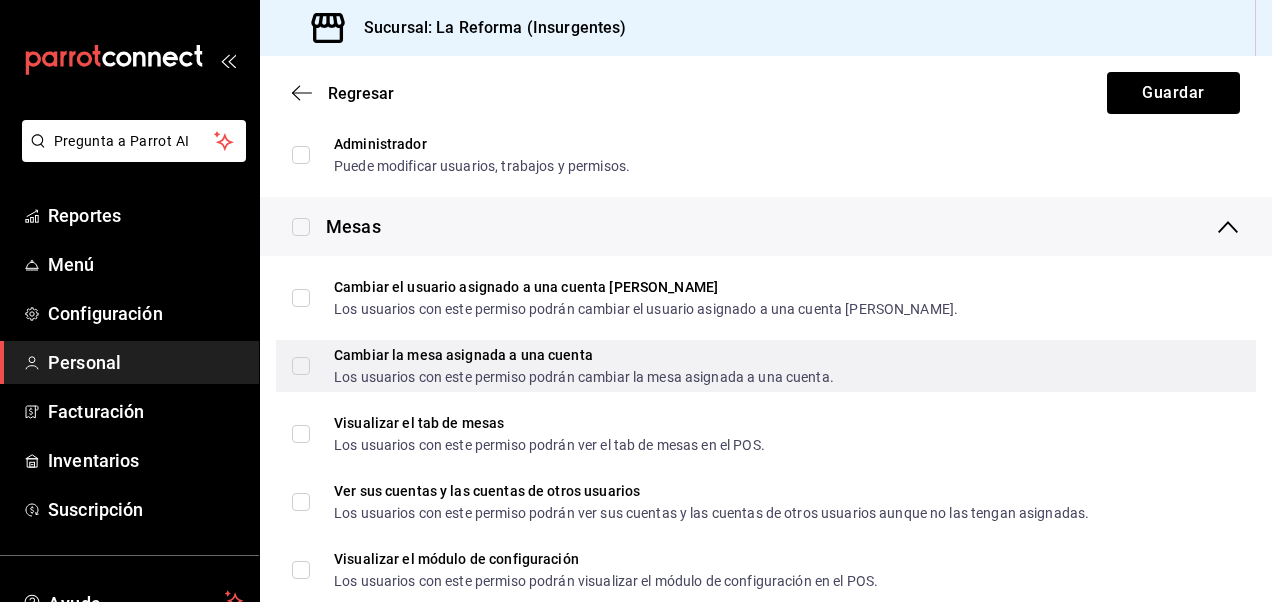 scroll, scrollTop: 499, scrollLeft: 0, axis: vertical 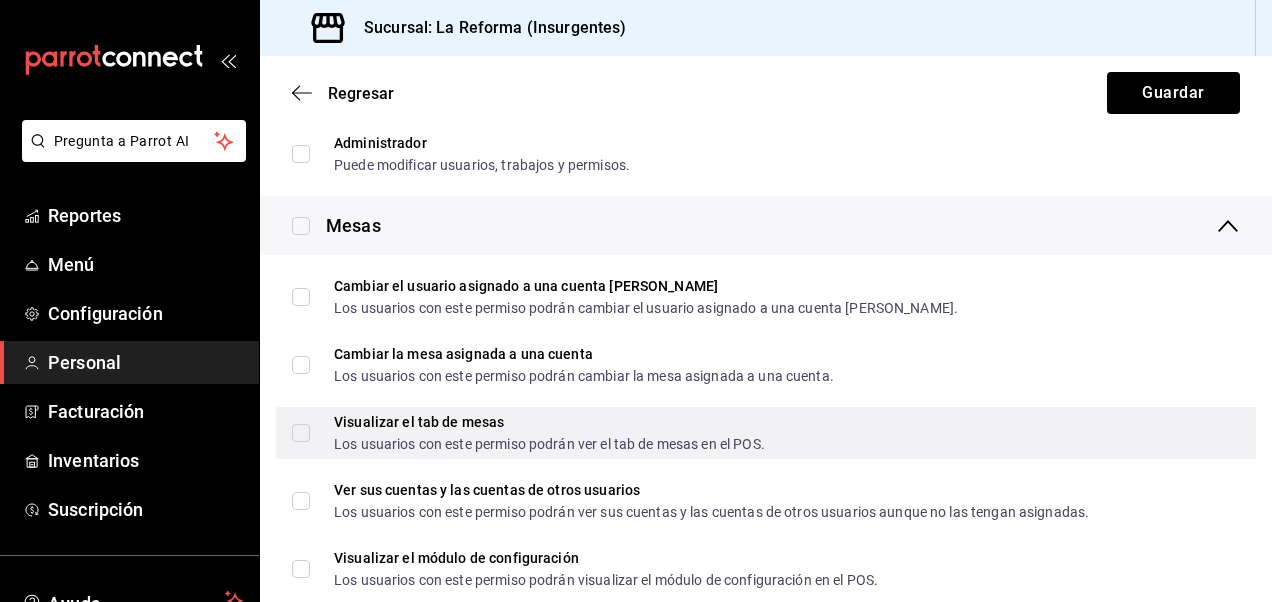 type on "diego jesus diez casareto" 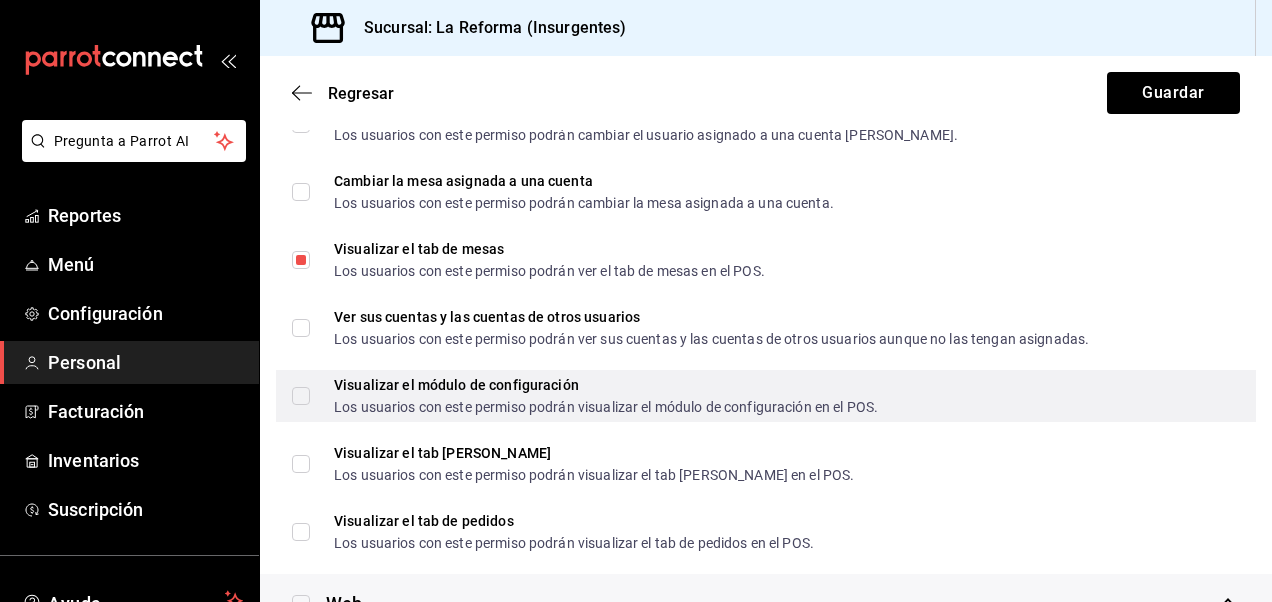 scroll, scrollTop: 673, scrollLeft: 0, axis: vertical 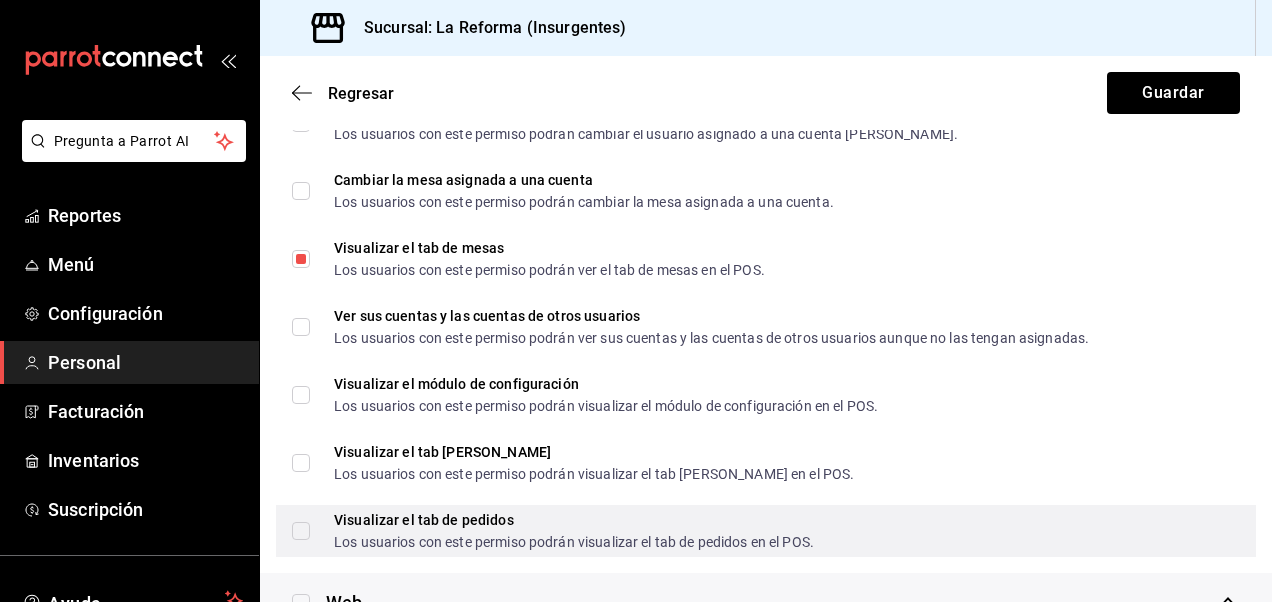 click on "Visualizar el tab de pedidos Los usuarios con este permiso podrán visualizar el tab de pedidos en el POS." at bounding box center [301, 531] 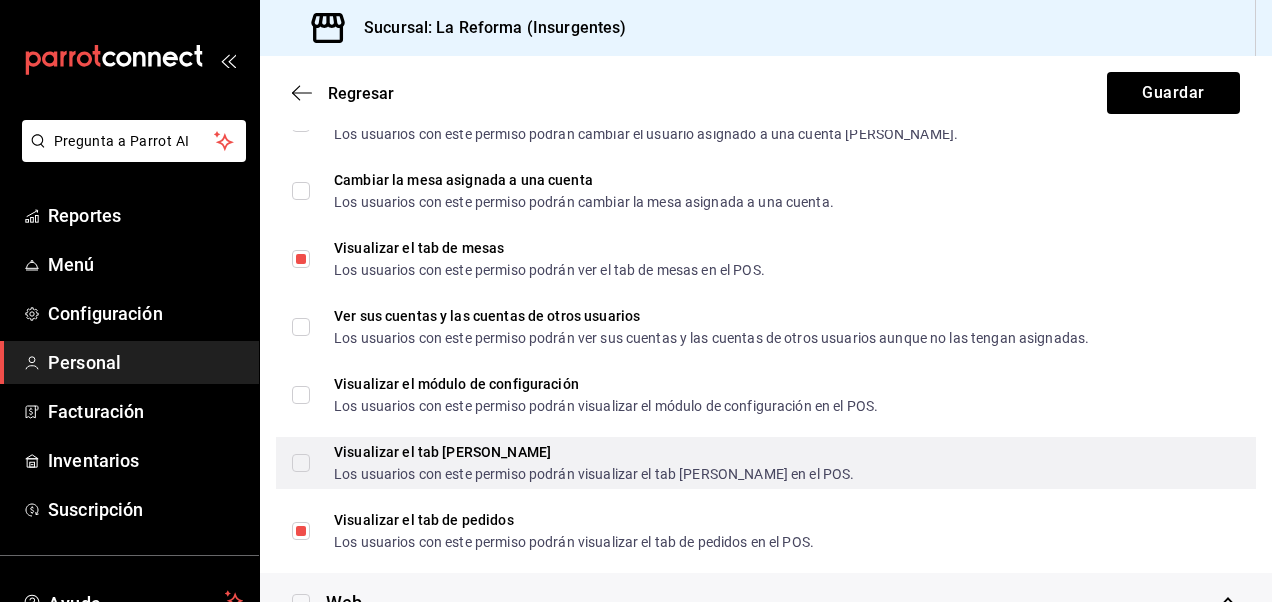 click on "Visualizar el tab de cajas Los usuarios con este permiso podrán visualizar el tab de cajas en el POS." at bounding box center [301, 463] 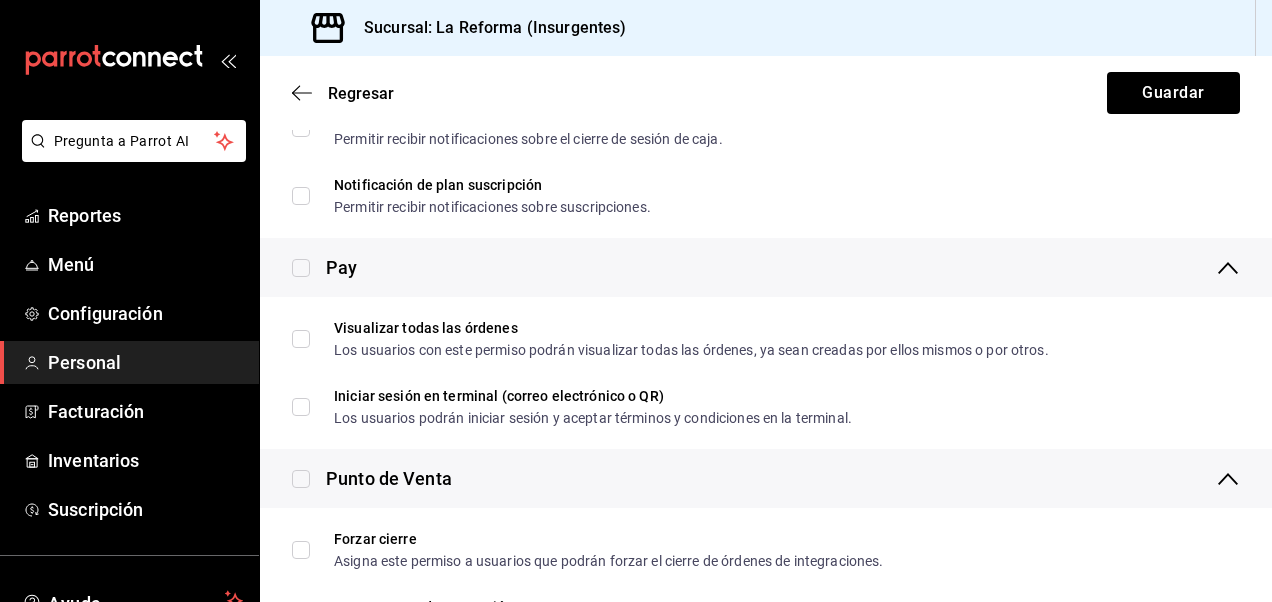 scroll, scrollTop: 1864, scrollLeft: 0, axis: vertical 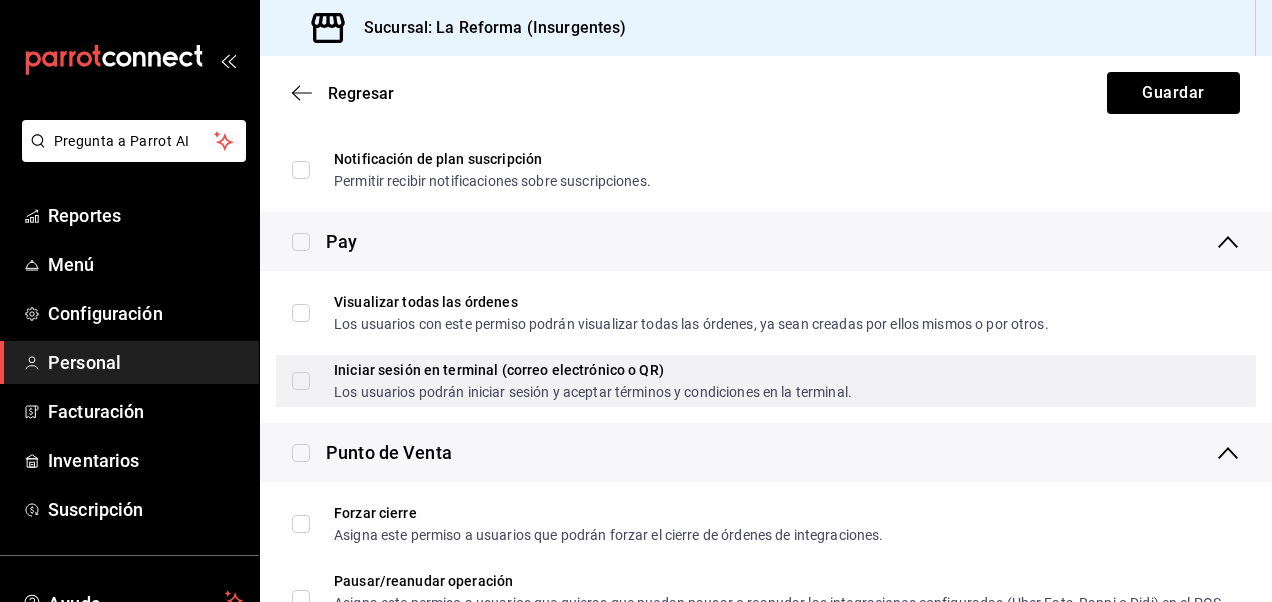 click on "Iniciar sesión en terminal (correo electrónico o QR) Los usuarios podrán iniciar sesión y aceptar términos y condiciones en la terminal." at bounding box center (301, 381) 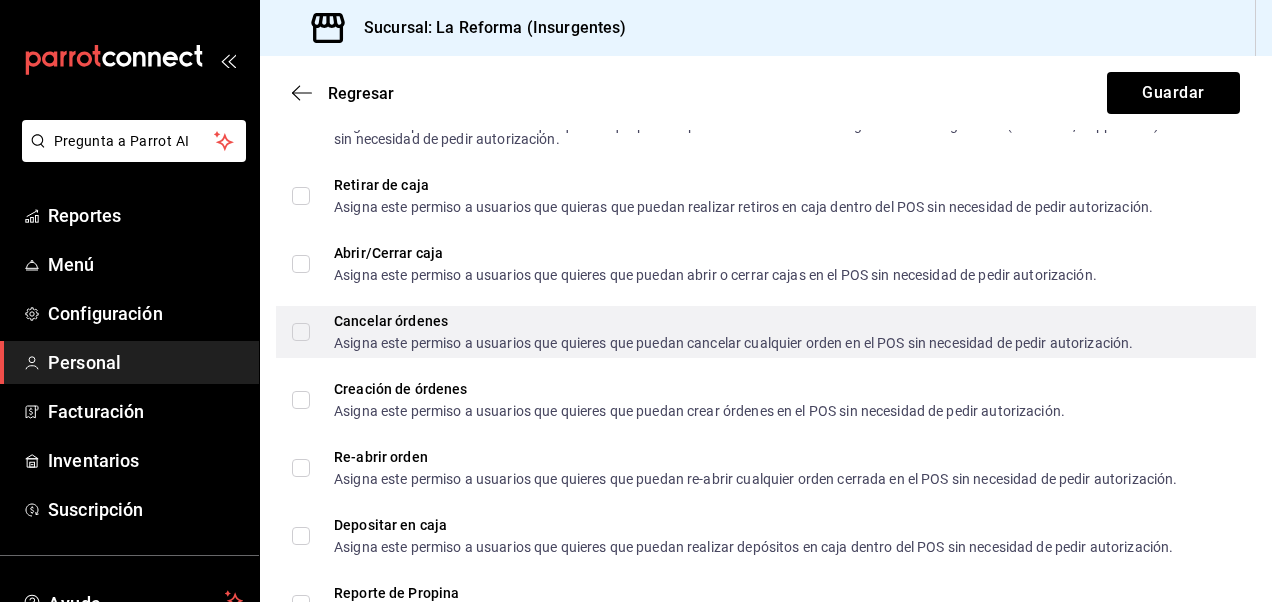 scroll, scrollTop: 2344, scrollLeft: 0, axis: vertical 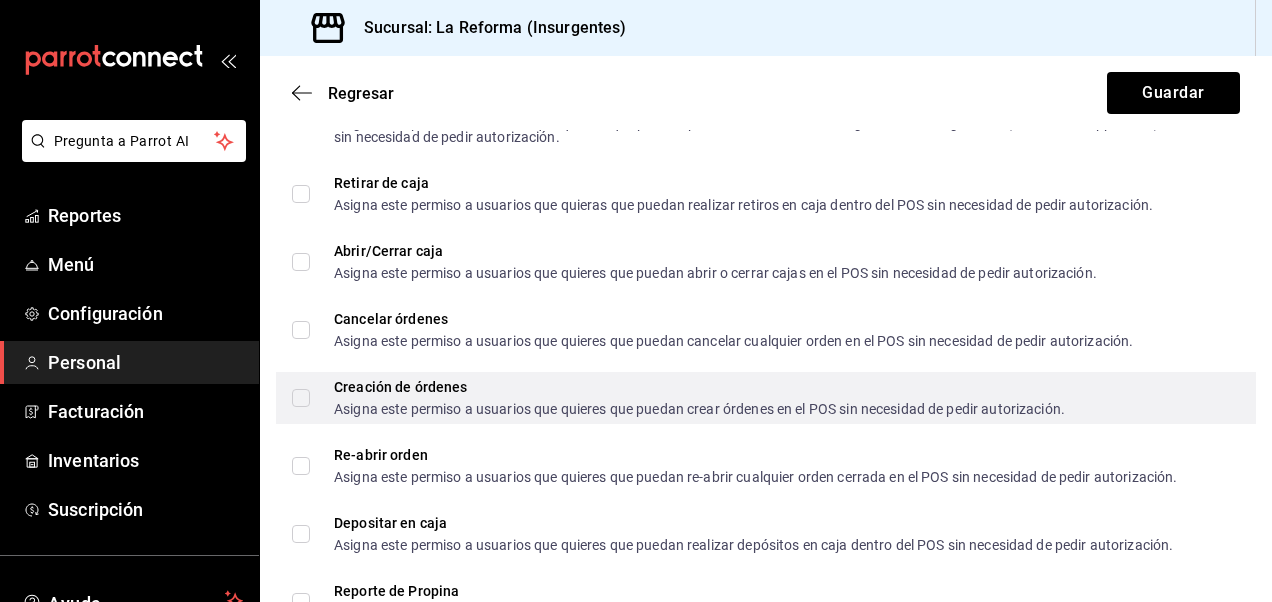 click on "Creación de órdenes Asigna este permiso a usuarios que quieres que puedan crear órdenes en el POS sin necesidad de pedir autorización." at bounding box center [301, 398] 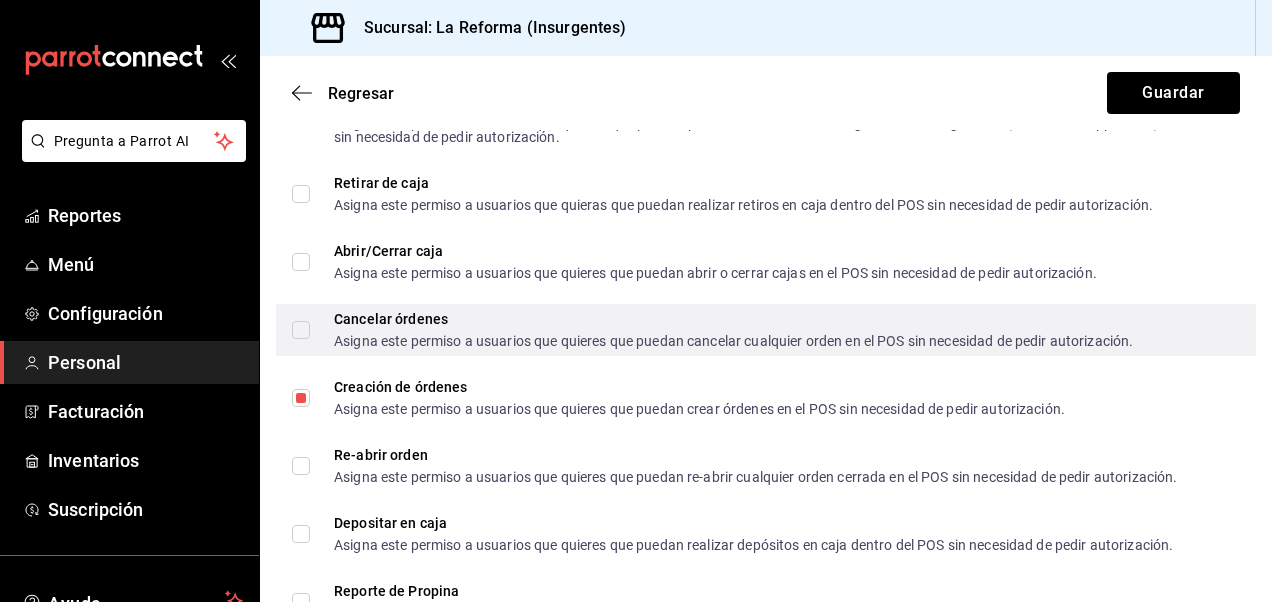 click on "Cancelar órdenes Asigna este permiso a usuarios que quieres que puedan cancelar cualquier orden en el POS sin necesidad de pedir autorización." at bounding box center [301, 330] 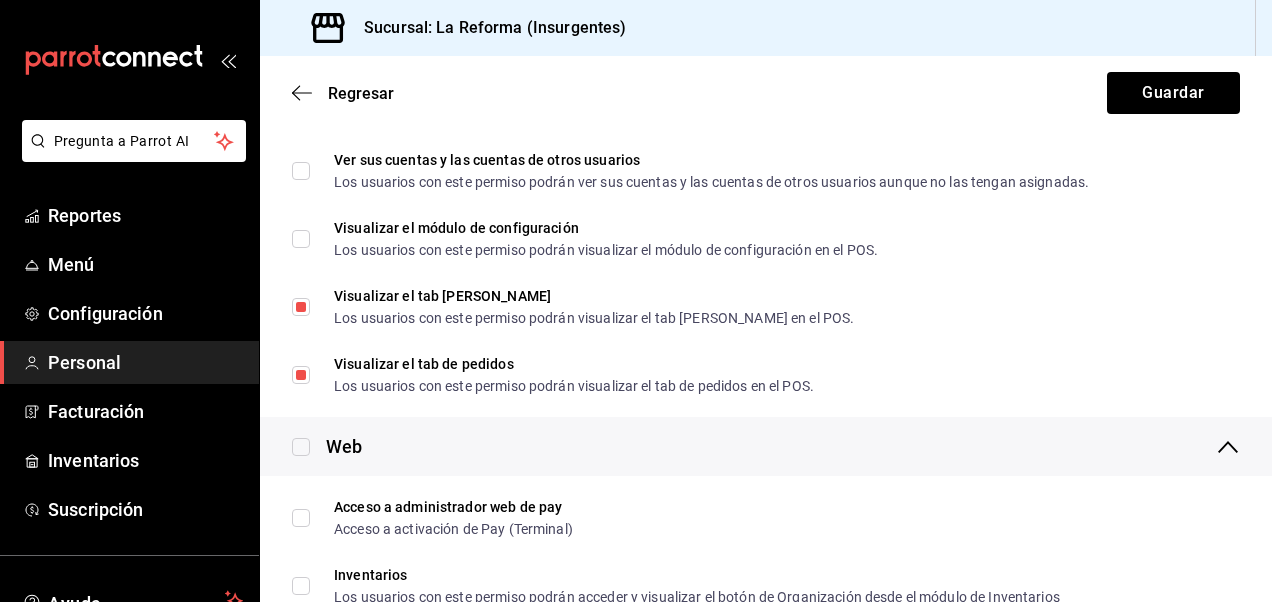 scroll, scrollTop: 827, scrollLeft: 0, axis: vertical 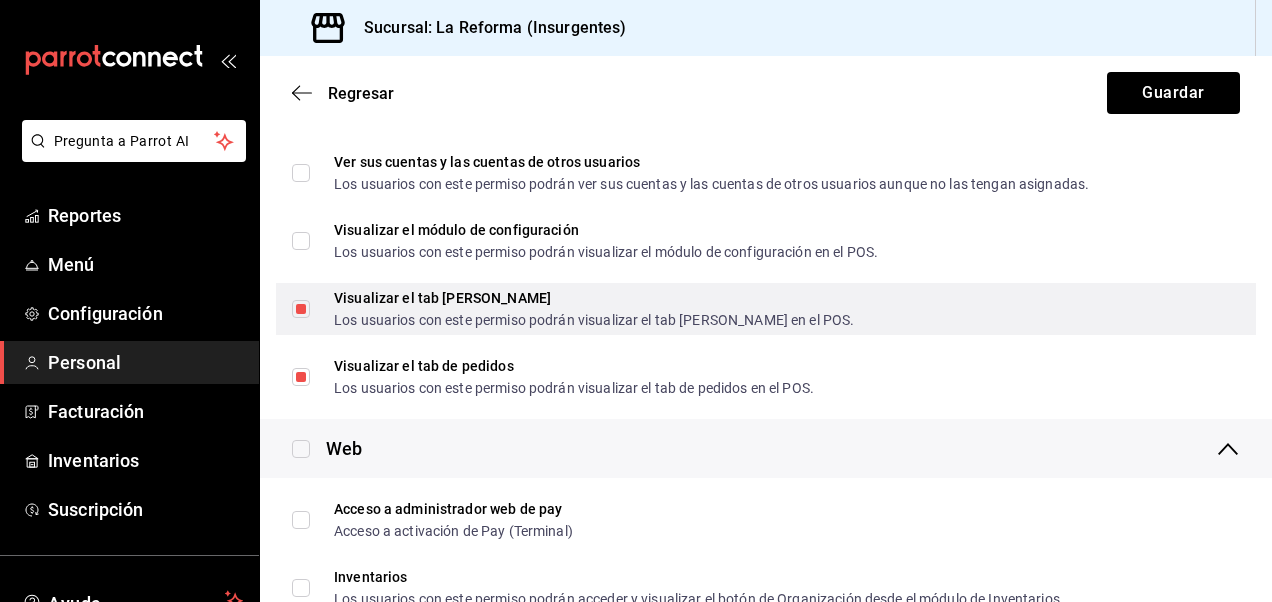 click on "Visualizar el tab de cajas Los usuarios con este permiso podrán visualizar el tab de cajas en el POS." at bounding box center (301, 309) 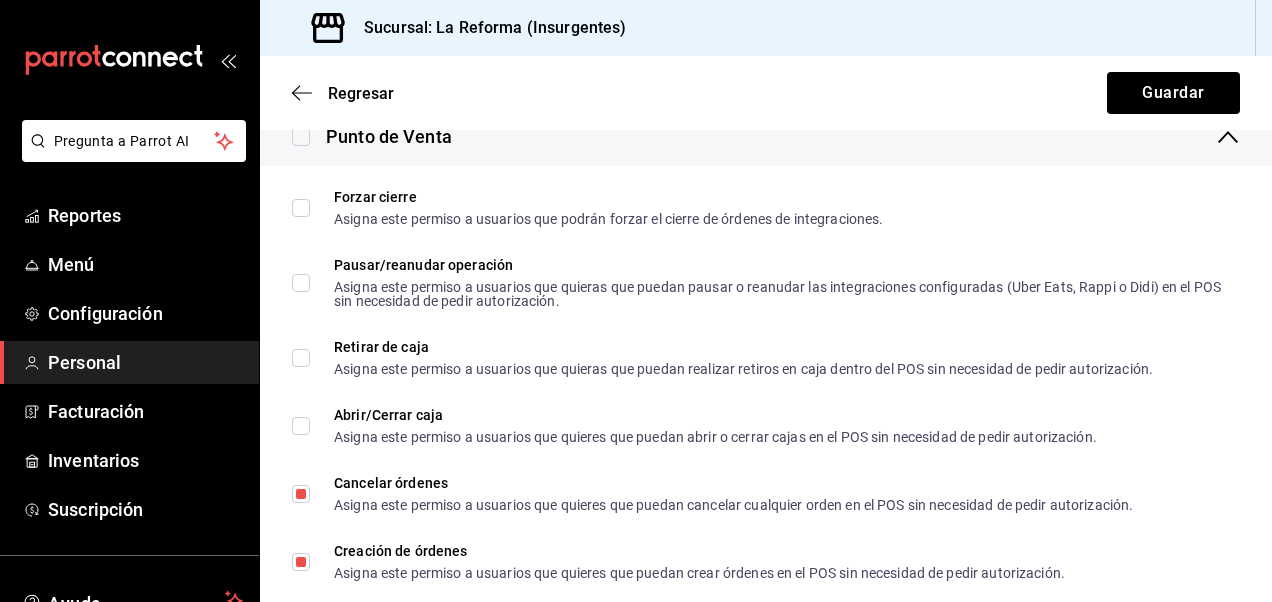 scroll, scrollTop: 2193, scrollLeft: 0, axis: vertical 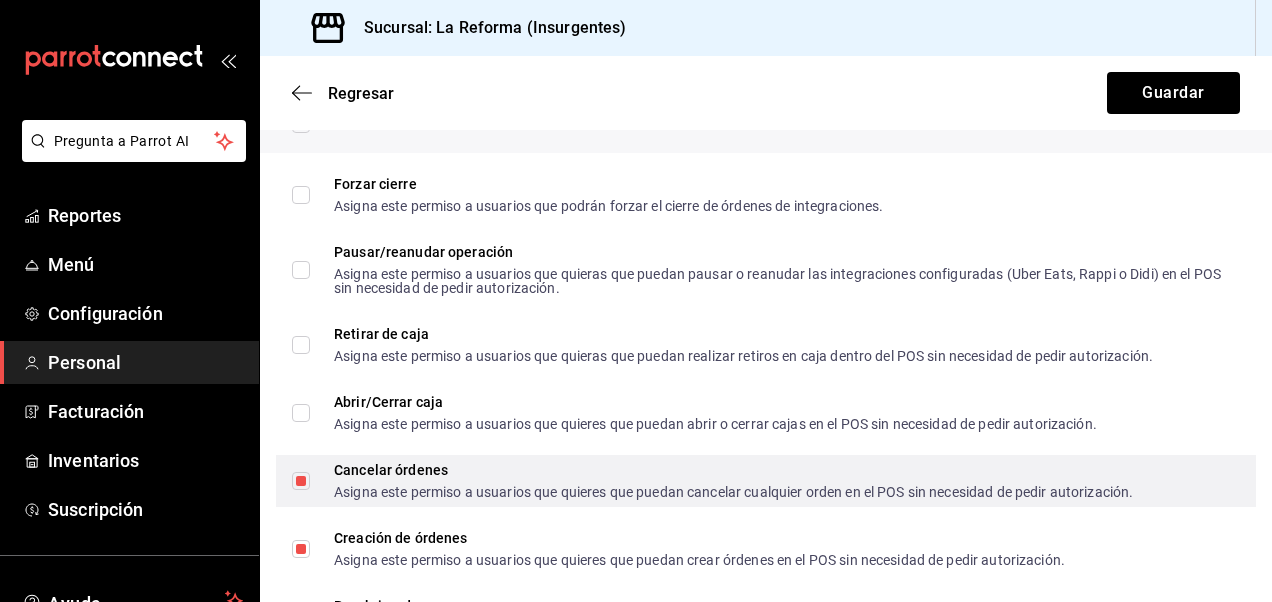 click on "Cancelar órdenes Asigna este permiso a usuarios que quieres que puedan cancelar cualquier orden en el POS sin necesidad de pedir autorización." at bounding box center (301, 481) 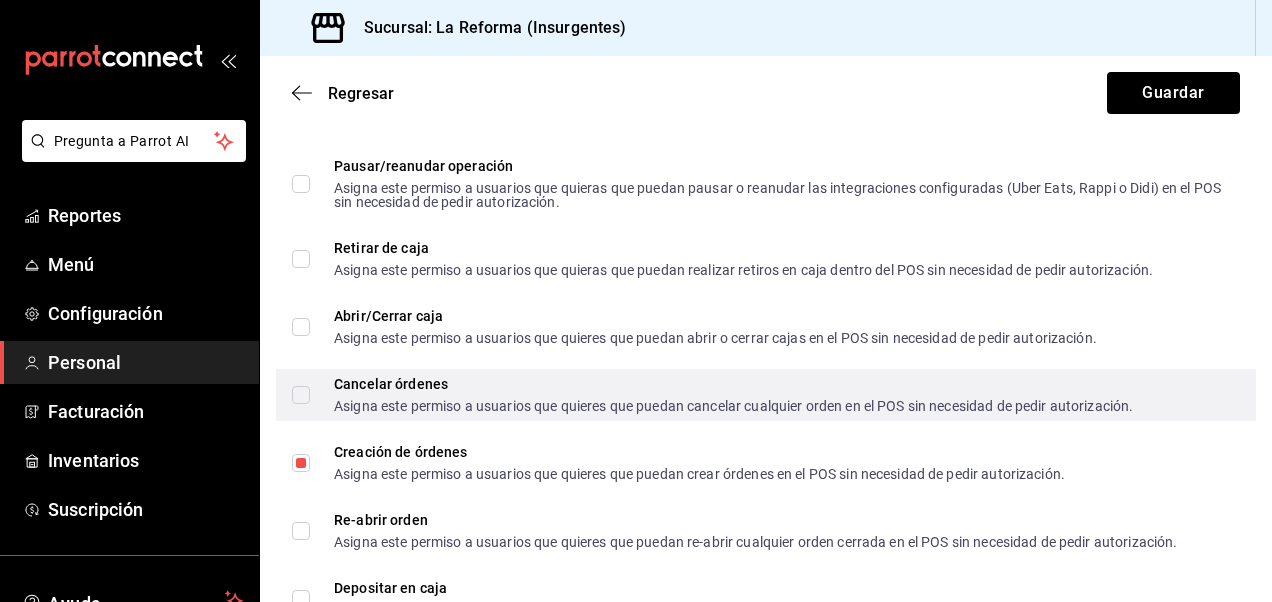 scroll, scrollTop: 2282, scrollLeft: 0, axis: vertical 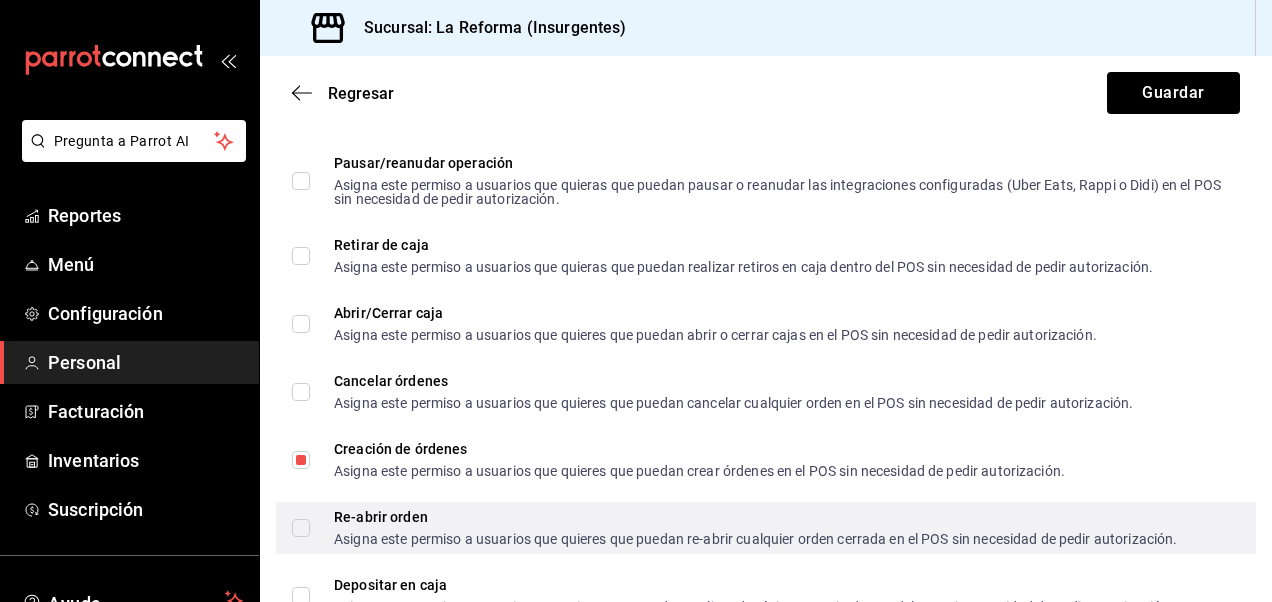 click on "Re-abrir orden Asigna este permiso a usuarios que quieres que puedan re-abrir cualquier orden cerrada en el POS sin necesidad de pedir autorización." at bounding box center [301, 528] 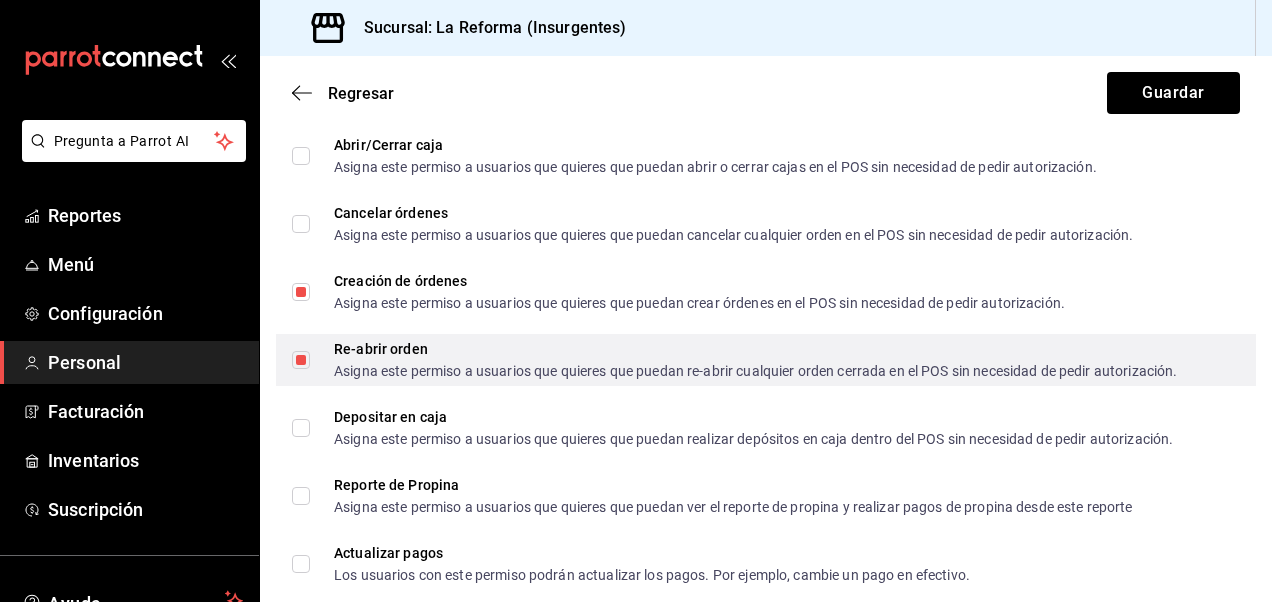 scroll, scrollTop: 2456, scrollLeft: 0, axis: vertical 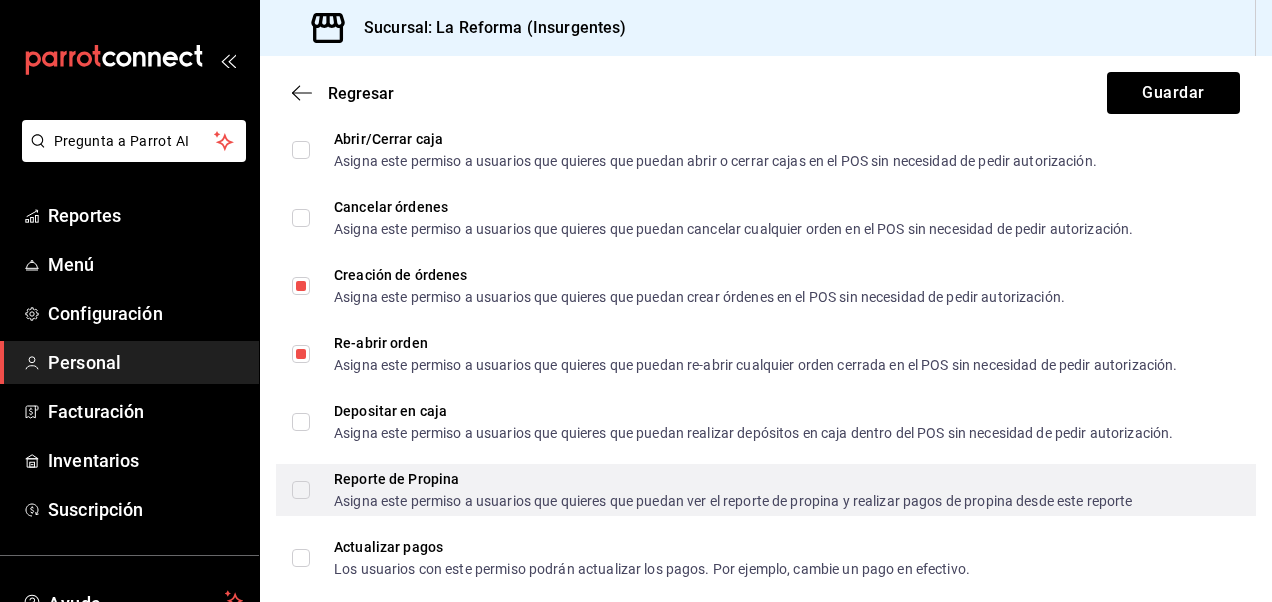 click on "Reporte de Propina Asigna este permiso a usuarios que quieres que puedan ver el reporte de propina y realizar pagos de propina desde este reporte" at bounding box center (301, 490) 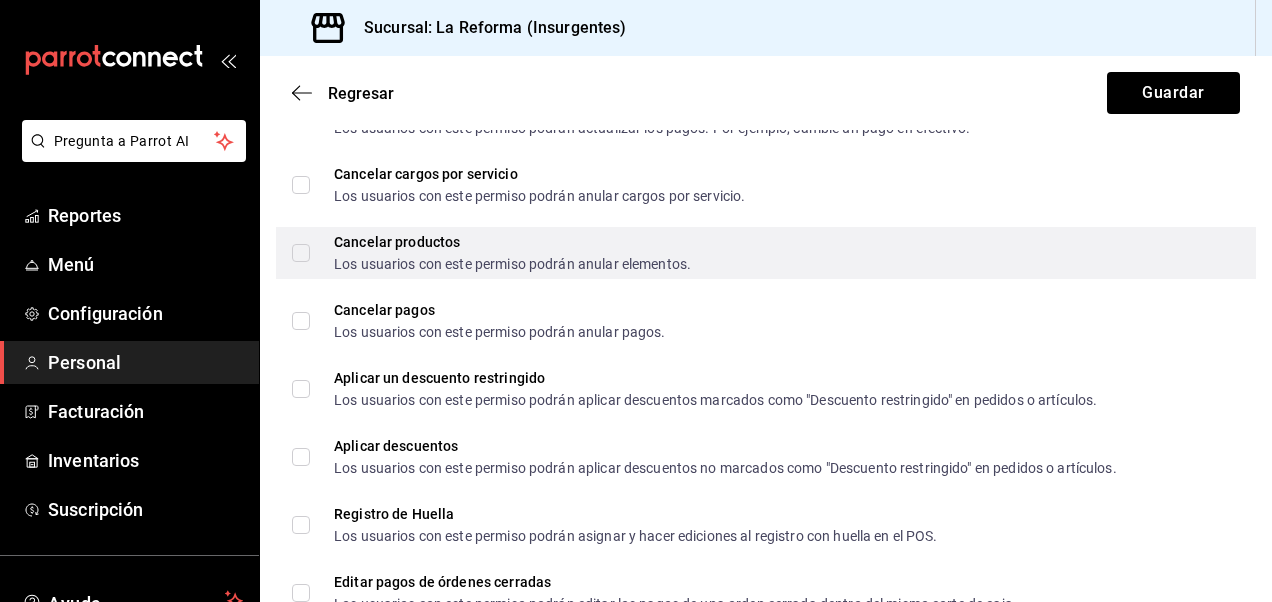 scroll, scrollTop: 2900, scrollLeft: 0, axis: vertical 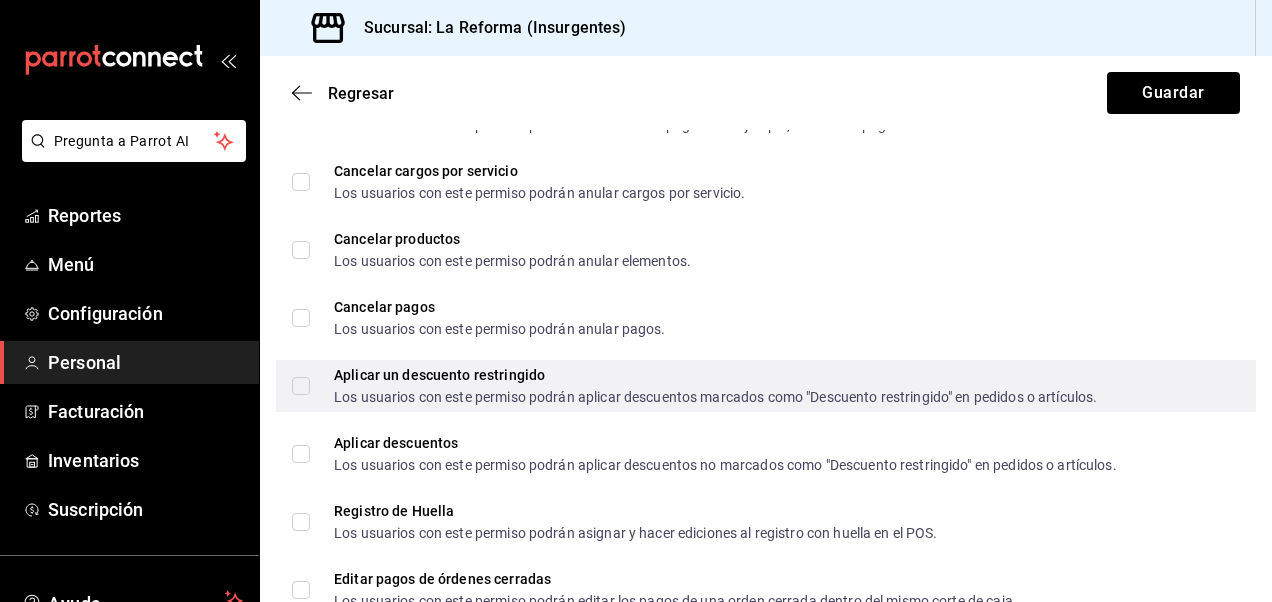 click on "Aplicar un descuento restringido Los usuarios con este permiso podrán aplicar descuentos marcados como "Descuento restringido" en pedidos o artículos." at bounding box center [301, 386] 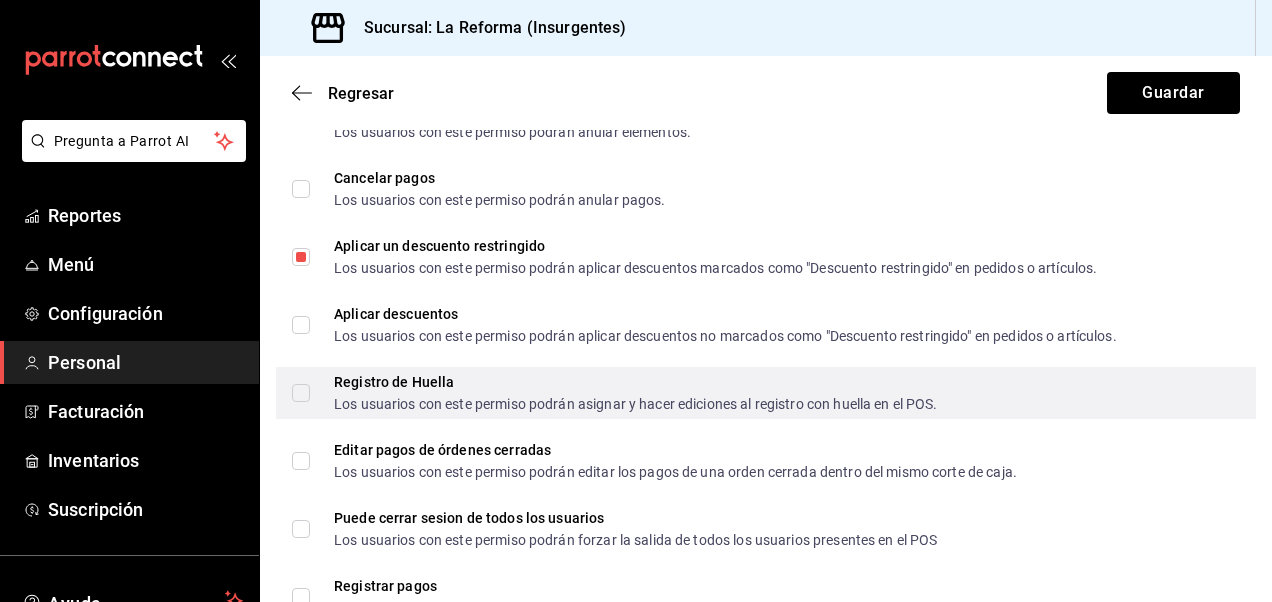 scroll, scrollTop: 3030, scrollLeft: 0, axis: vertical 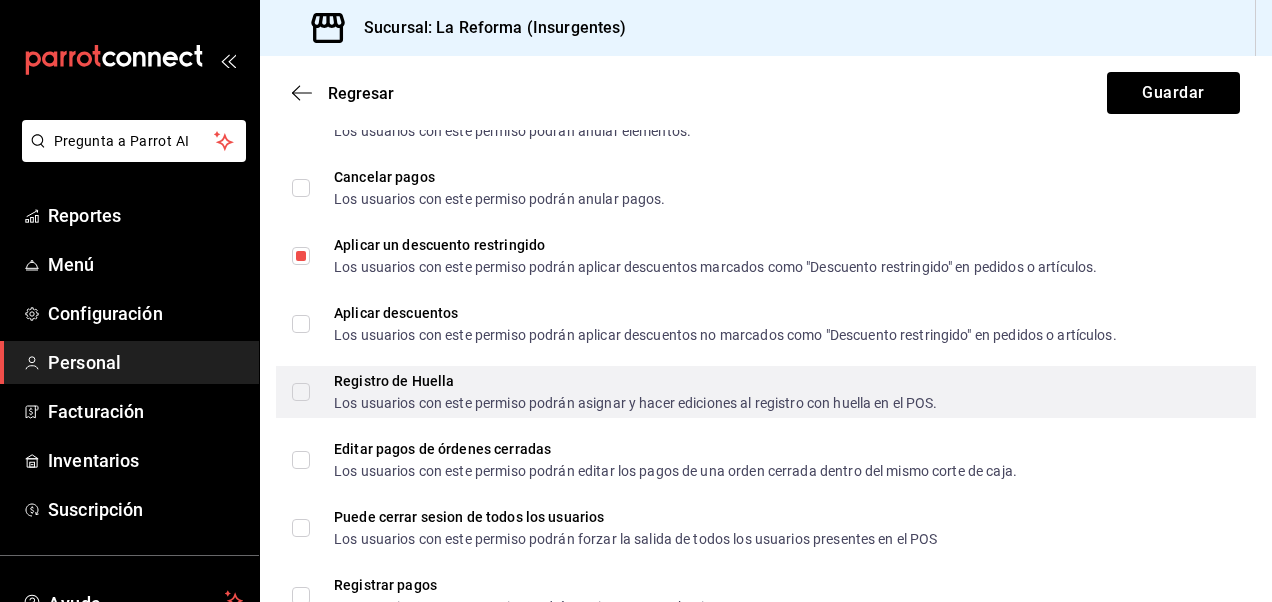 click on "Registro de Huella Los usuarios con este permiso podrán asignar y hacer ediciones al registro con huella en el POS." at bounding box center [301, 392] 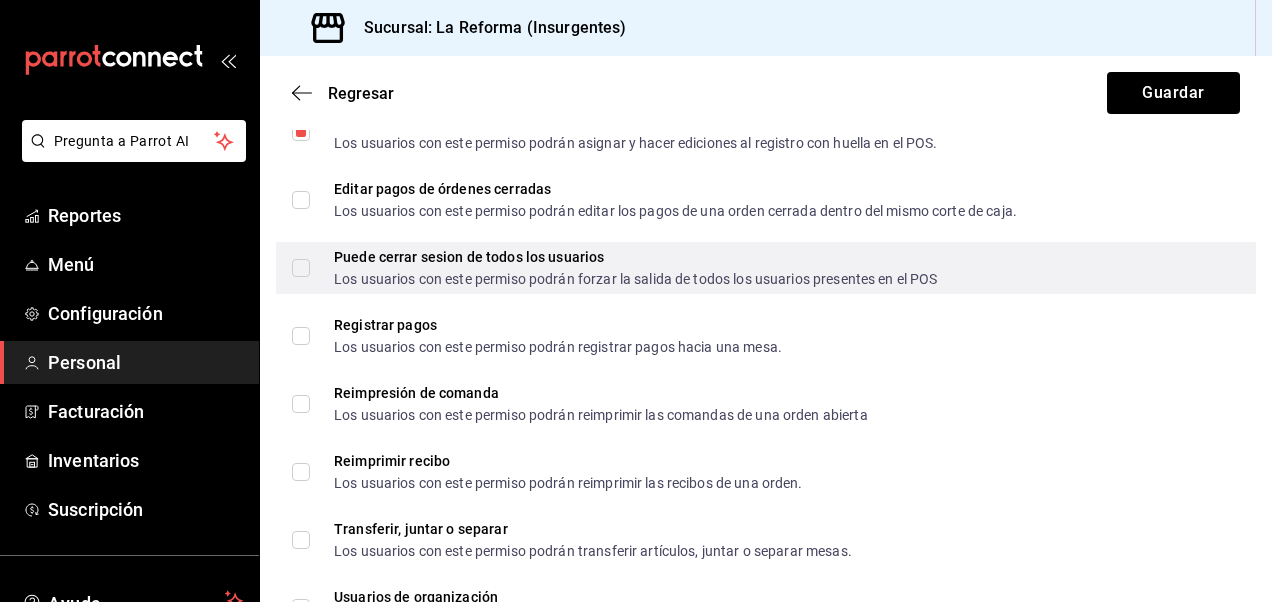 scroll, scrollTop: 3291, scrollLeft: 0, axis: vertical 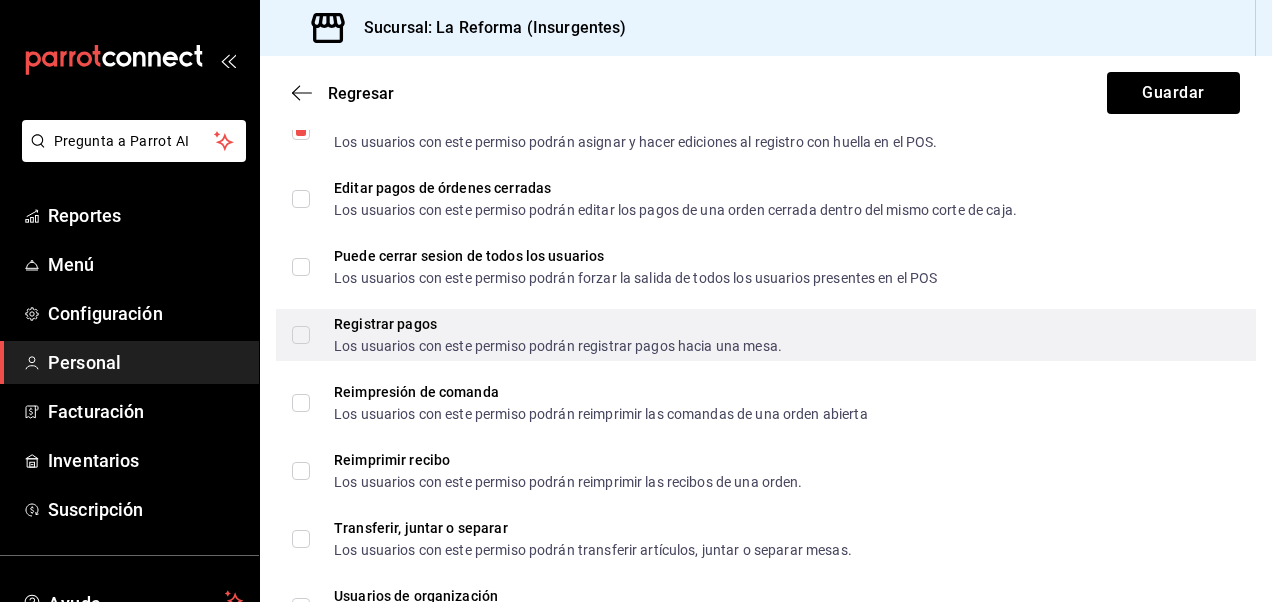 click on "Registrar pagos Los usuarios con este permiso podrán registrar pagos hacia una mesa." at bounding box center [301, 335] 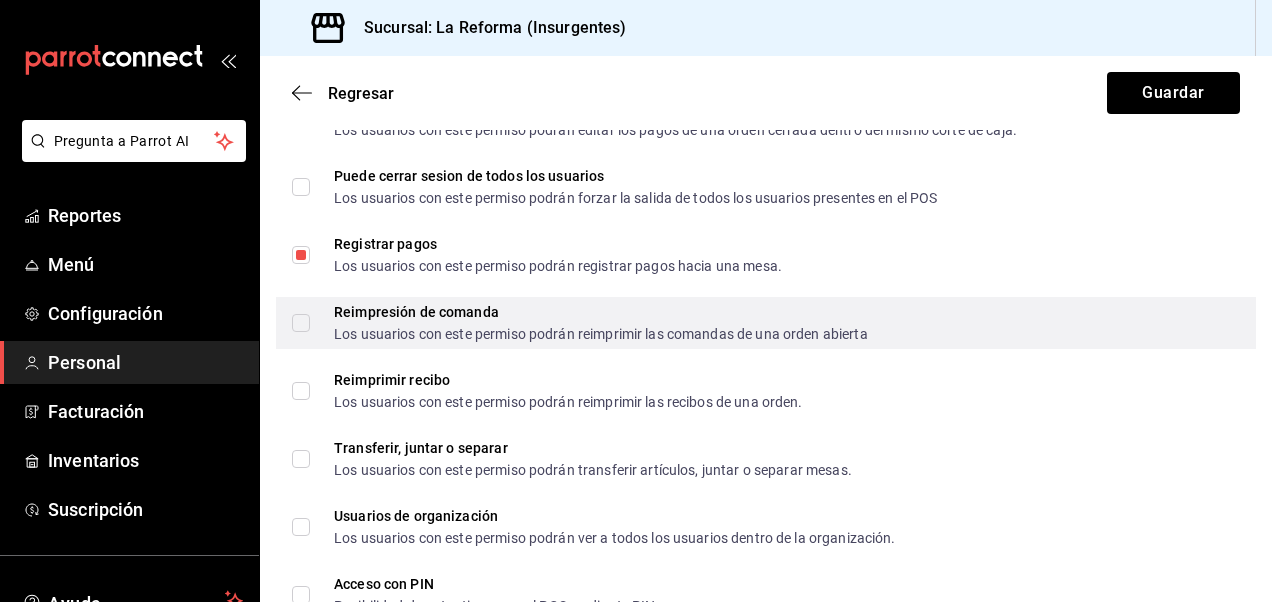 scroll, scrollTop: 3372, scrollLeft: 0, axis: vertical 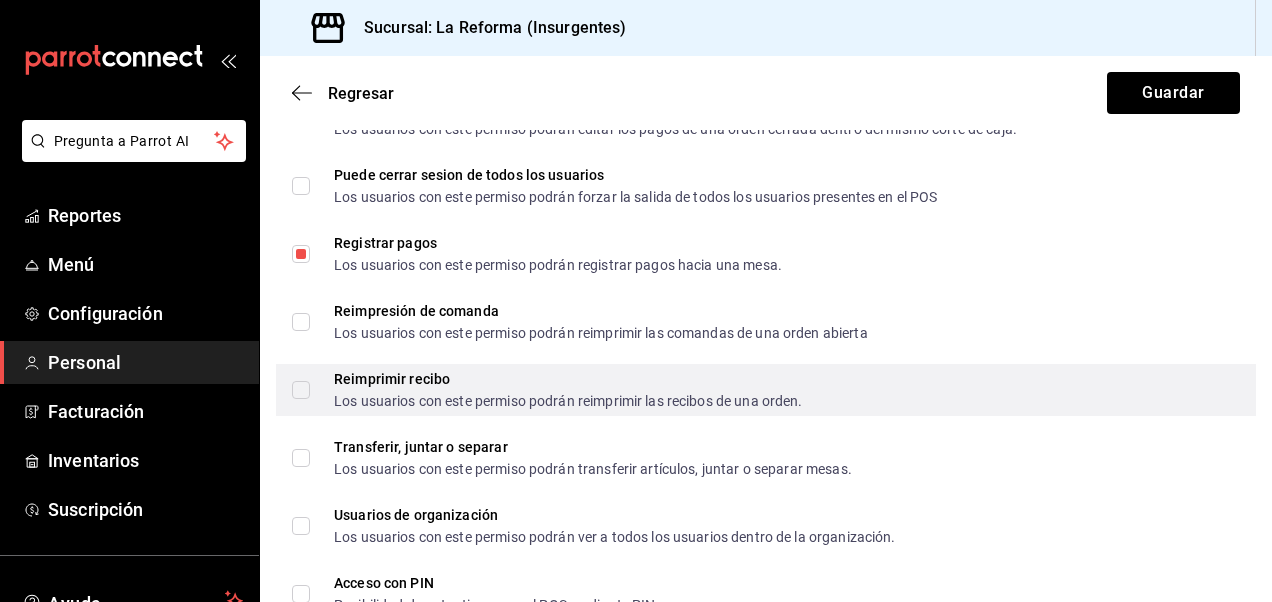 click on "Reimprimir recibo Los usuarios con este permiso podrán reimprimir las recibos de una orden." at bounding box center [301, 390] 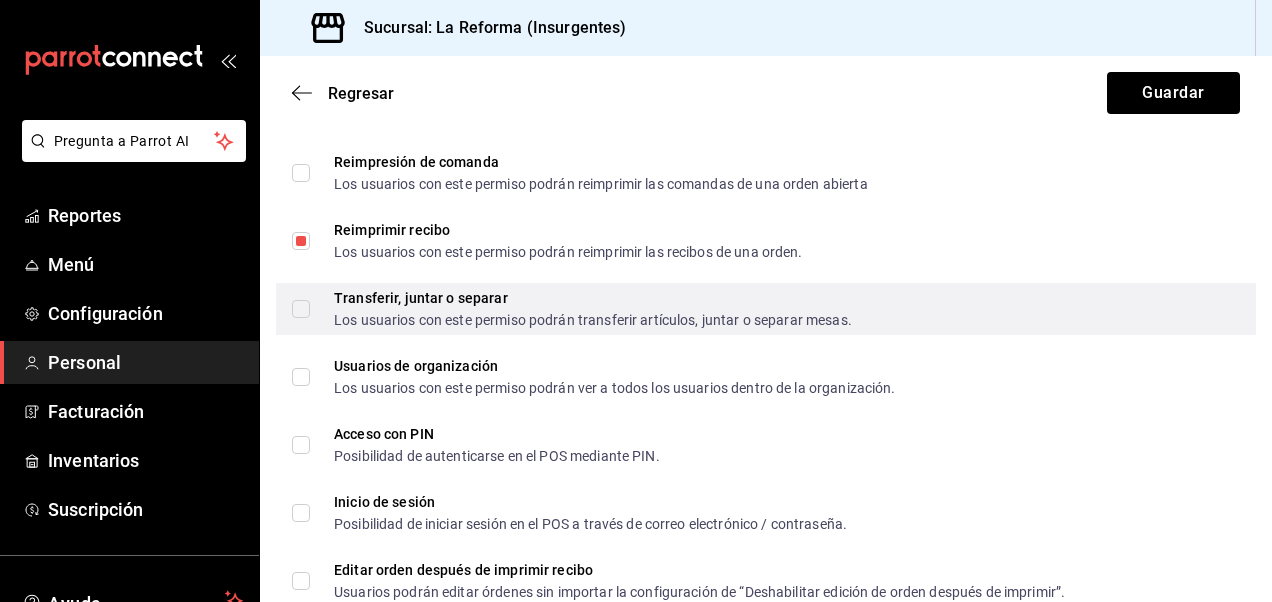 scroll, scrollTop: 3522, scrollLeft: 0, axis: vertical 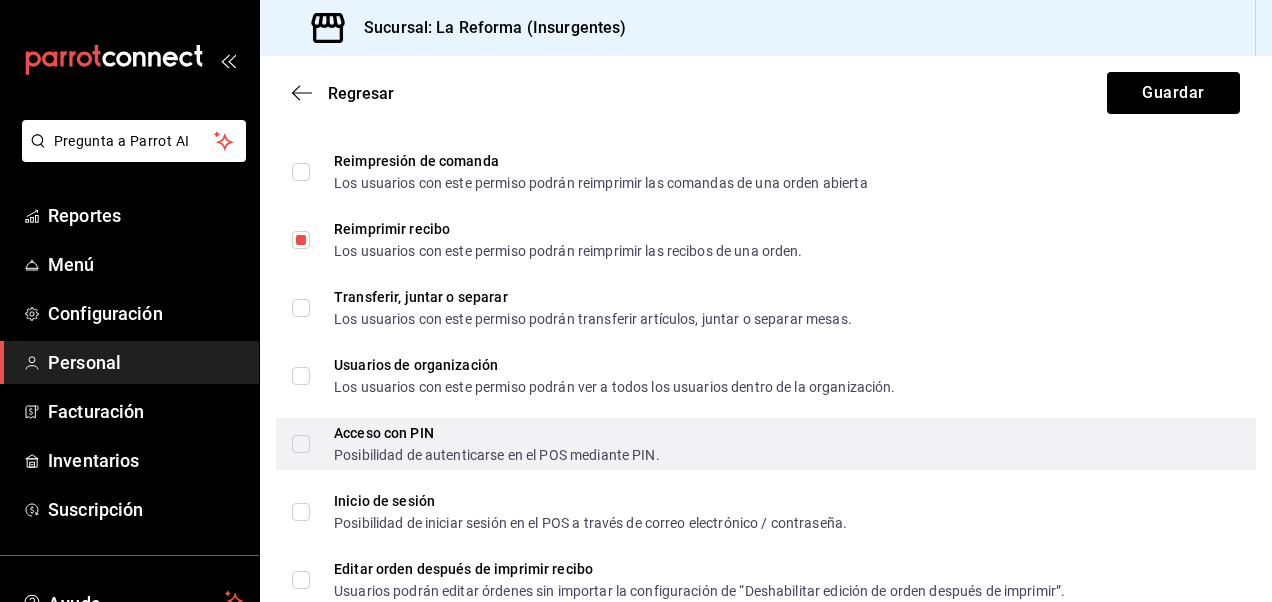 click on "Acceso con PIN Posibilidad de autenticarse en el POS mediante PIN." at bounding box center (301, 444) 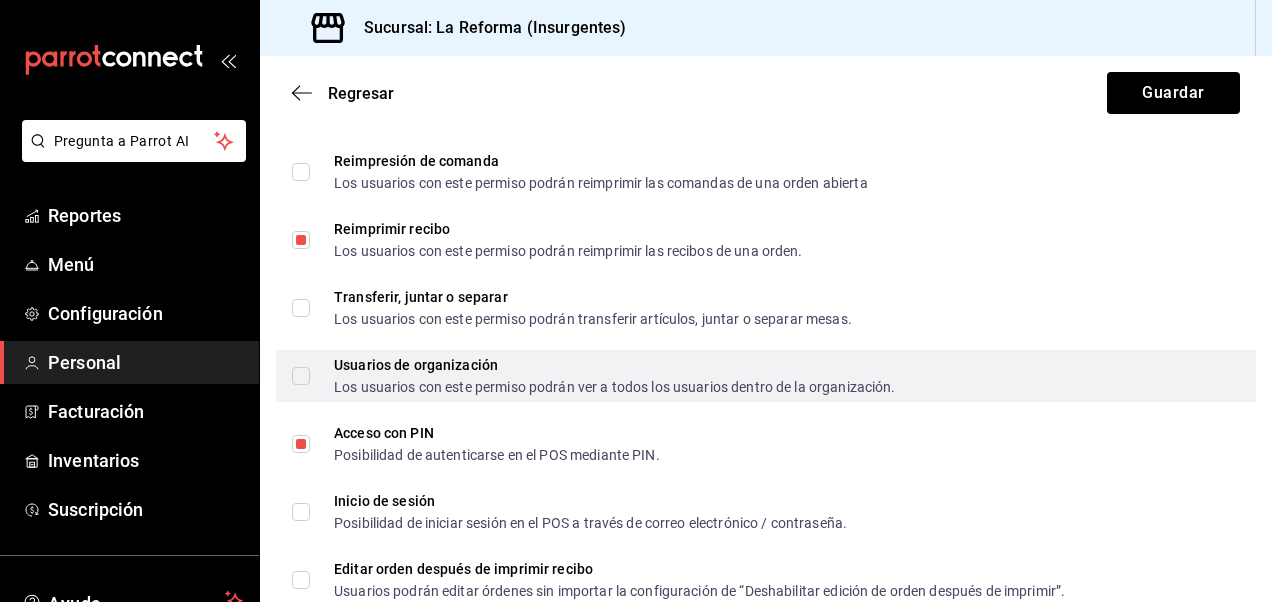 scroll, scrollTop: 3574, scrollLeft: 0, axis: vertical 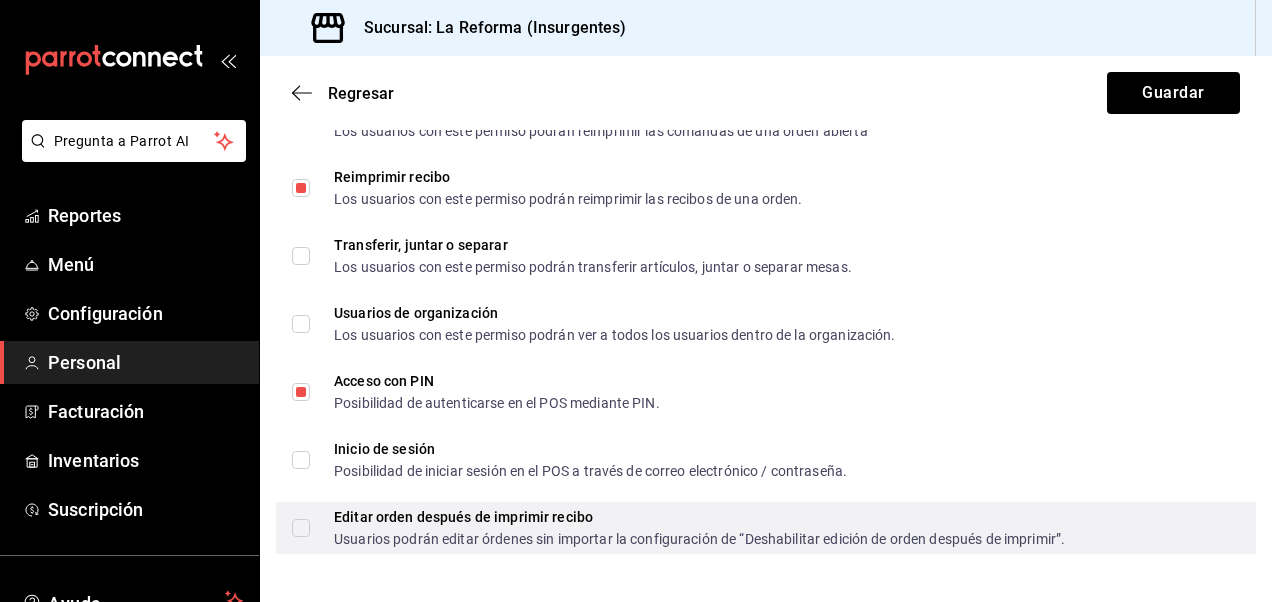 click on "Editar orden después de imprimir recibo Usuarios podrán editar órdenes sin importar la configuración de “Deshabilitar edición de orden después de imprimir”." at bounding box center (301, 528) 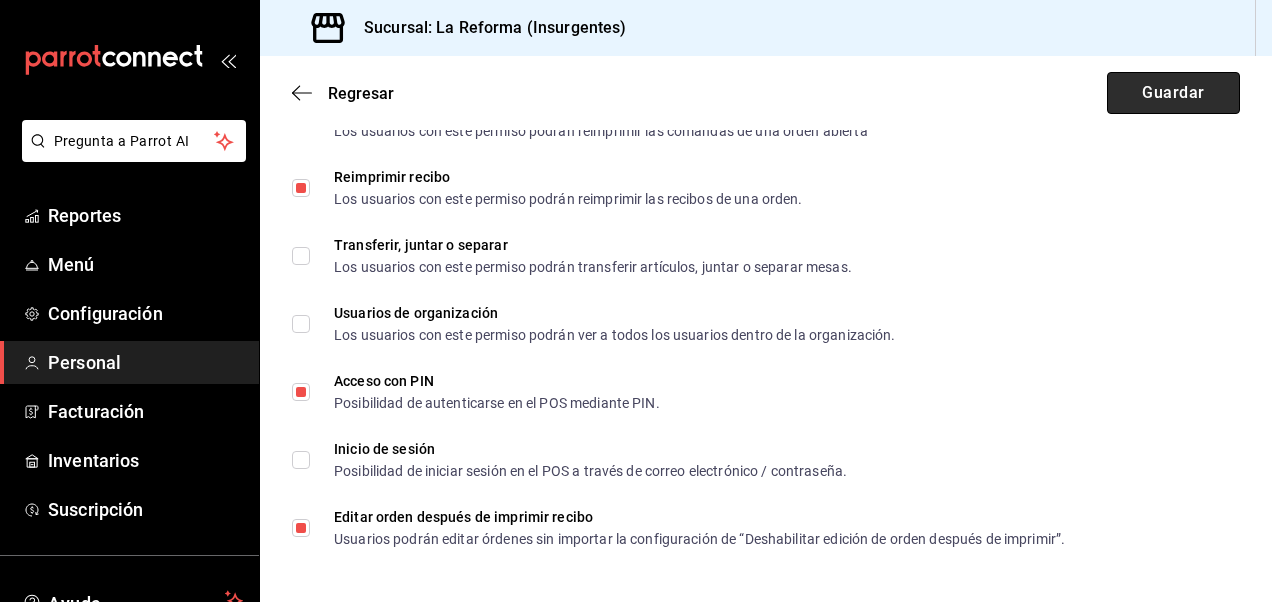 click on "Guardar" at bounding box center (1173, 93) 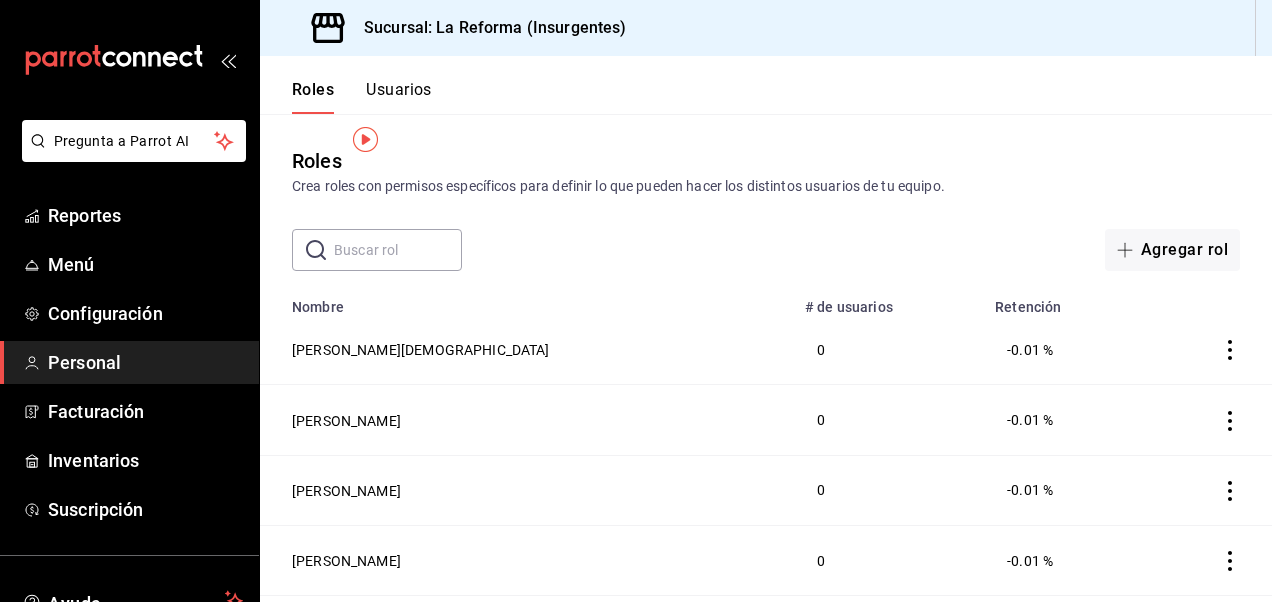 scroll, scrollTop: 61, scrollLeft: 0, axis: vertical 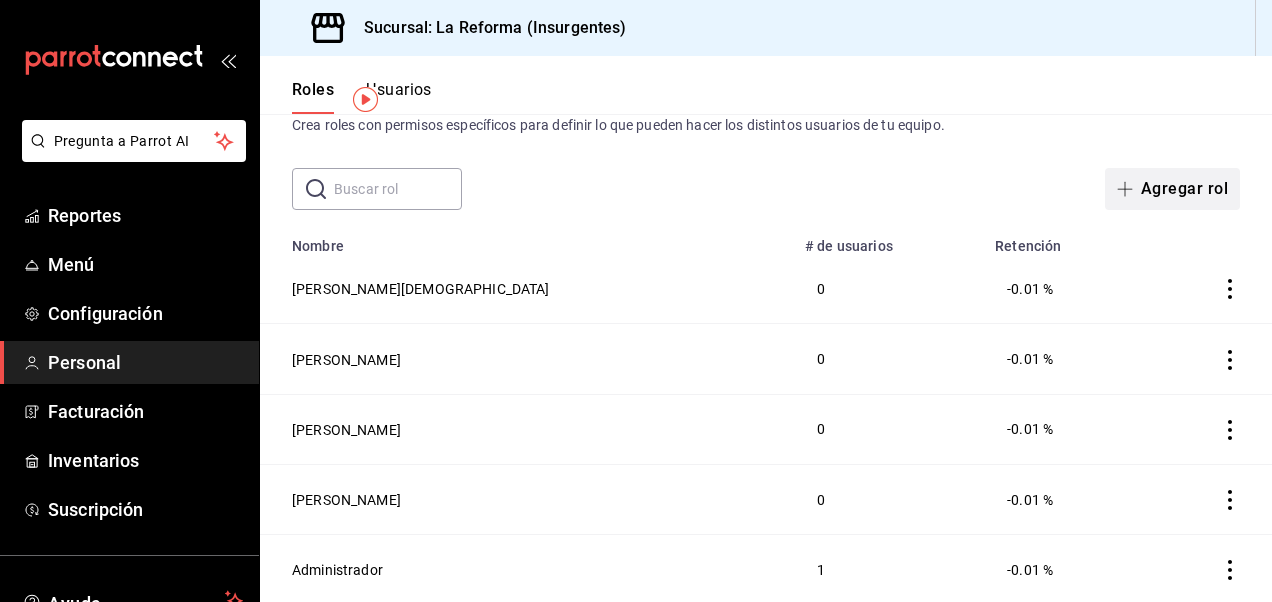 click on "Agregar rol" at bounding box center [1172, 189] 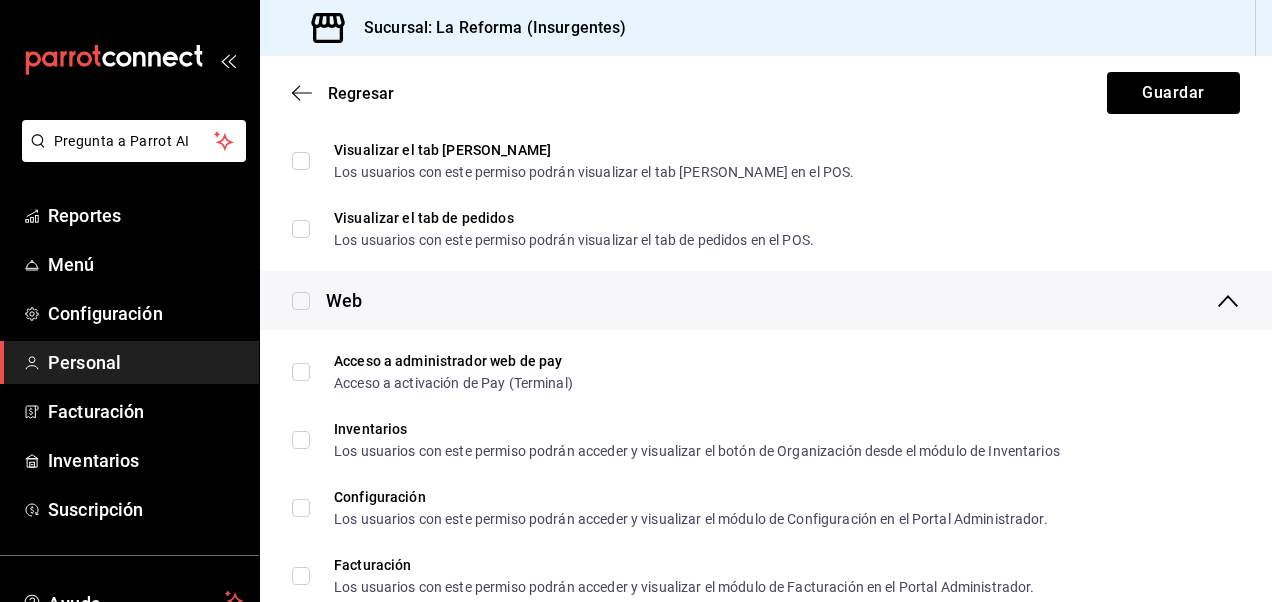 scroll, scrollTop: 1068, scrollLeft: 0, axis: vertical 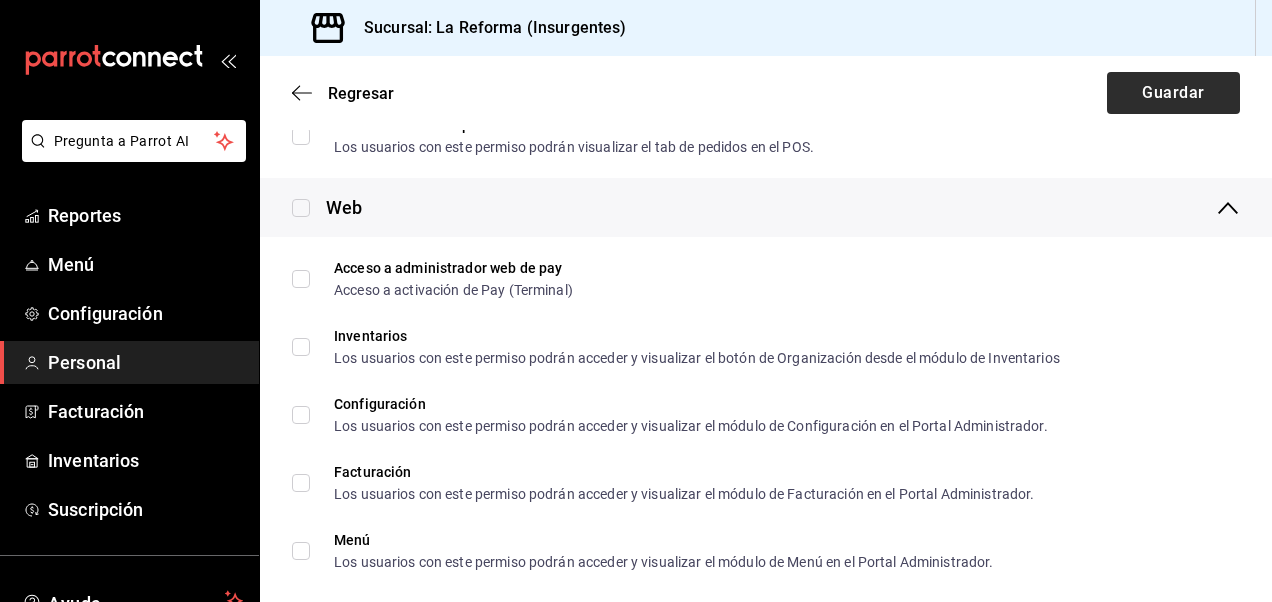 type on "geraldine luna vega" 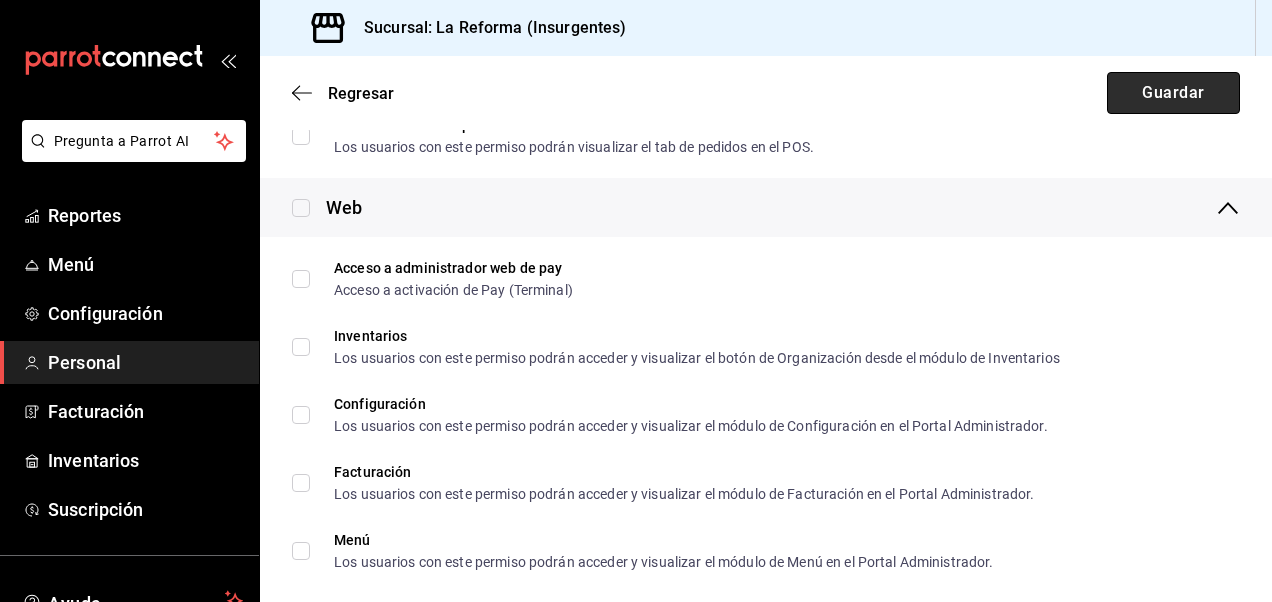 click on "Guardar" at bounding box center [1173, 93] 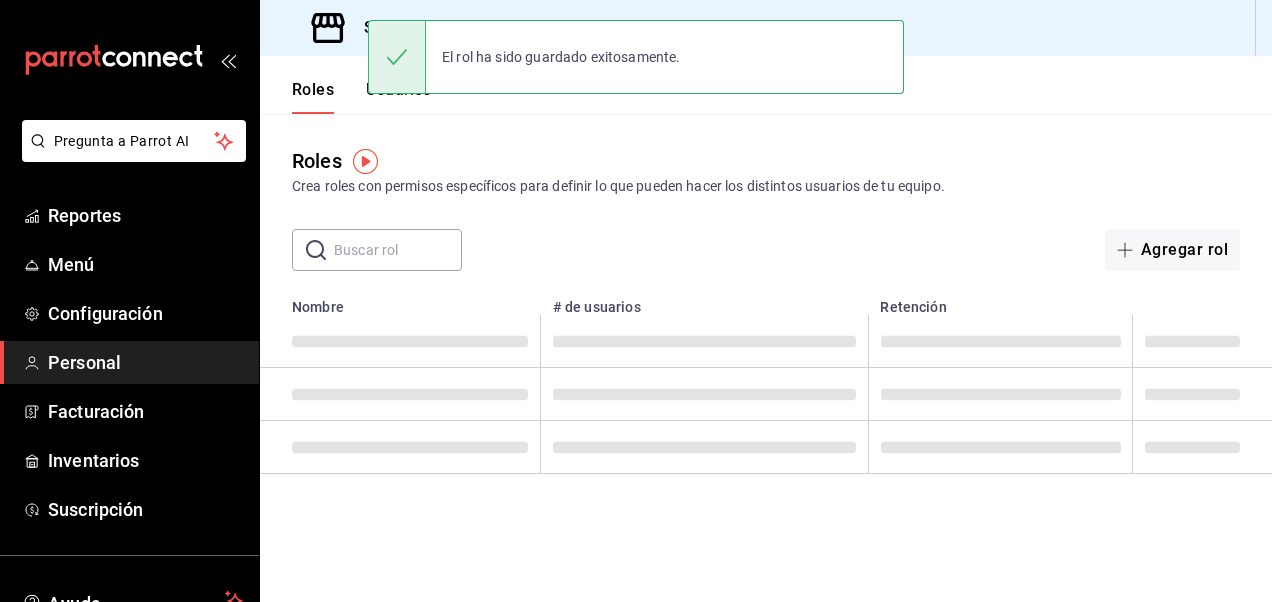 scroll, scrollTop: 0, scrollLeft: 0, axis: both 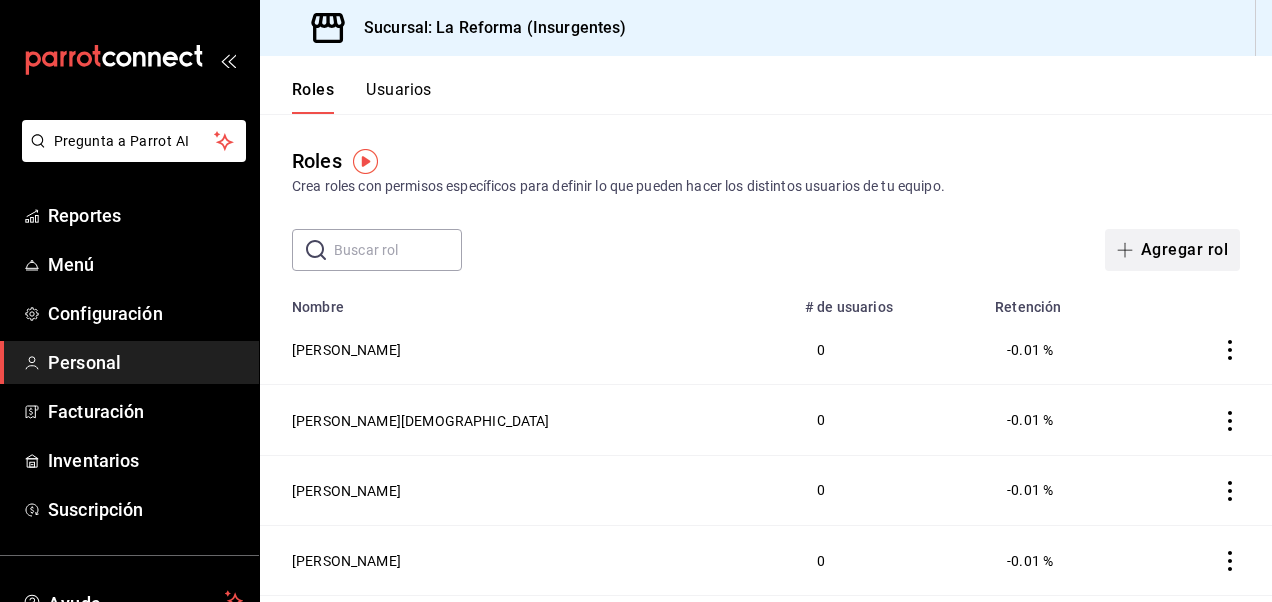 click on "Agregar rol" at bounding box center [1172, 250] 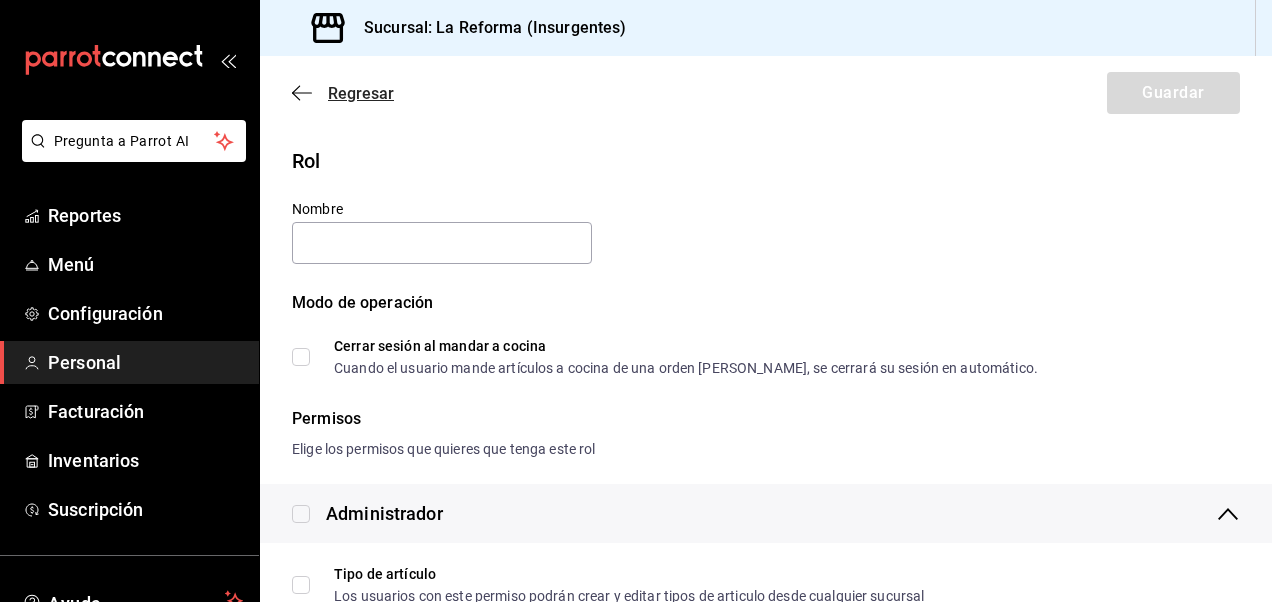 click 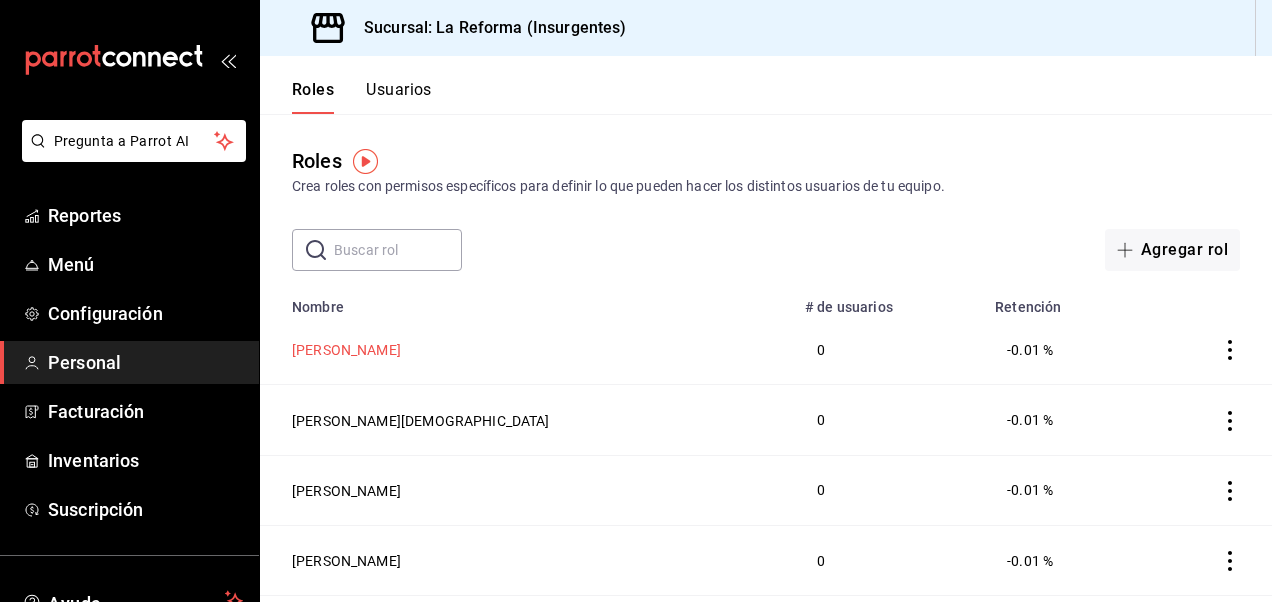 click on "geraldine luna vega" at bounding box center (346, 350) 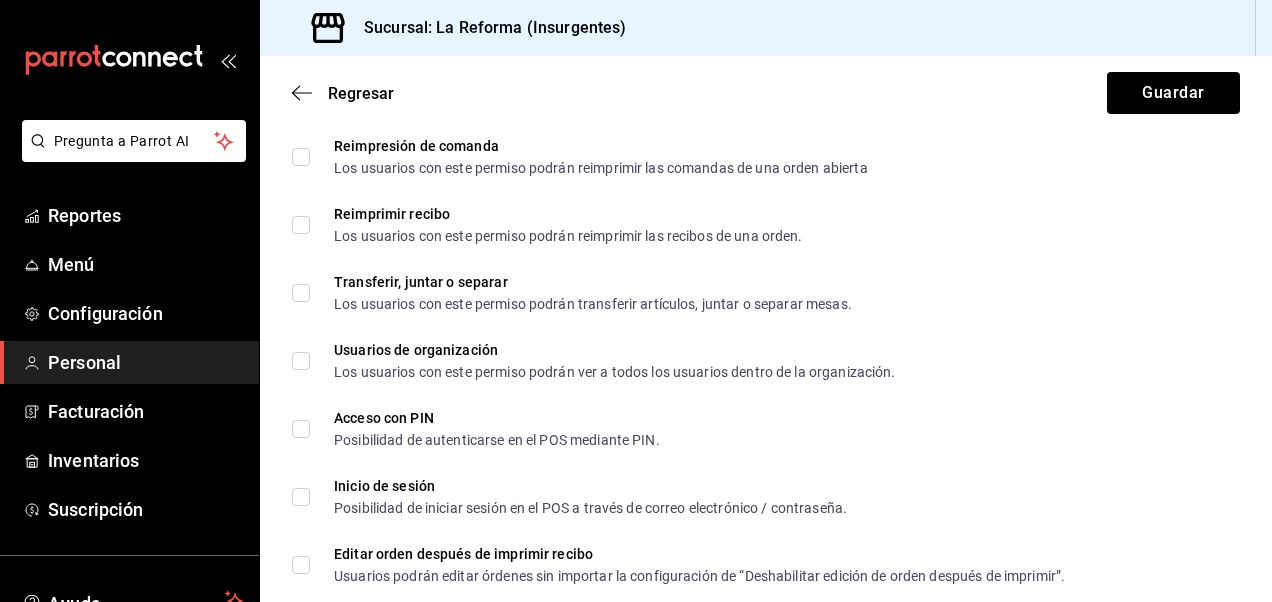 scroll, scrollTop: 3702, scrollLeft: 0, axis: vertical 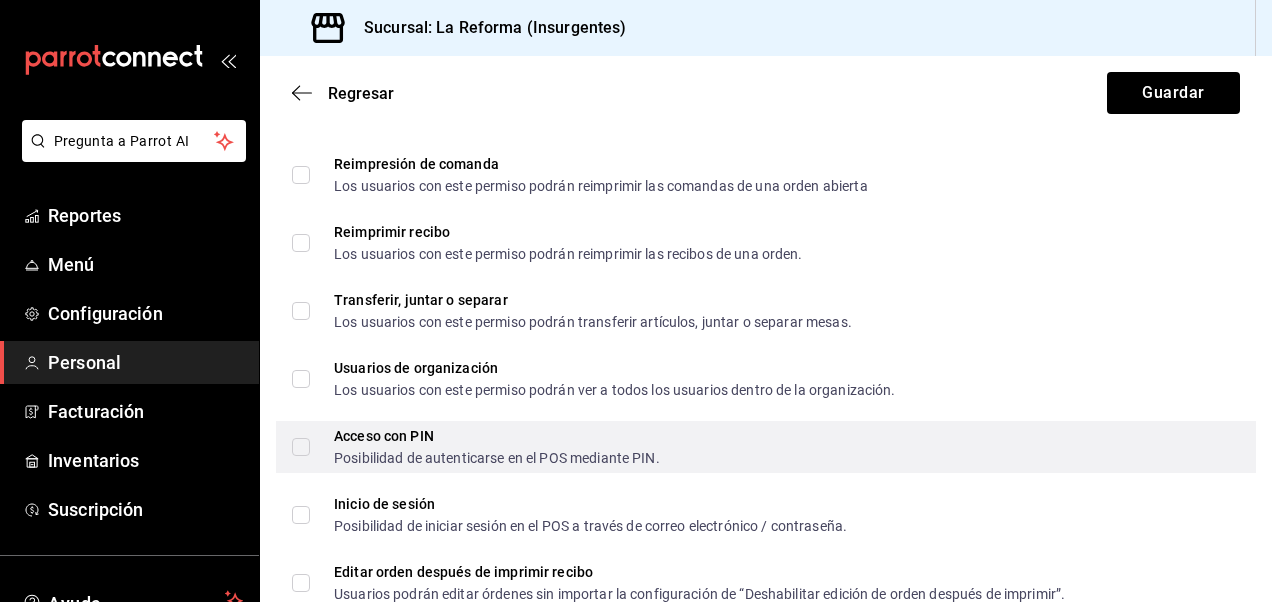 click on "Acceso con PIN Posibilidad de autenticarse en el POS mediante PIN." at bounding box center [301, 447] 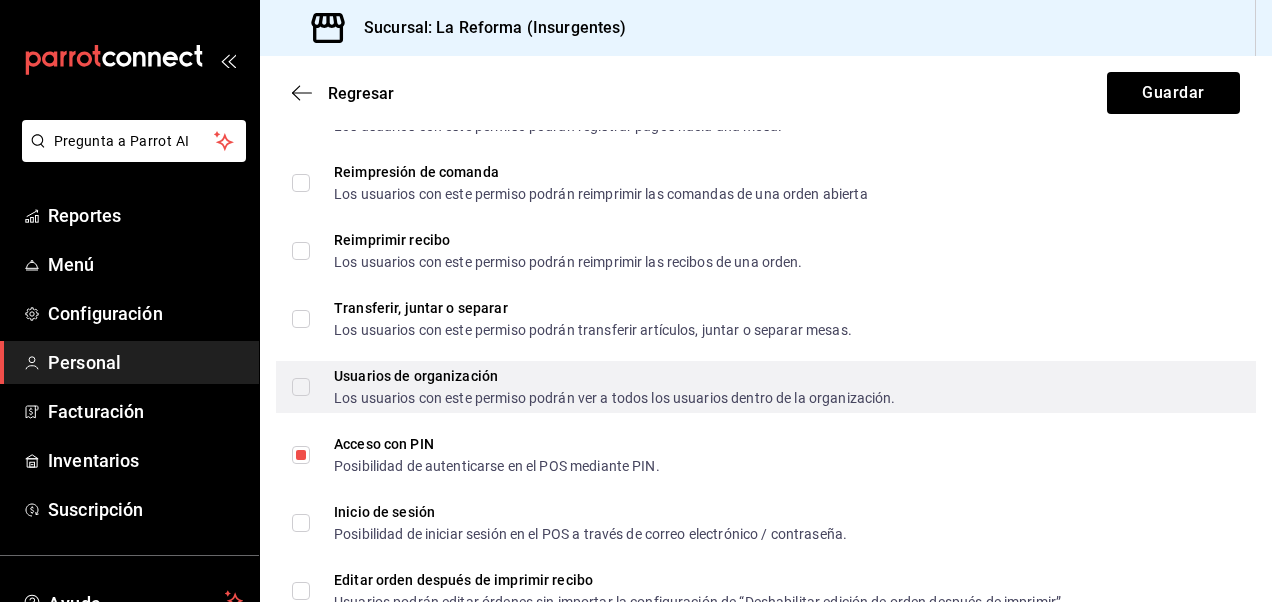 scroll, scrollTop: 3756, scrollLeft: 0, axis: vertical 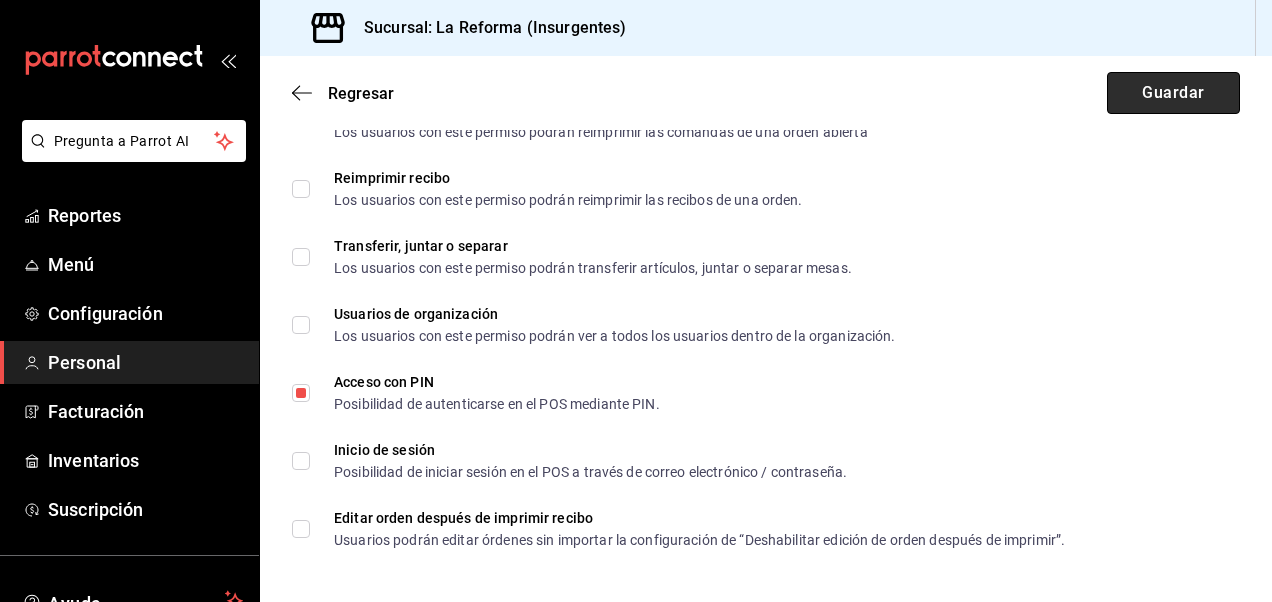 click on "Guardar" at bounding box center (1173, 93) 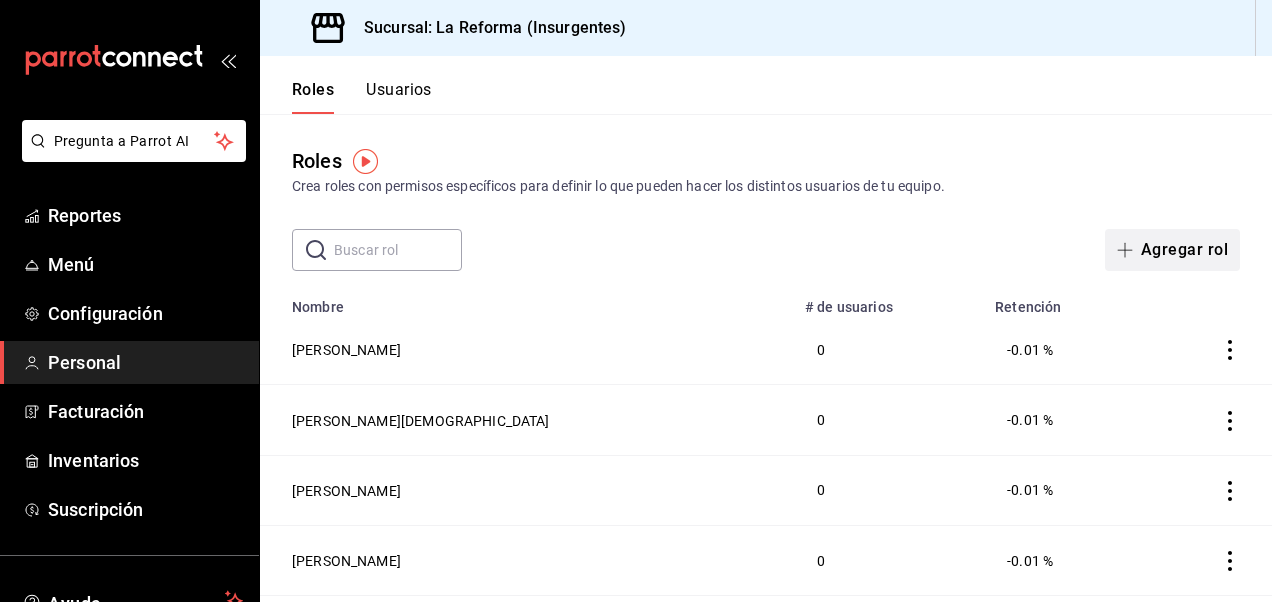 click on "Agregar rol" at bounding box center (1172, 250) 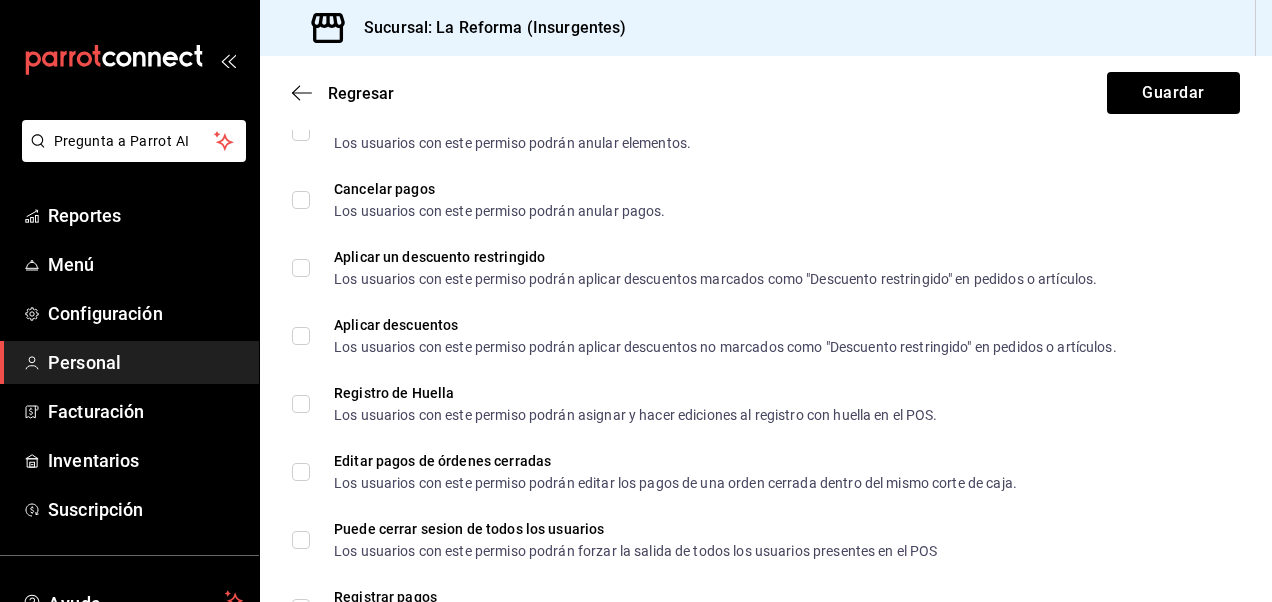 scroll, scrollTop: 3574, scrollLeft: 0, axis: vertical 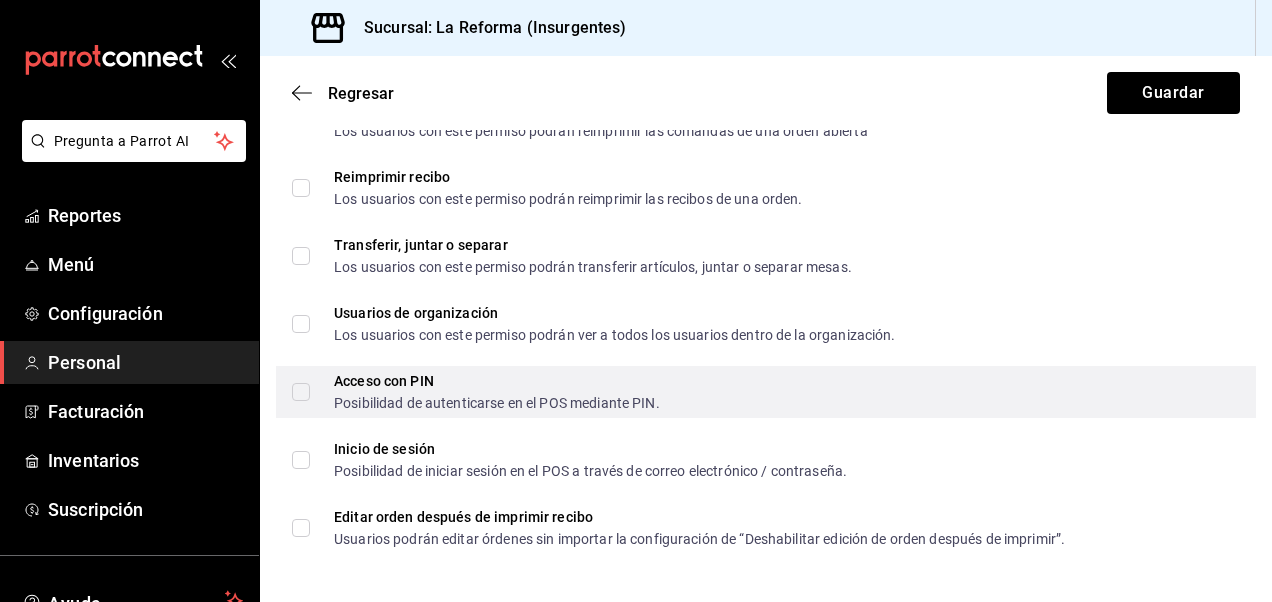 type on "adan hernandez gonzalez" 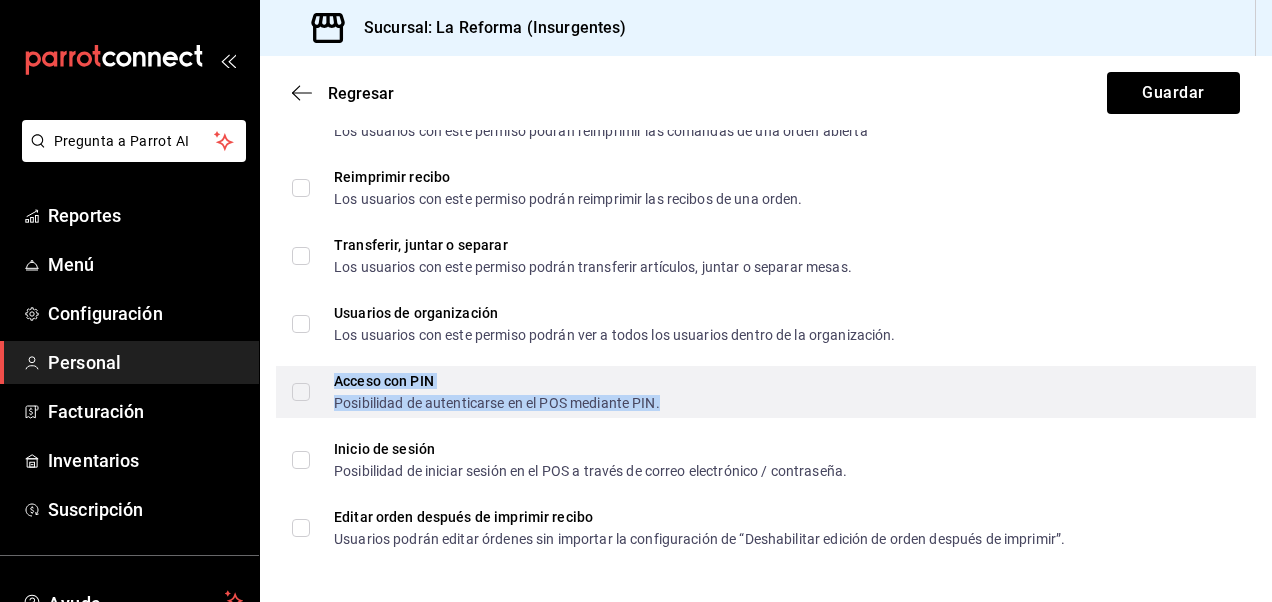 click on "Posibilidad de autenticarse en el POS mediante PIN." at bounding box center (497, 403) 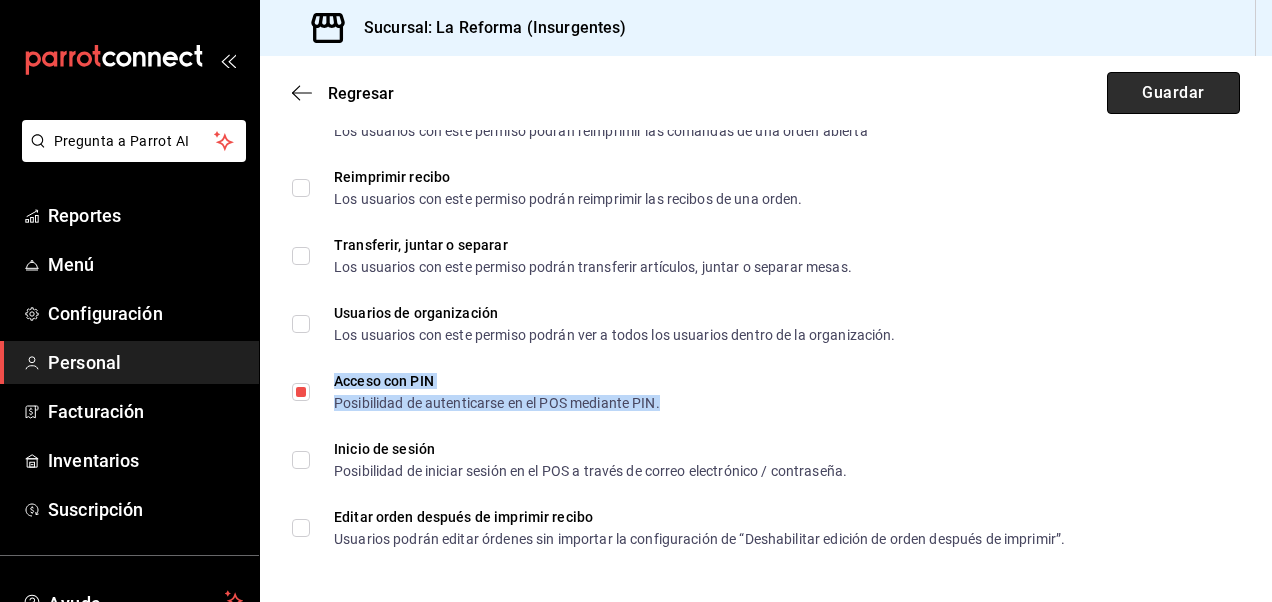 click on "Guardar" at bounding box center [1173, 93] 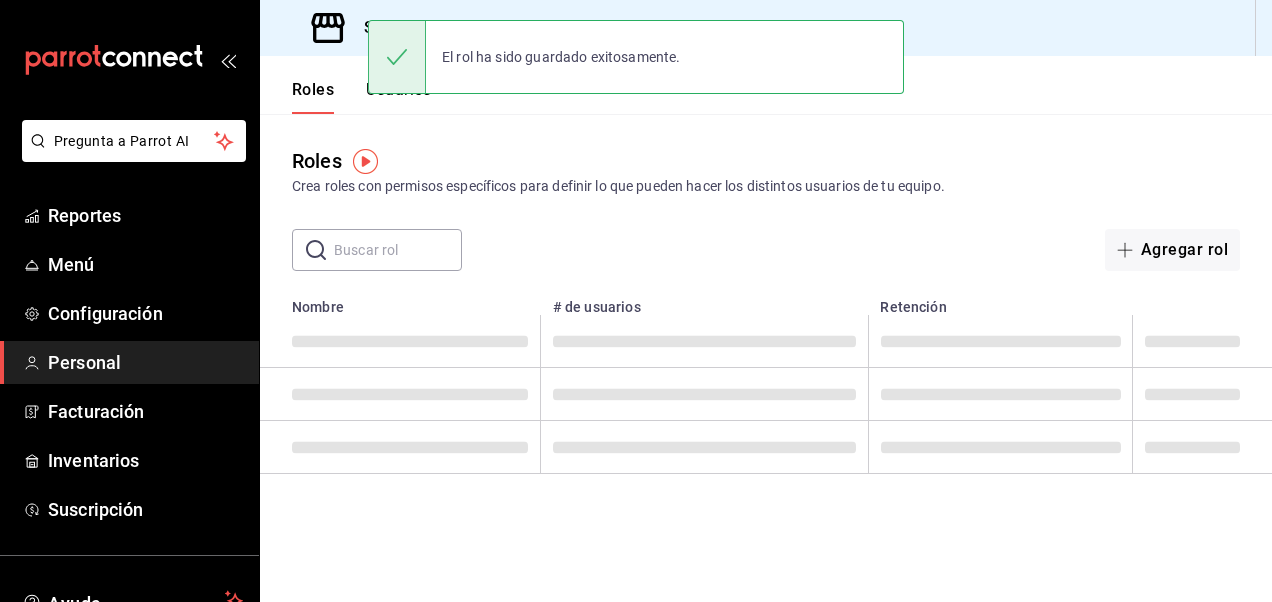scroll, scrollTop: 0, scrollLeft: 0, axis: both 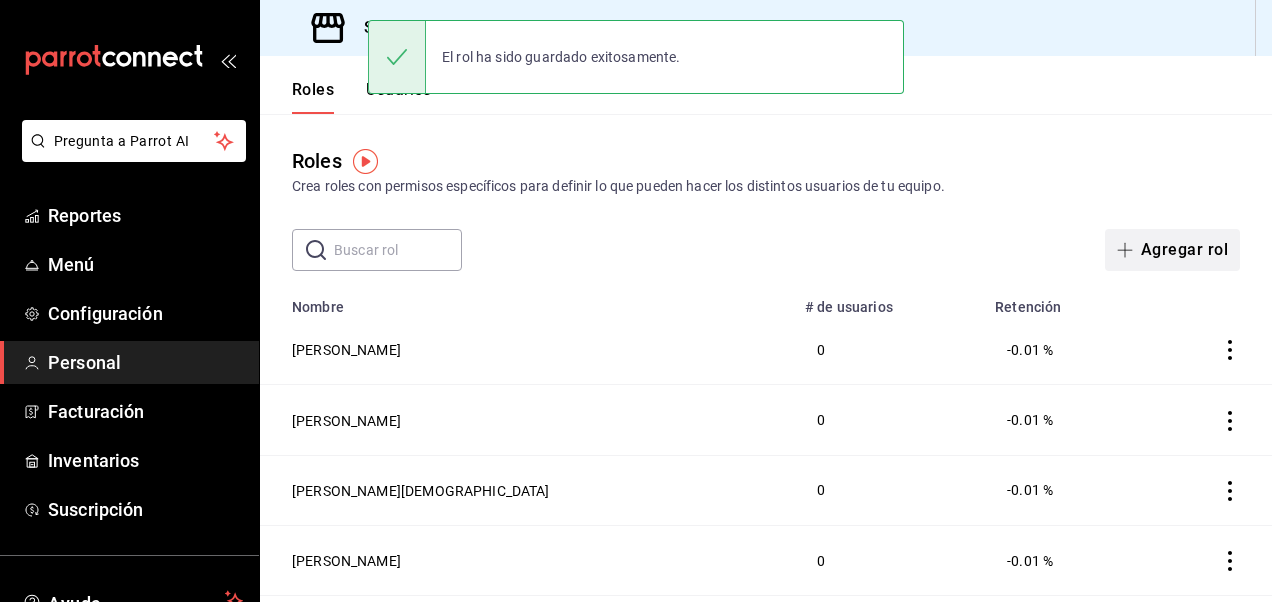 click on "Agregar rol" at bounding box center [1172, 250] 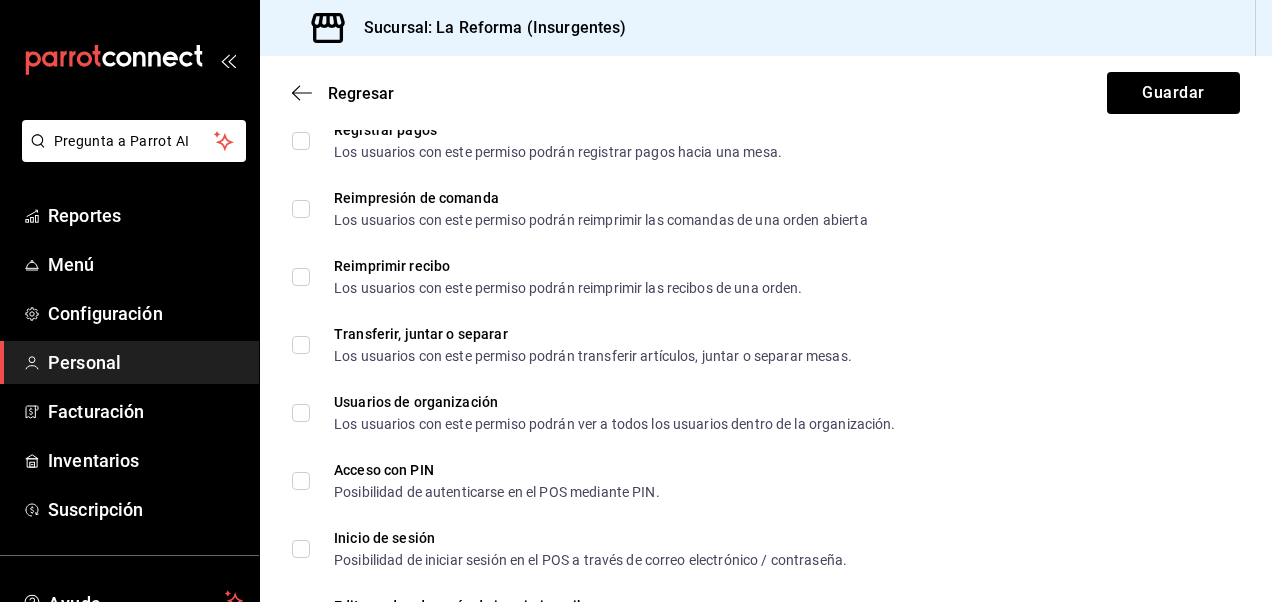 scroll, scrollTop: 3574, scrollLeft: 0, axis: vertical 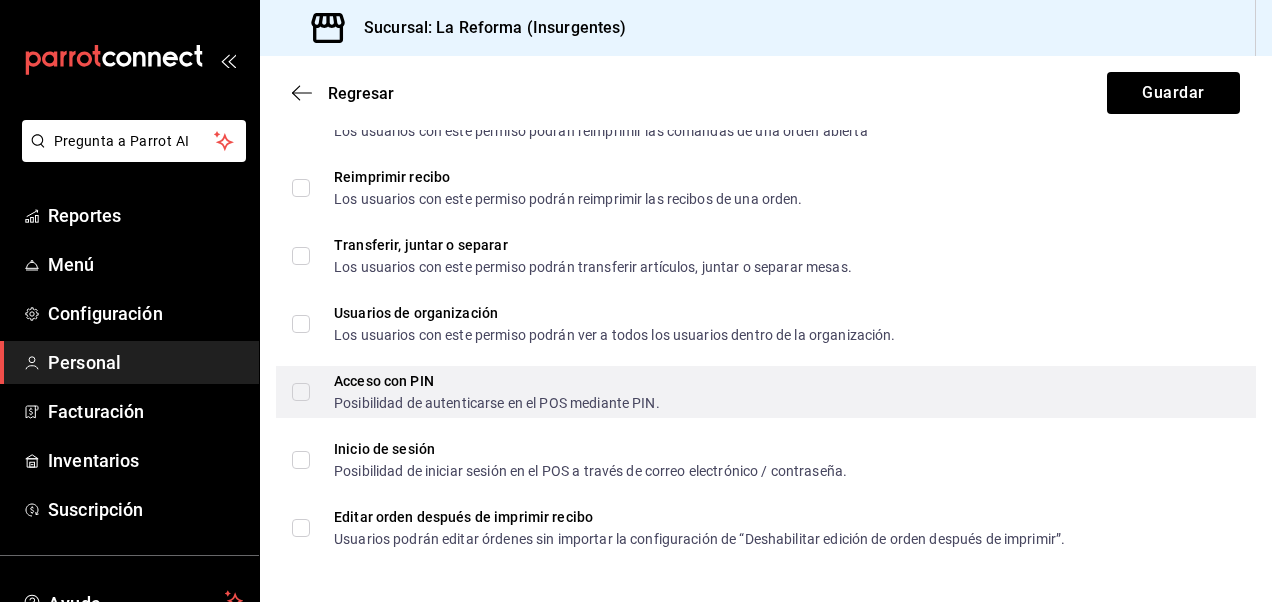 type on "nidia lorena montes ordoñez" 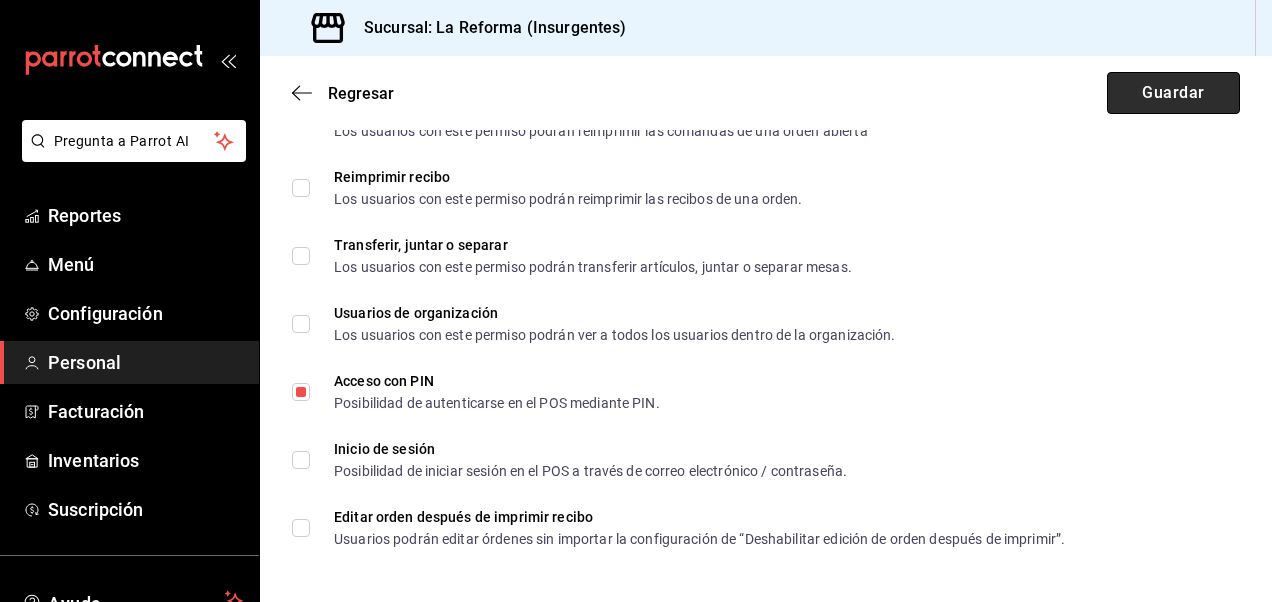 click on "Guardar" at bounding box center (1173, 93) 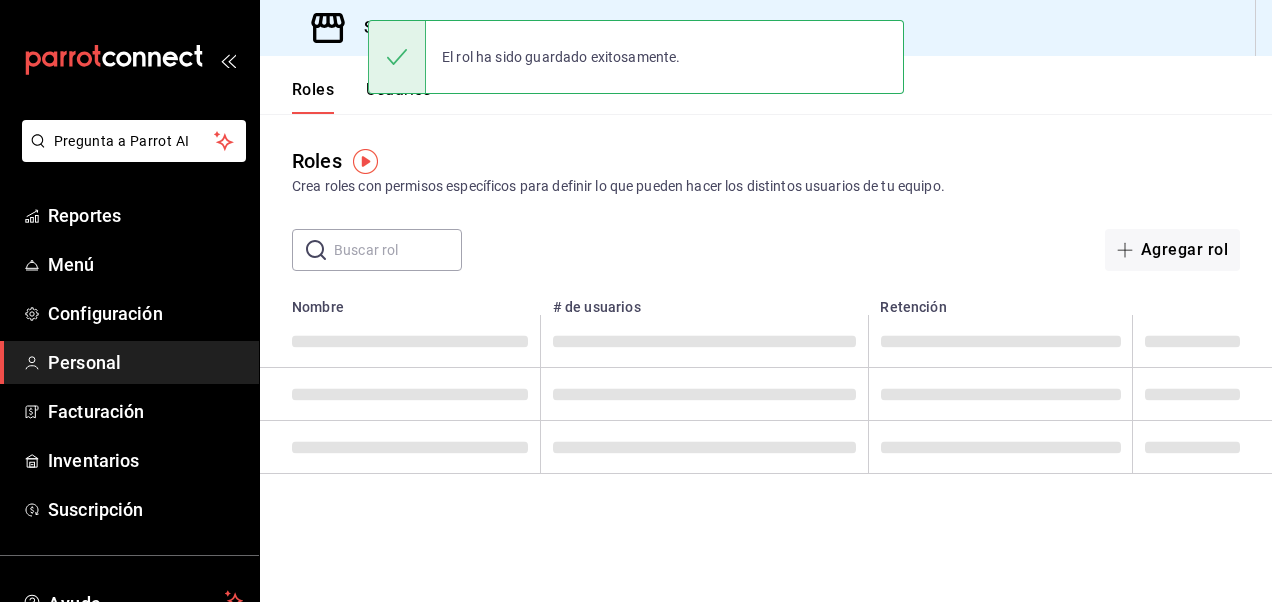 scroll, scrollTop: 0, scrollLeft: 0, axis: both 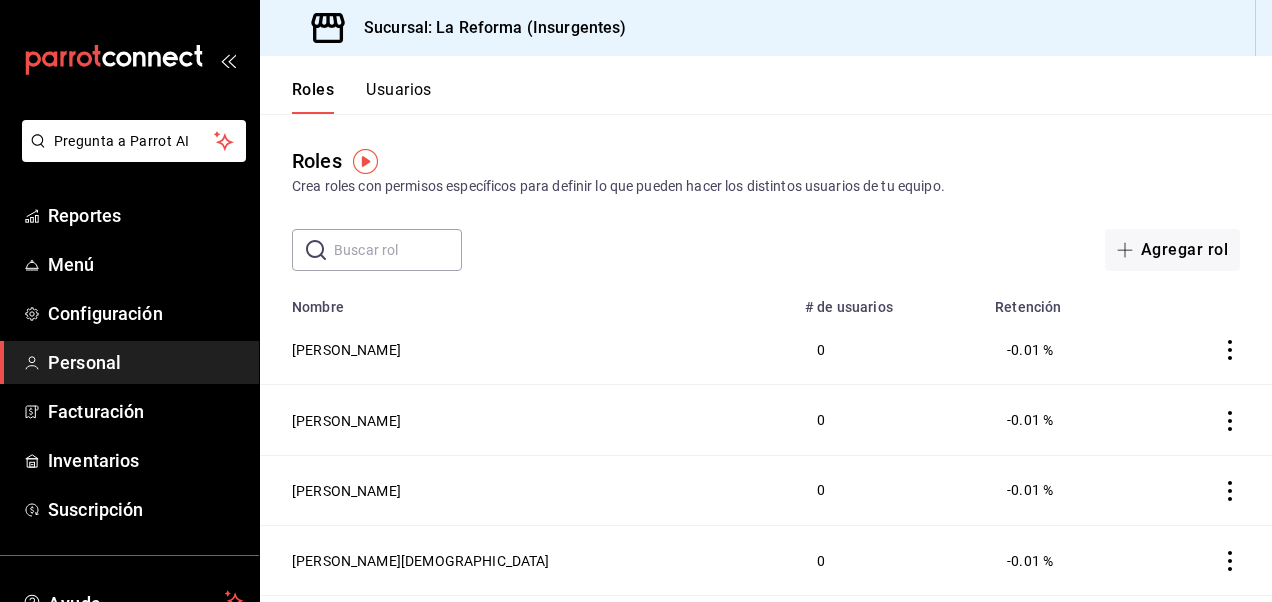 click 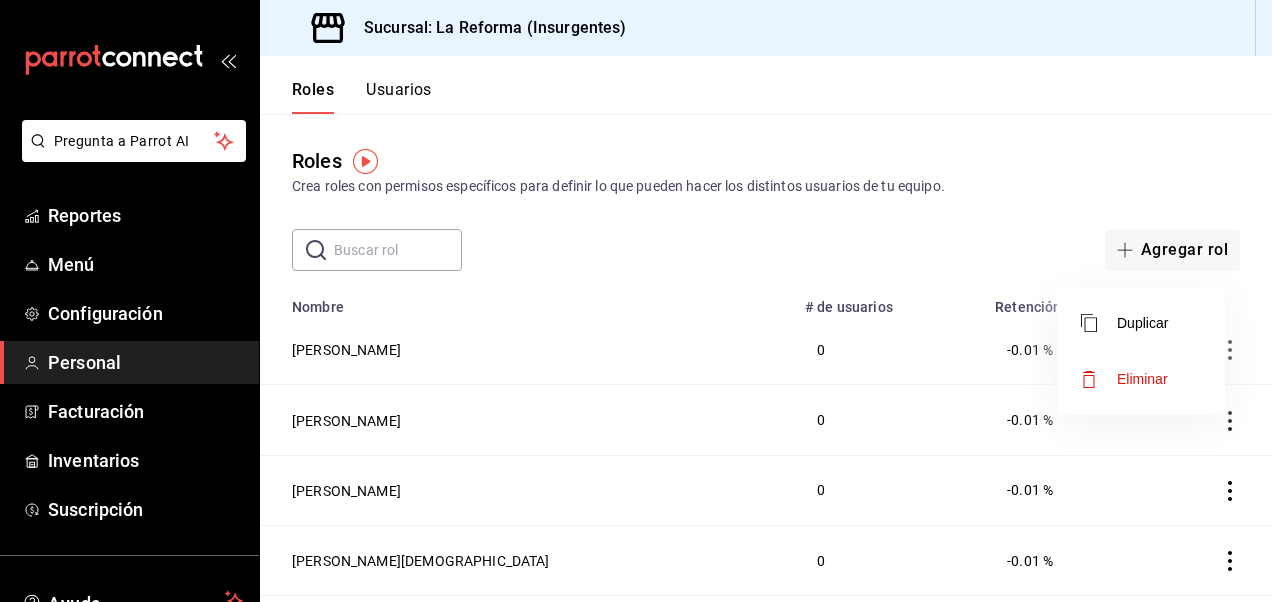 click on "Eliminar" at bounding box center [1142, 379] 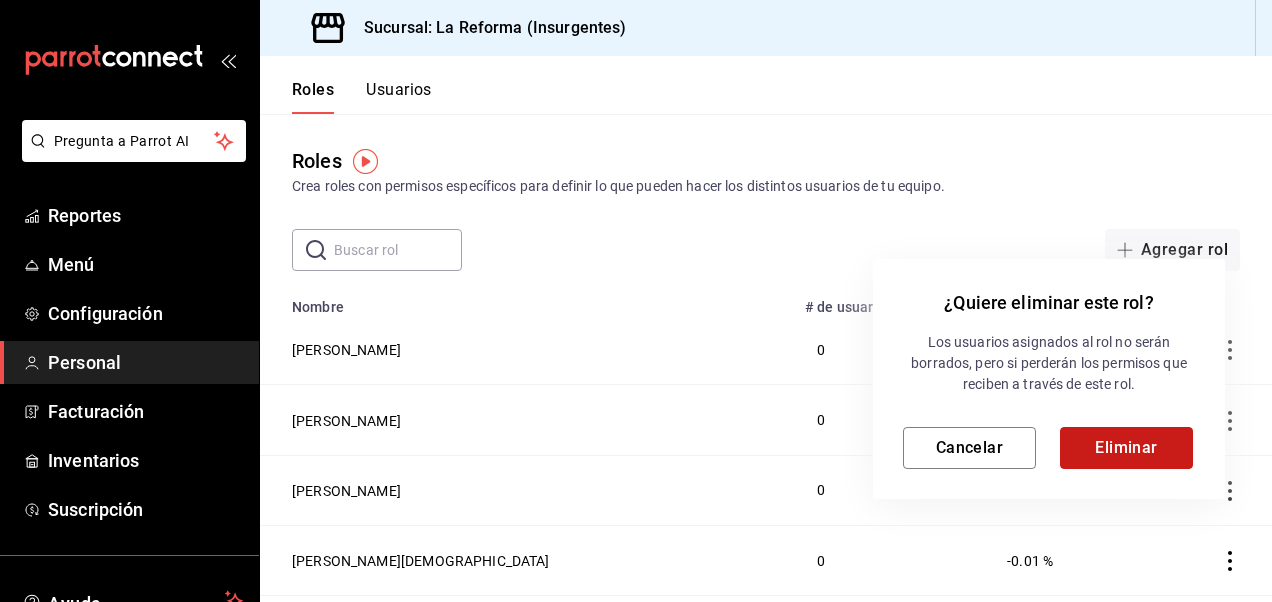 click on "Eliminar" at bounding box center (1126, 448) 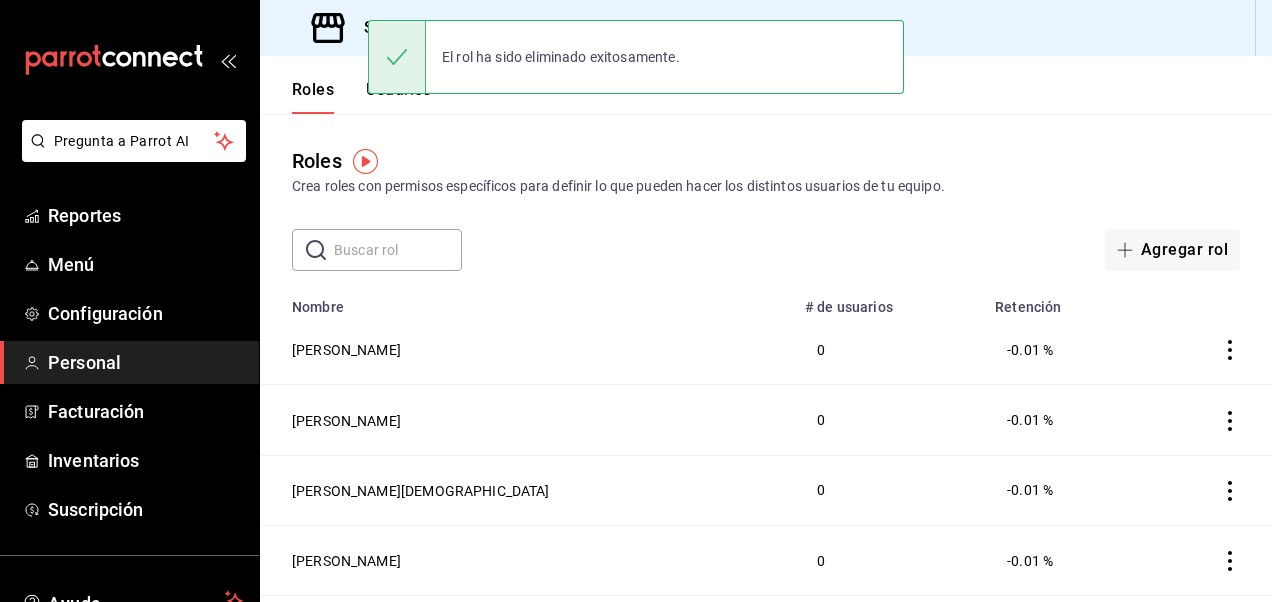 click 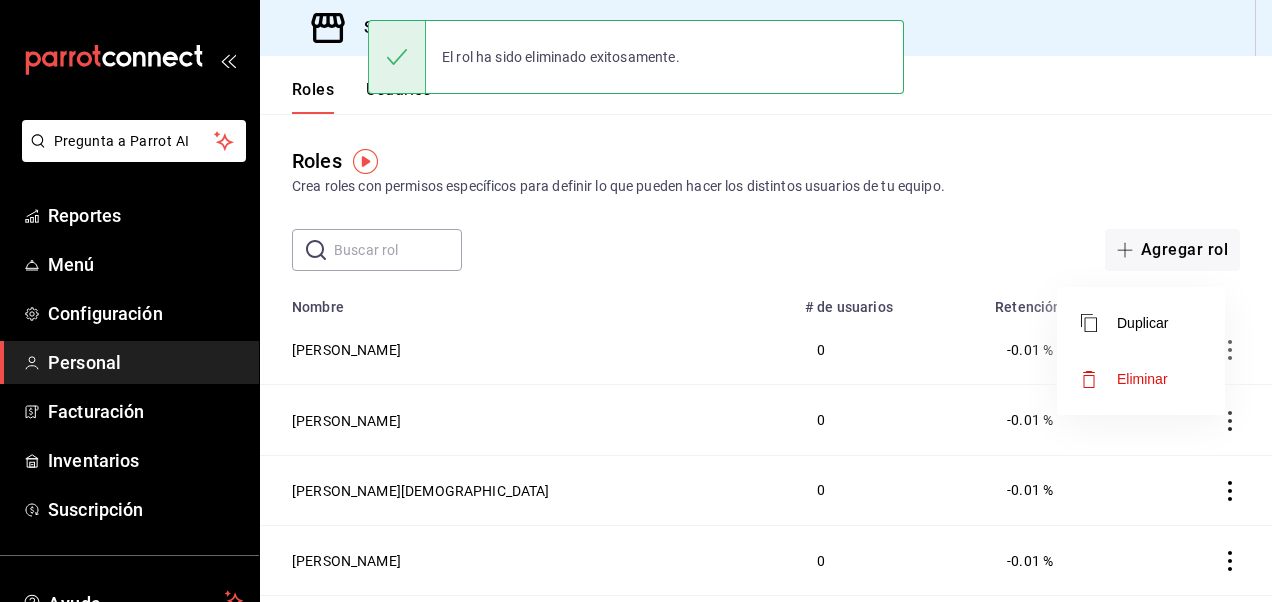 click on "Eliminar" at bounding box center [1142, 379] 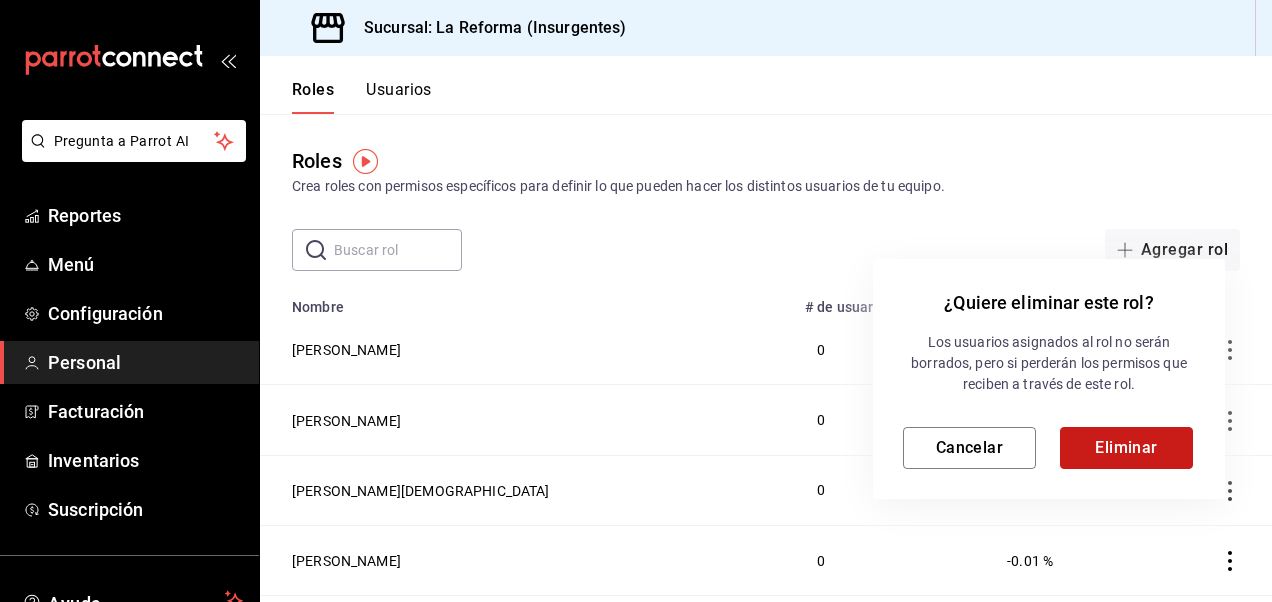 click on "Eliminar" at bounding box center [1126, 448] 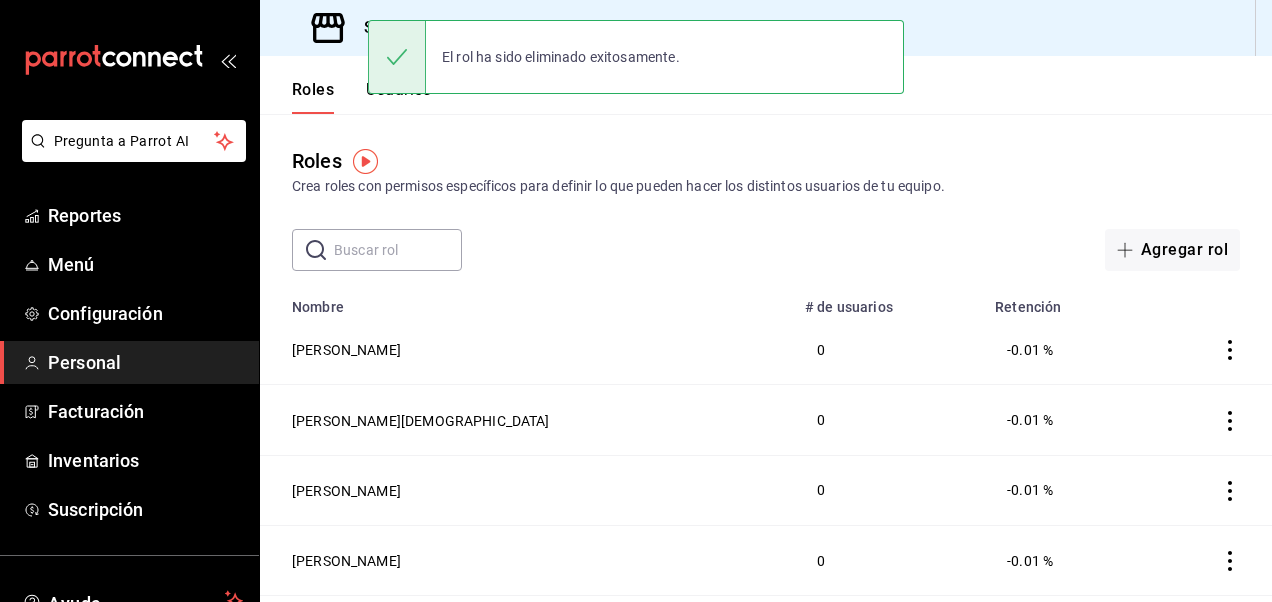 click 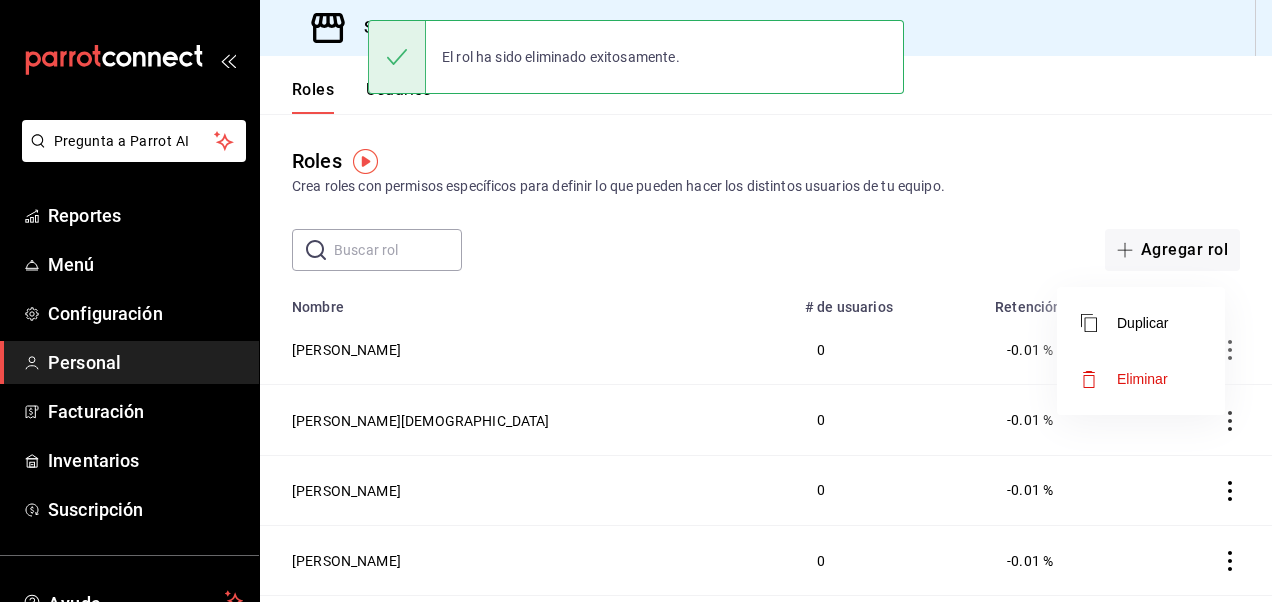 click on "Eliminar" at bounding box center (1142, 379) 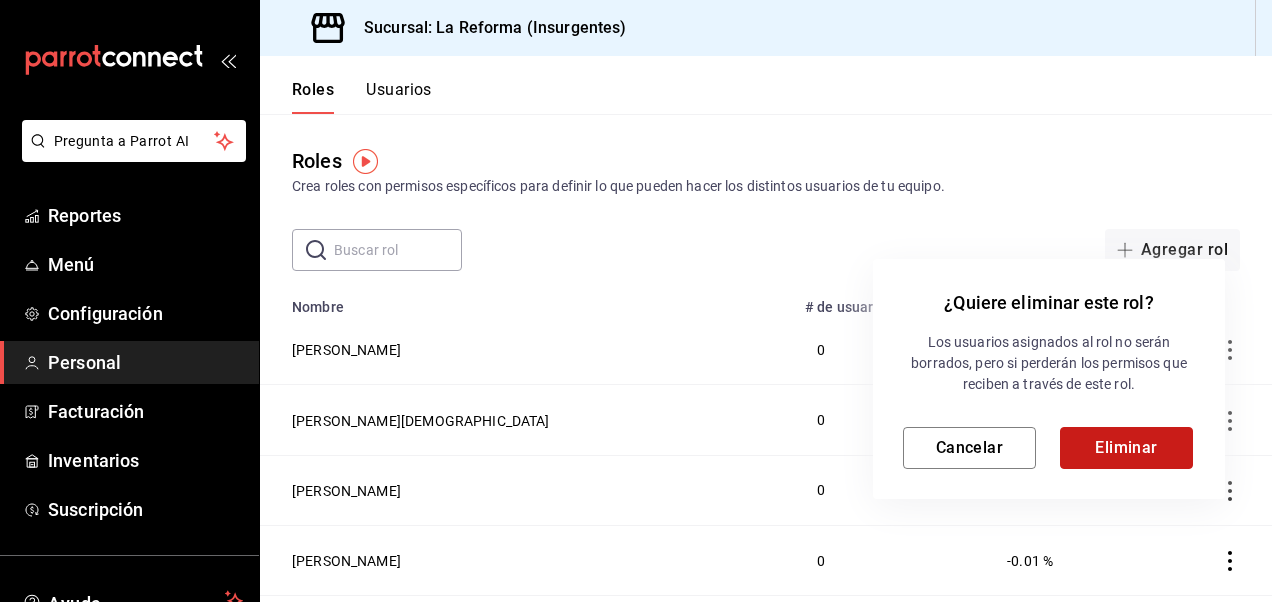 click on "Eliminar" at bounding box center (1126, 448) 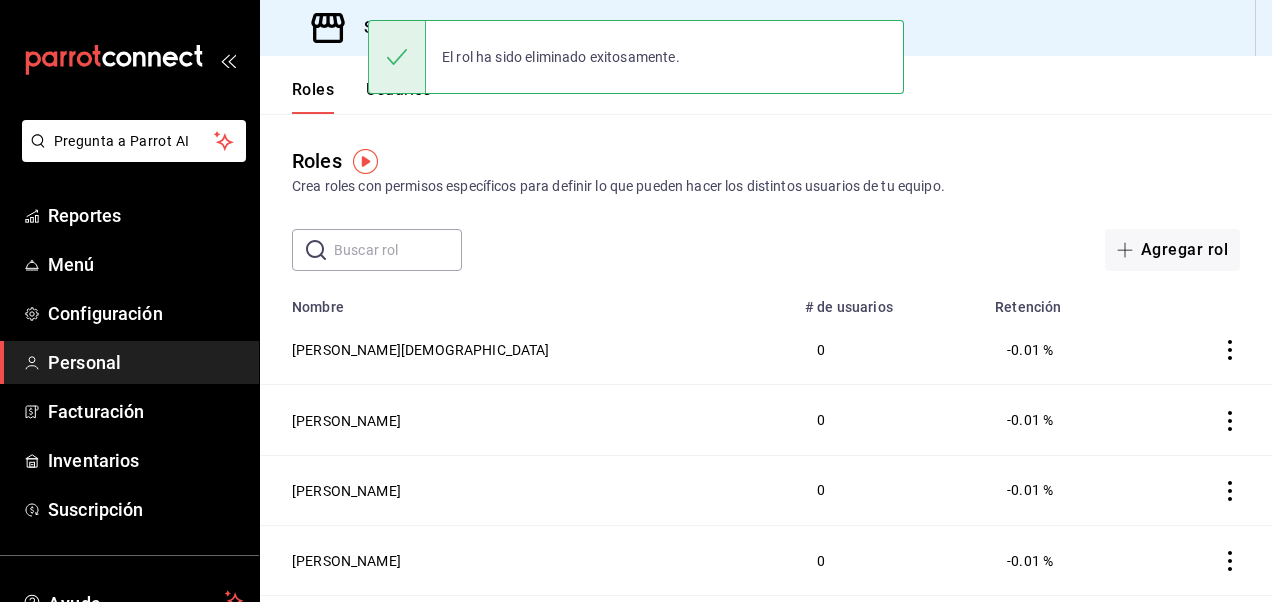 click 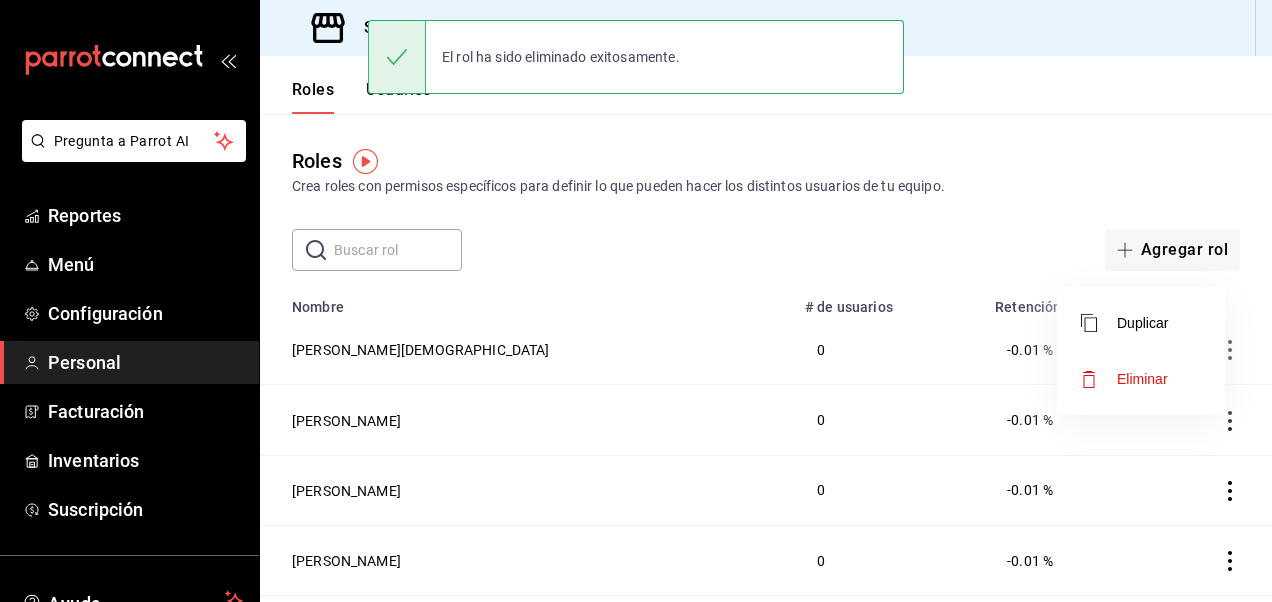 click on "Eliminar" at bounding box center (1142, 379) 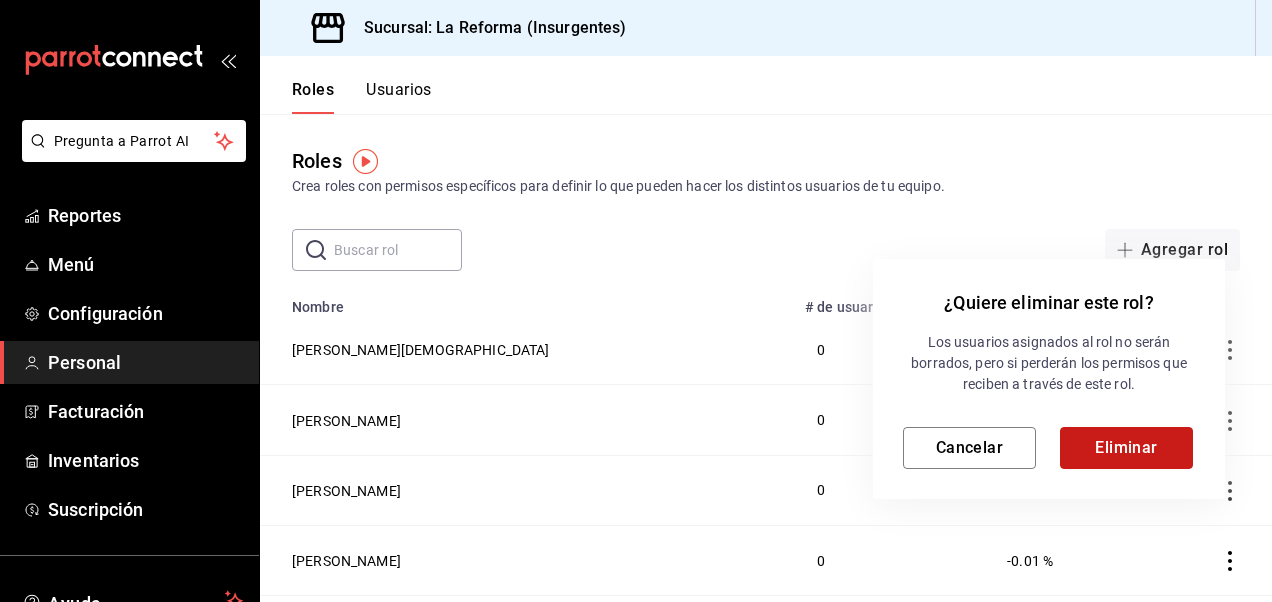 click on "Eliminar" at bounding box center [1126, 448] 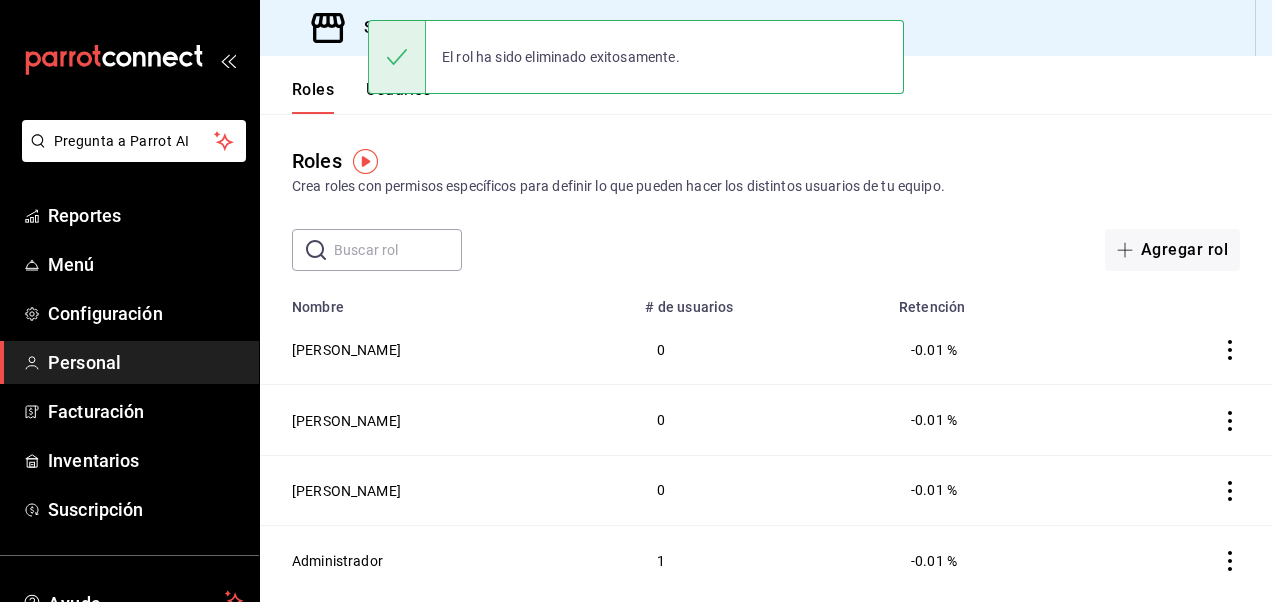 click 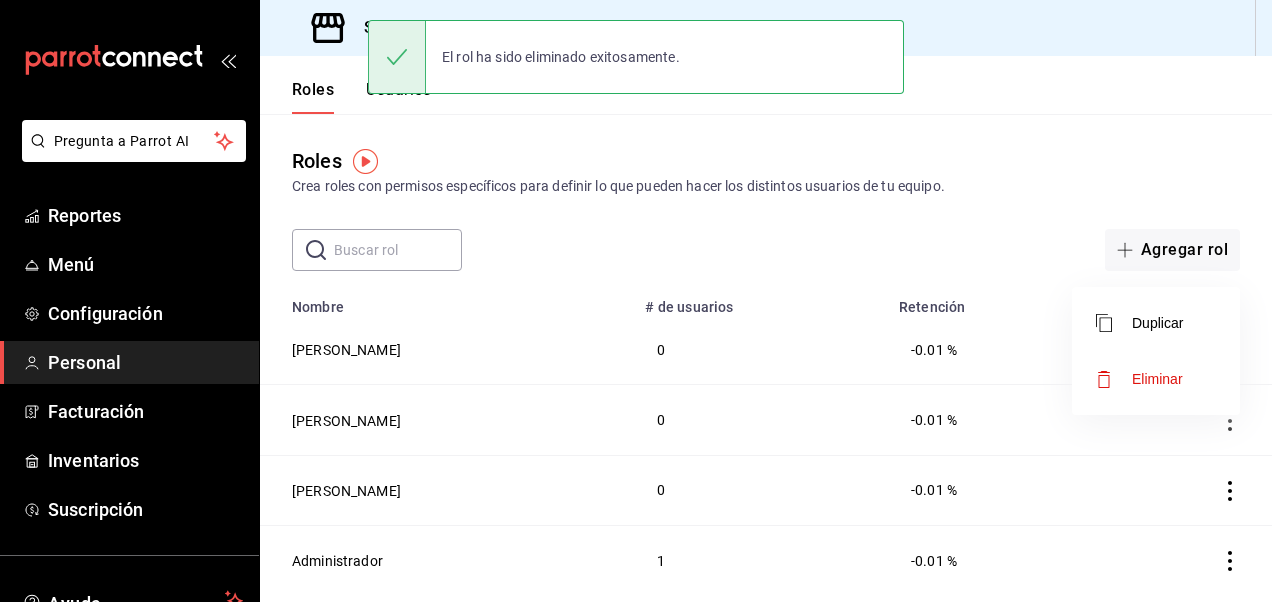 click on "Eliminar" at bounding box center (1157, 379) 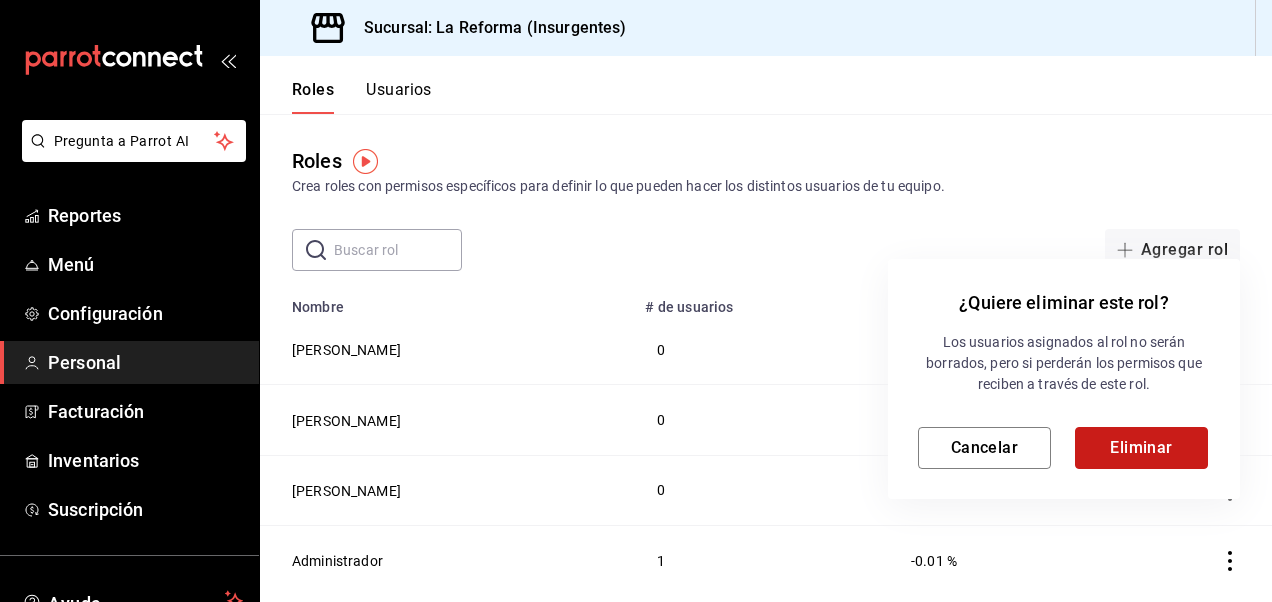 click on "Eliminar" at bounding box center [1141, 448] 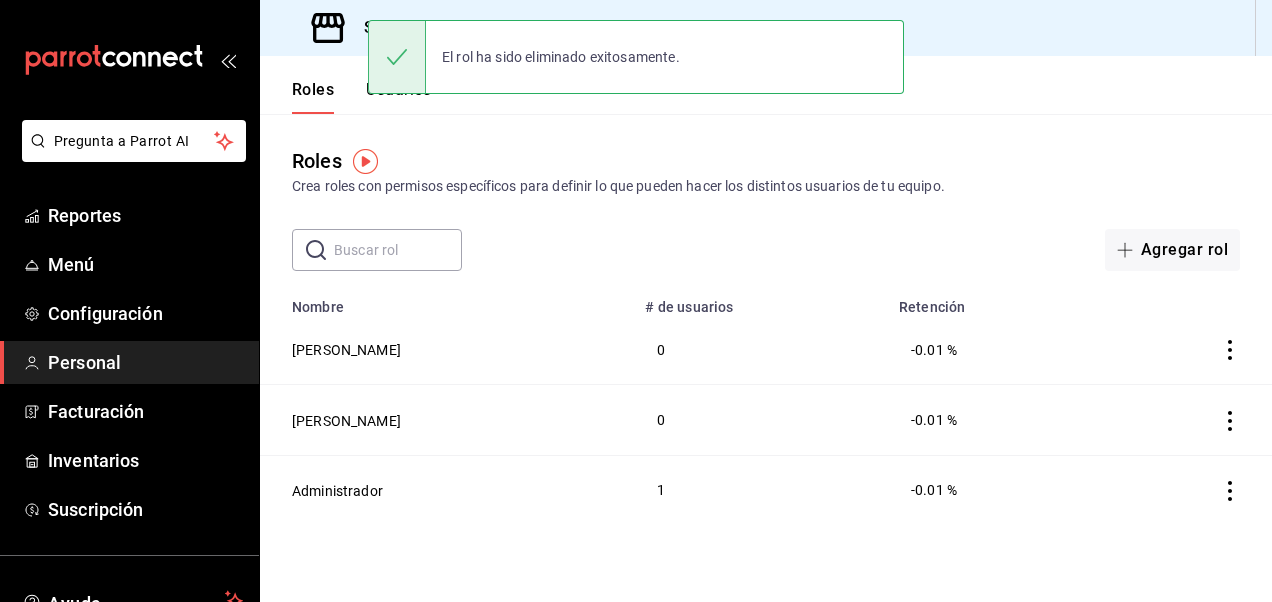 click 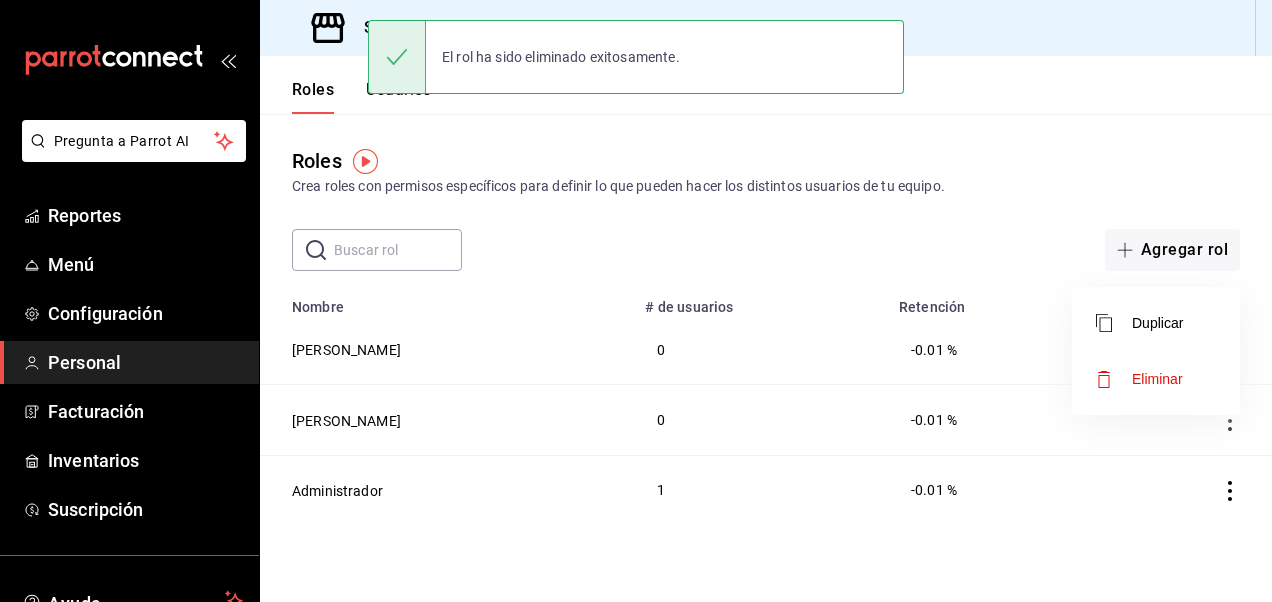 click on "Eliminar" at bounding box center (1157, 379) 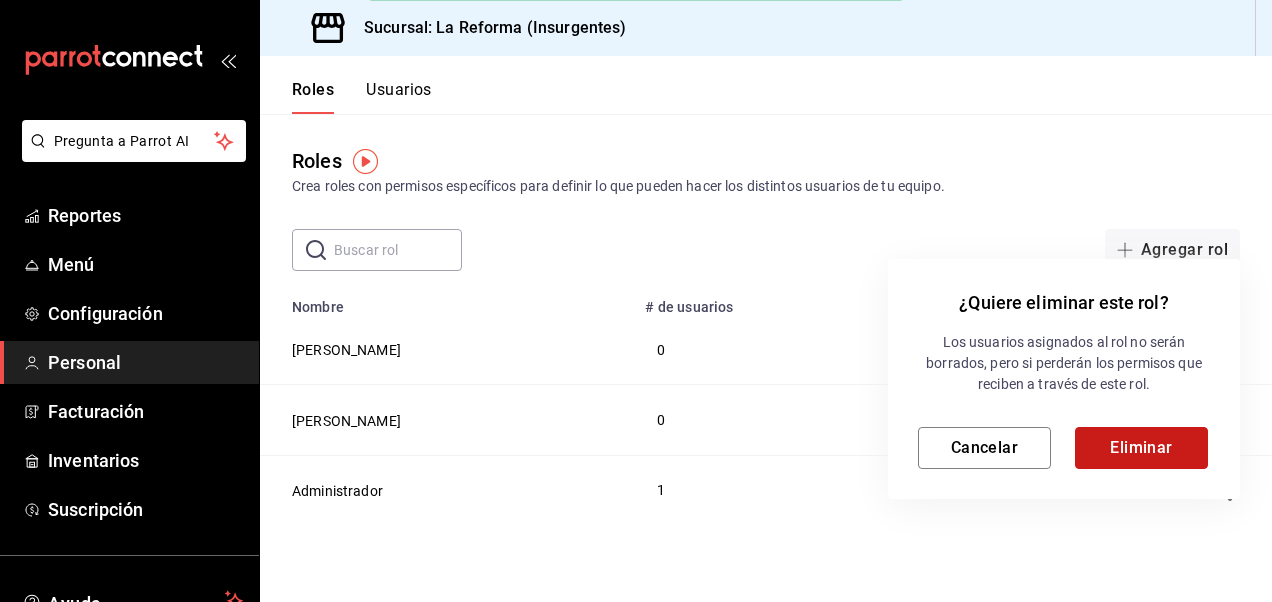 click on "Eliminar" at bounding box center (1141, 448) 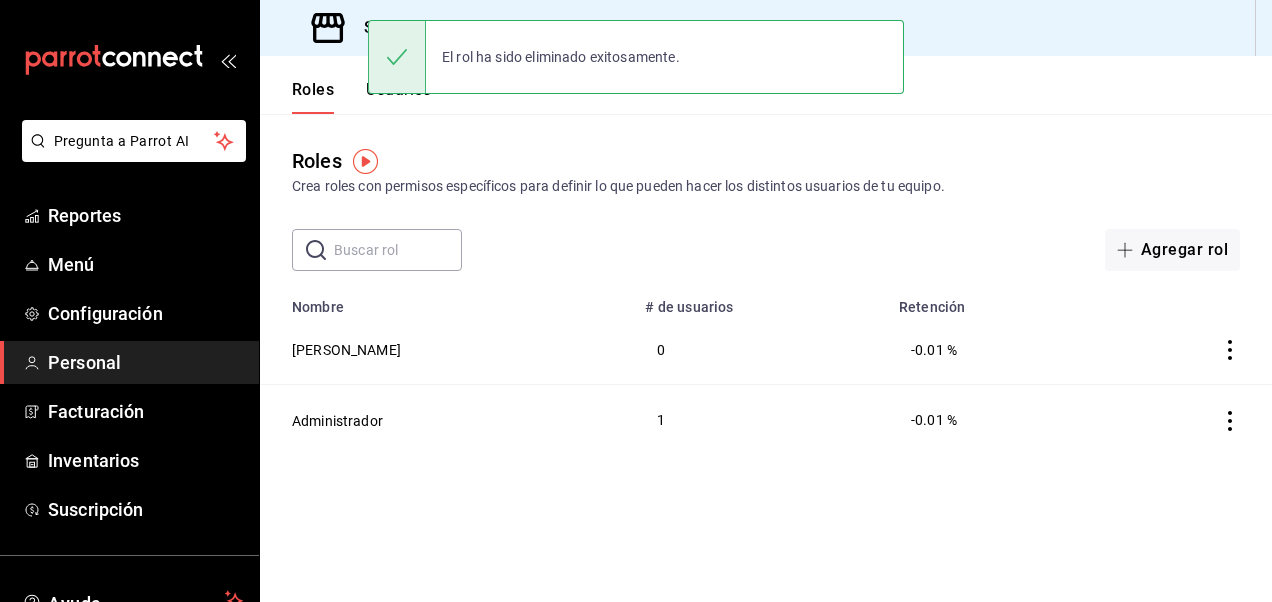 click 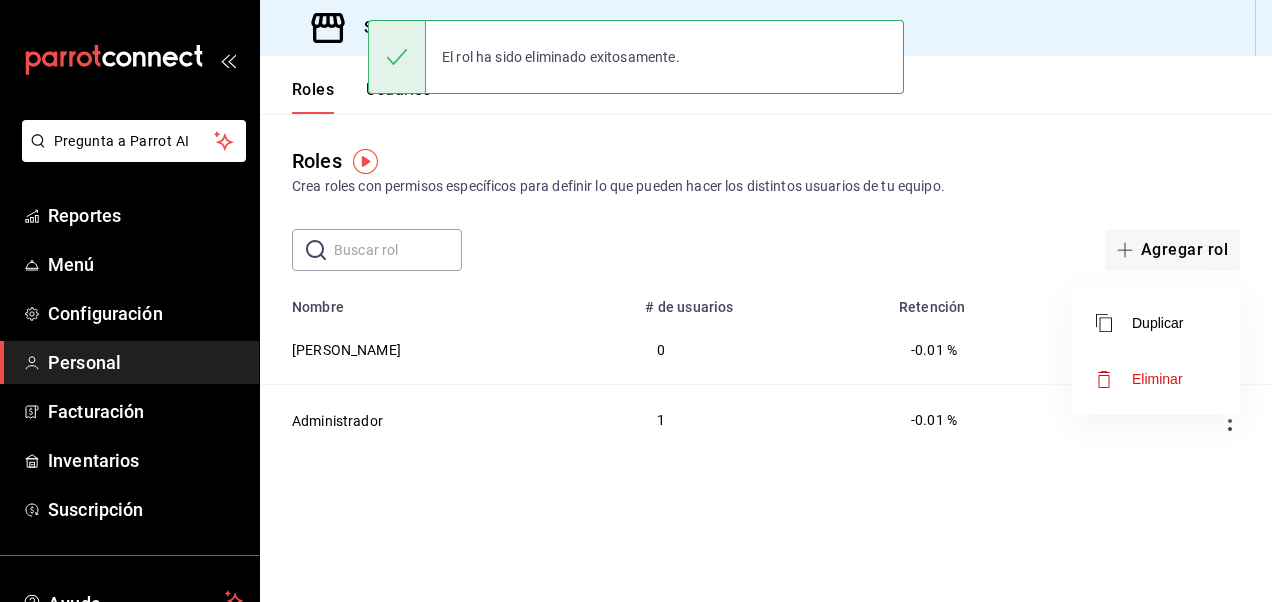 click on "Eliminar" at bounding box center [1157, 379] 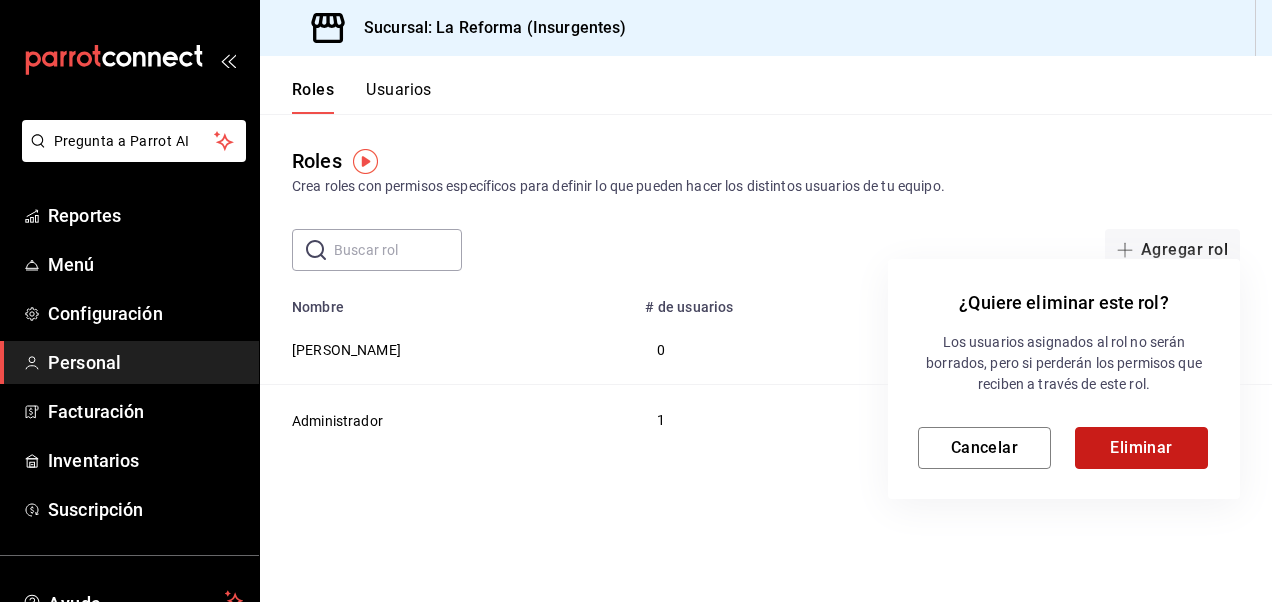click on "Eliminar" at bounding box center [1141, 448] 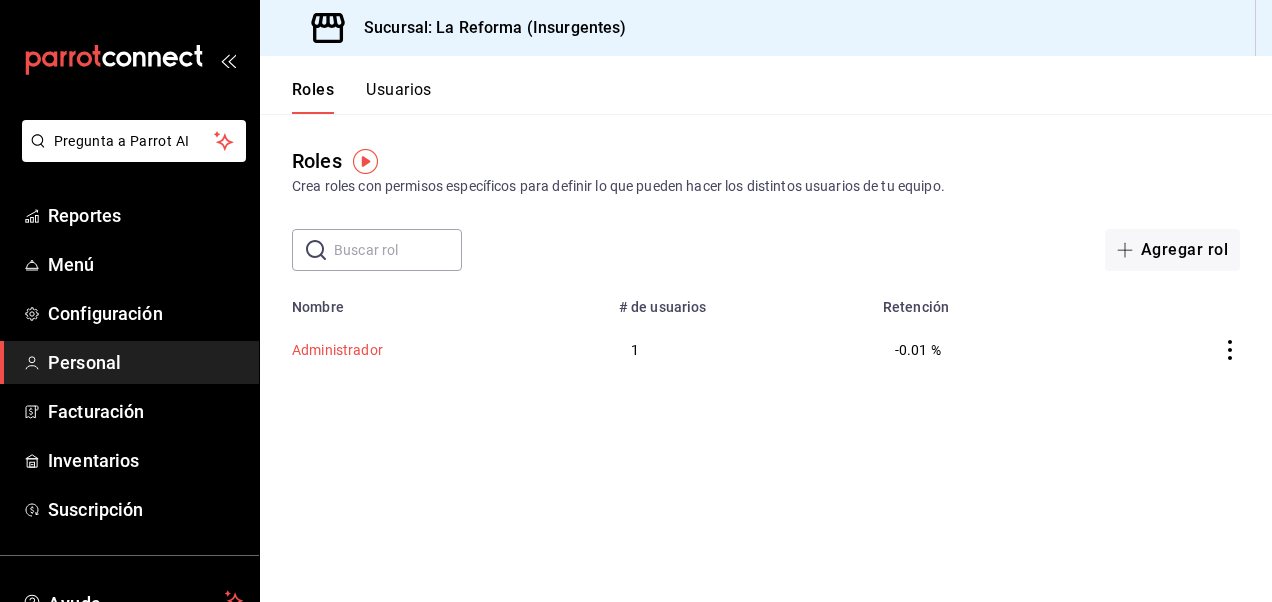 click on "Administrador" at bounding box center [337, 350] 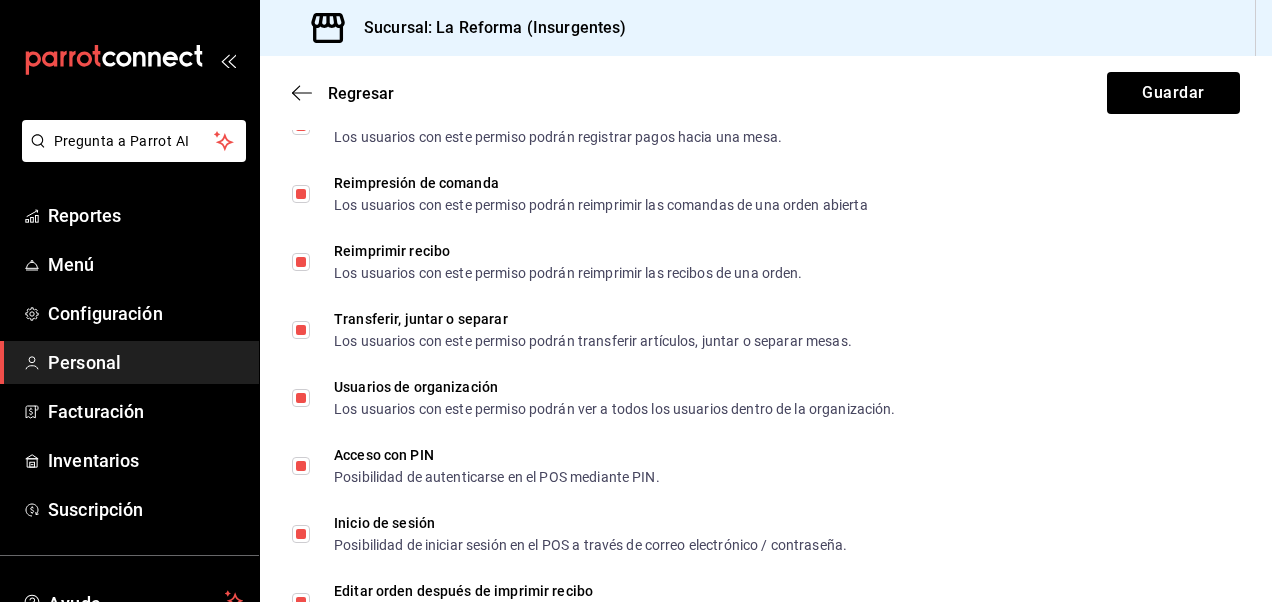 scroll, scrollTop: 3756, scrollLeft: 0, axis: vertical 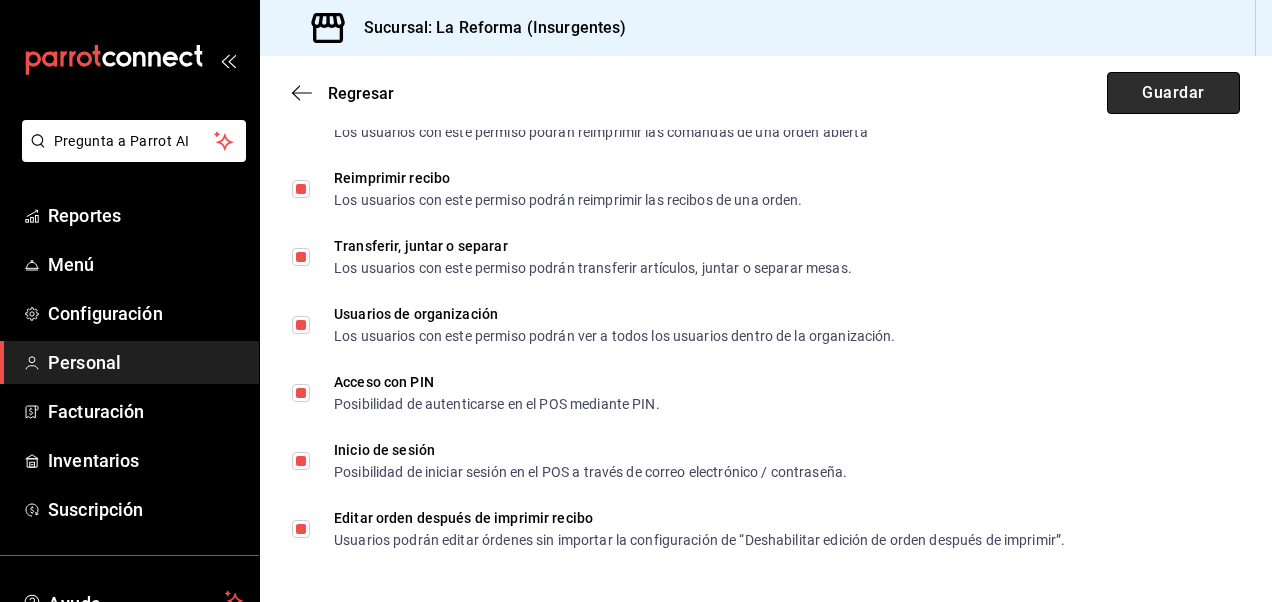 click on "Guardar" at bounding box center [1173, 93] 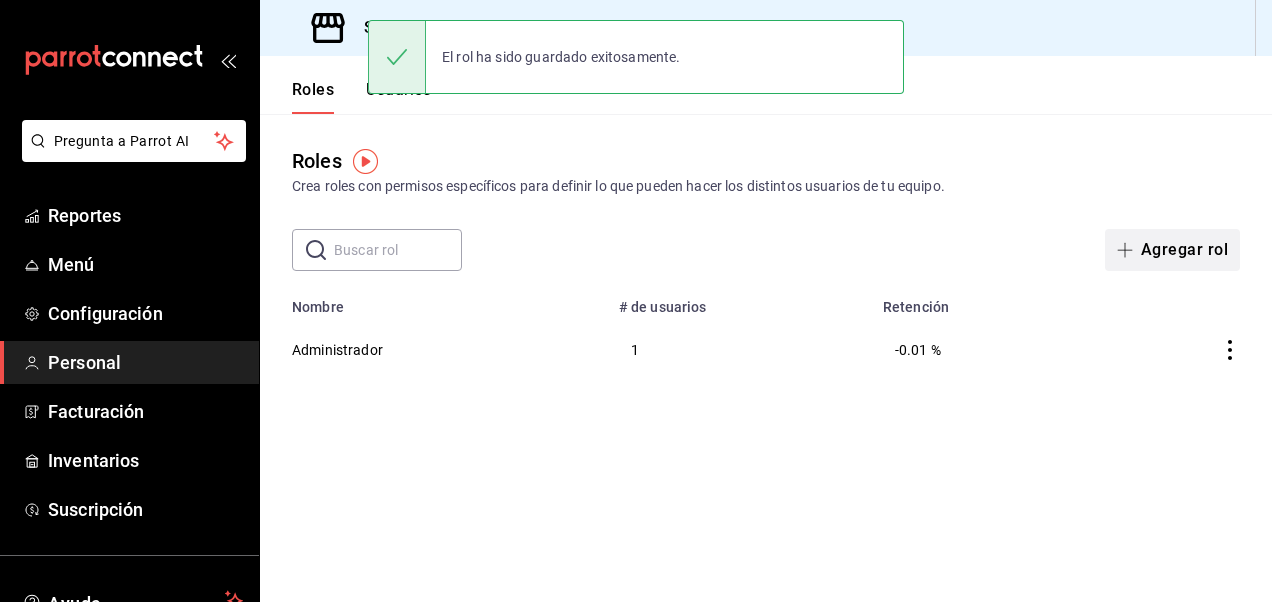 click on "Agregar rol" at bounding box center (1172, 250) 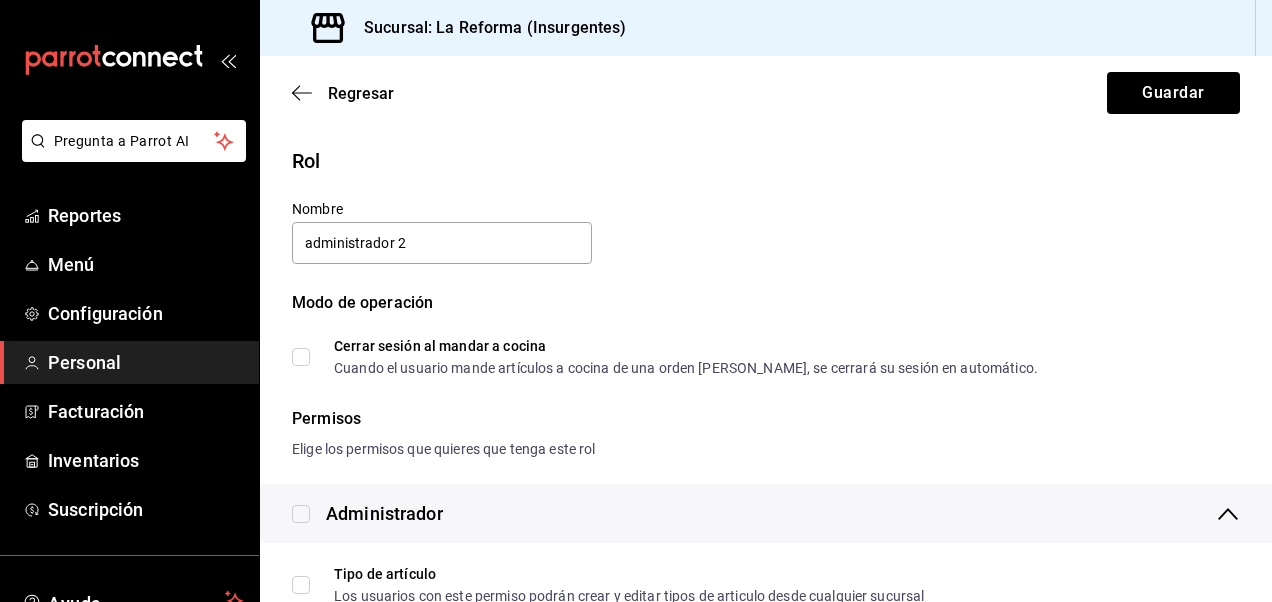 type on "administrador 2" 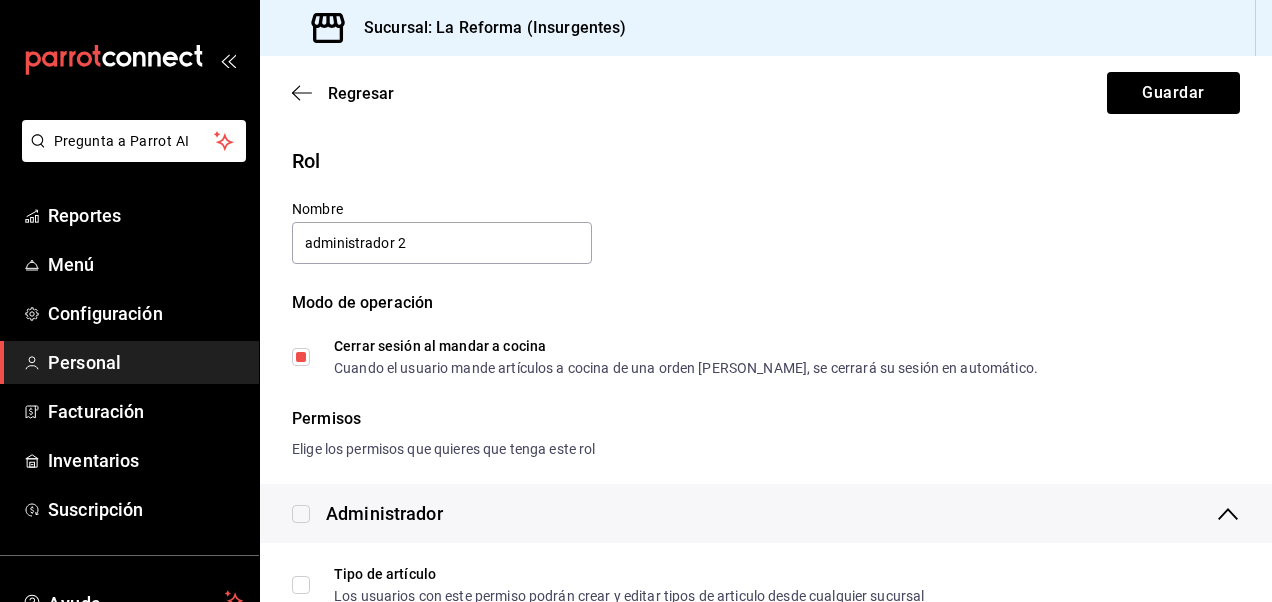 click at bounding box center [301, 514] 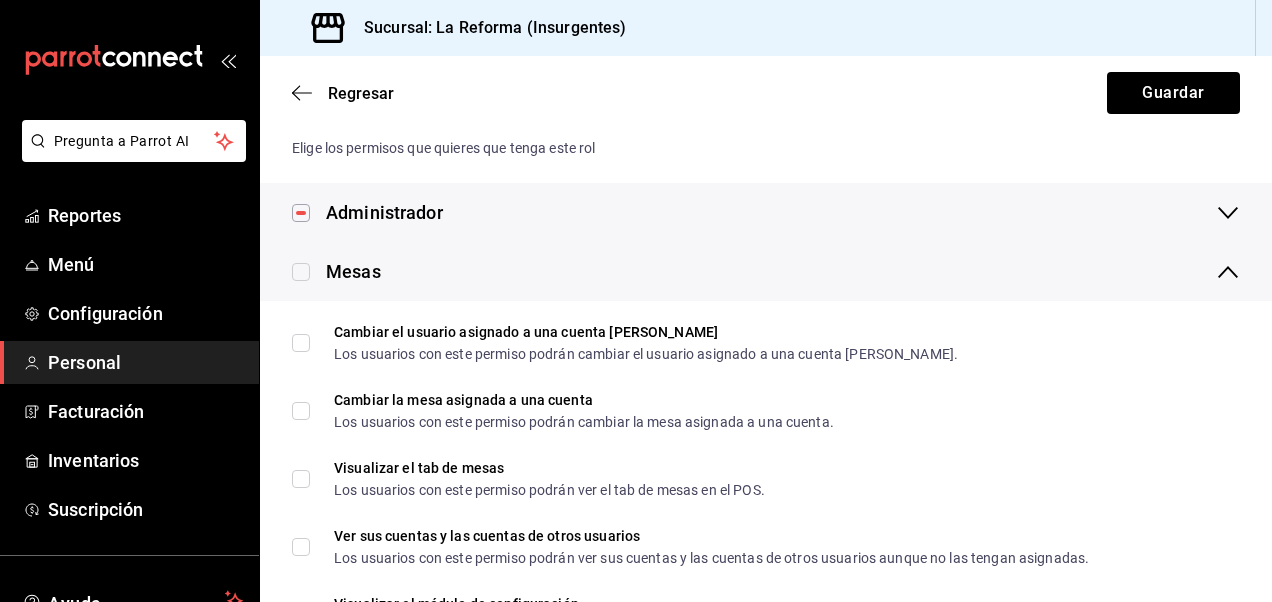 scroll, scrollTop: 302, scrollLeft: 0, axis: vertical 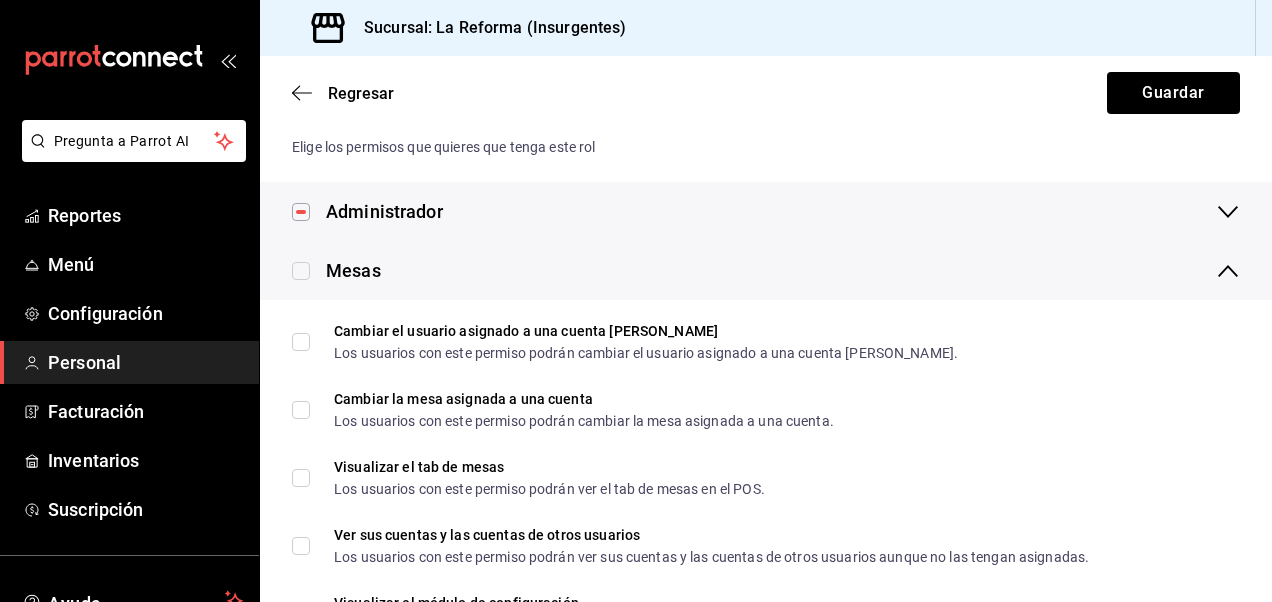 click at bounding box center [301, 271] 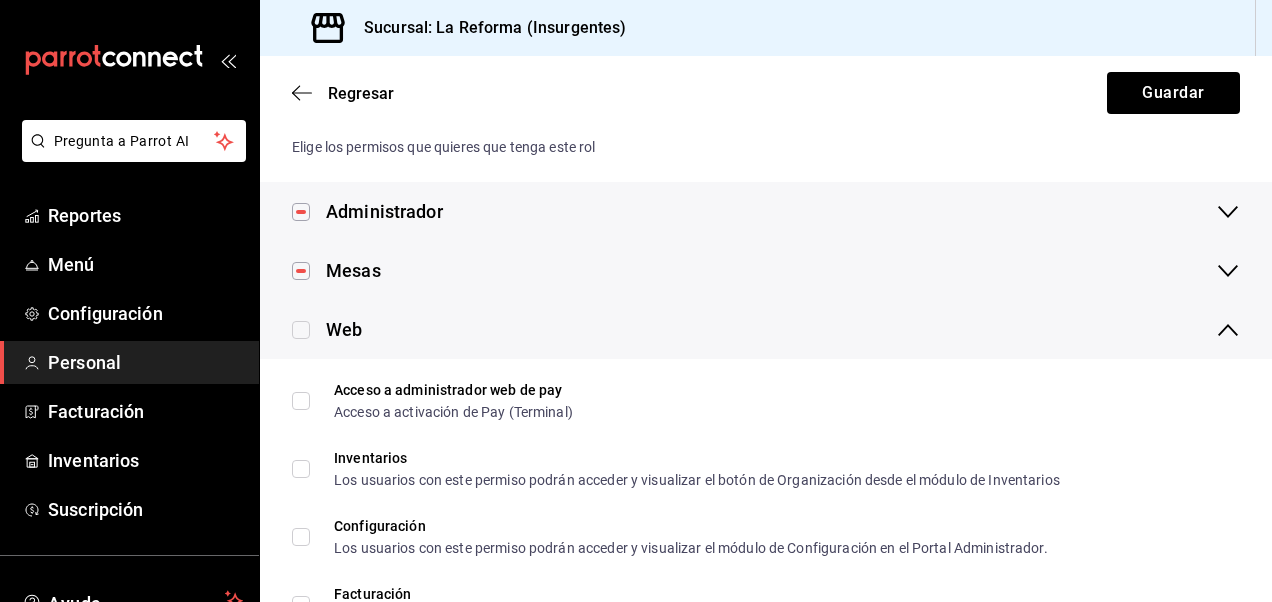click at bounding box center [301, 330] 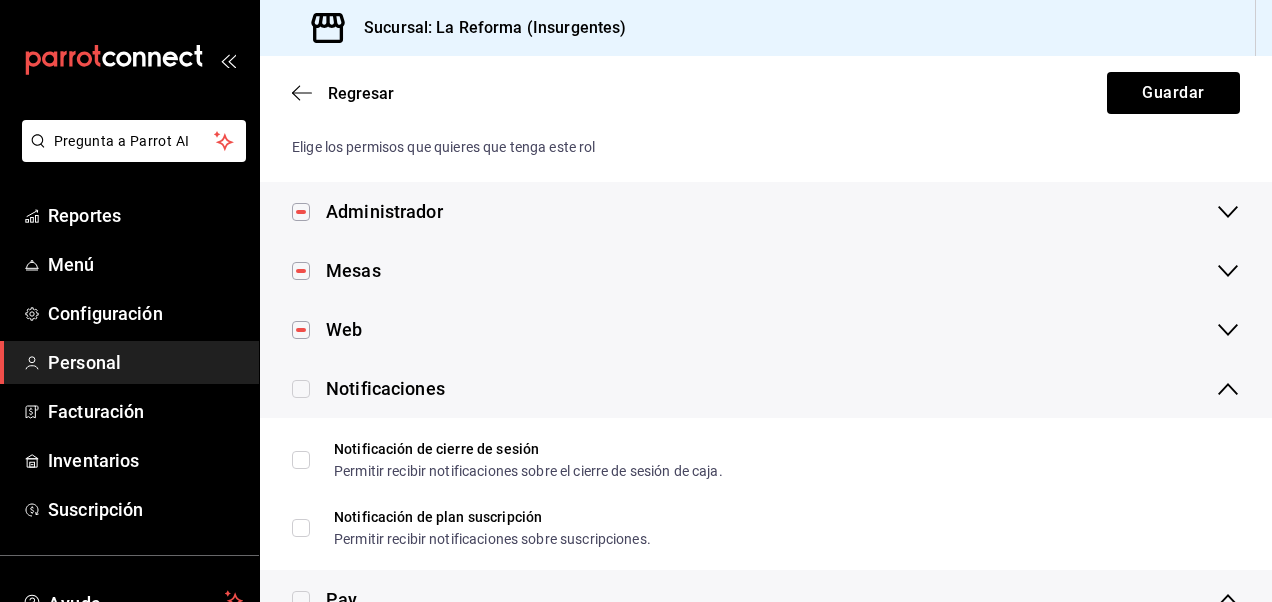 click at bounding box center [301, 389] 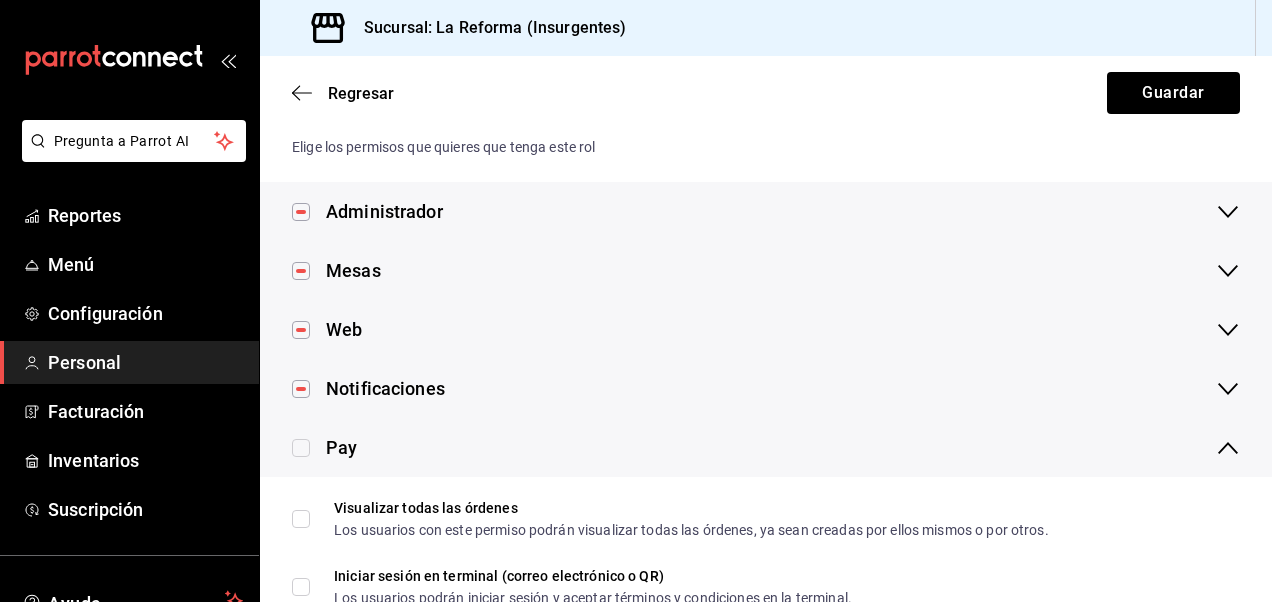click at bounding box center [301, 389] 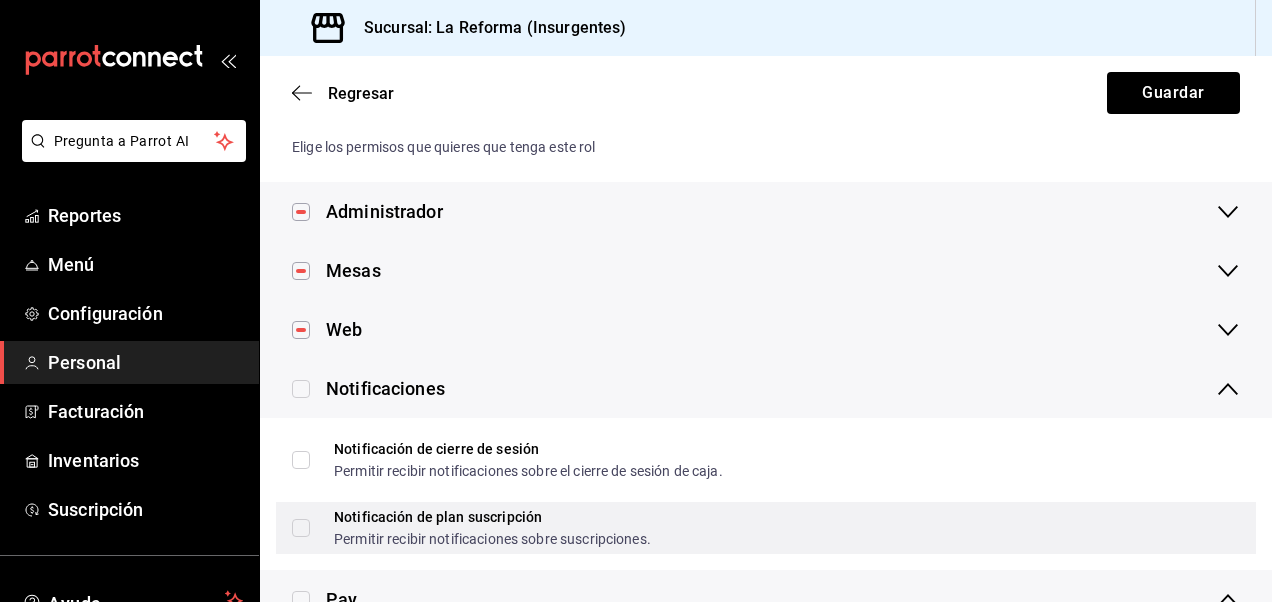 click on "Notificación de plan suscripción Permitir recibir notificaciones sobre suscripciones." at bounding box center (301, 528) 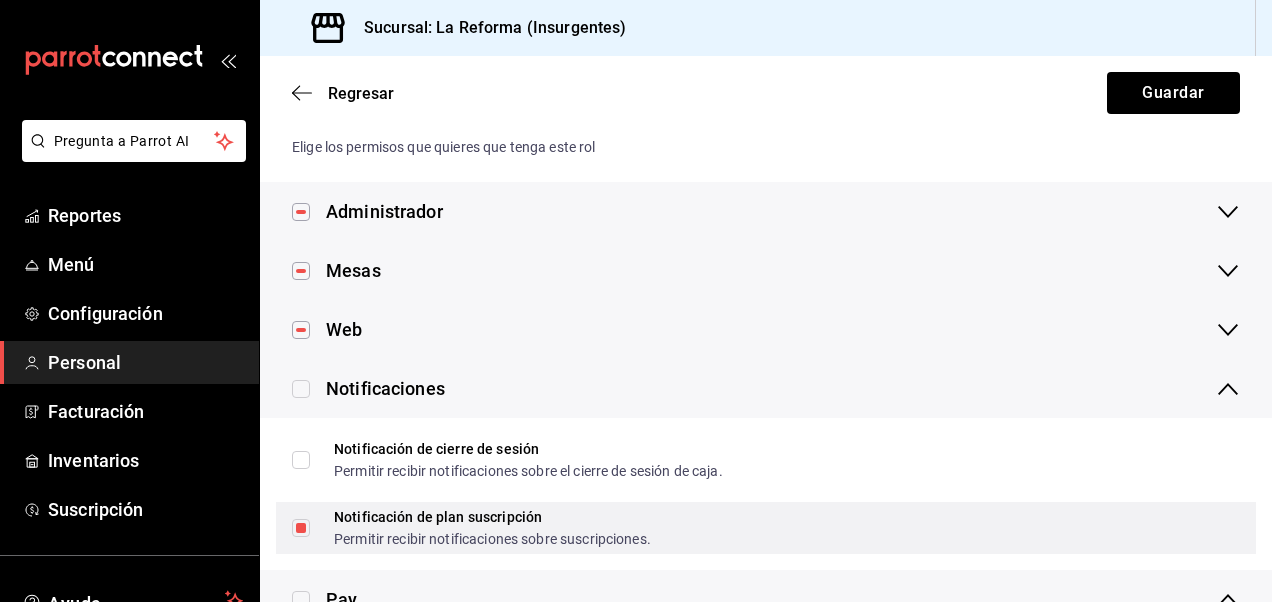 click on "Notificación de plan suscripción Permitir recibir notificaciones sobre suscripciones." at bounding box center [301, 528] 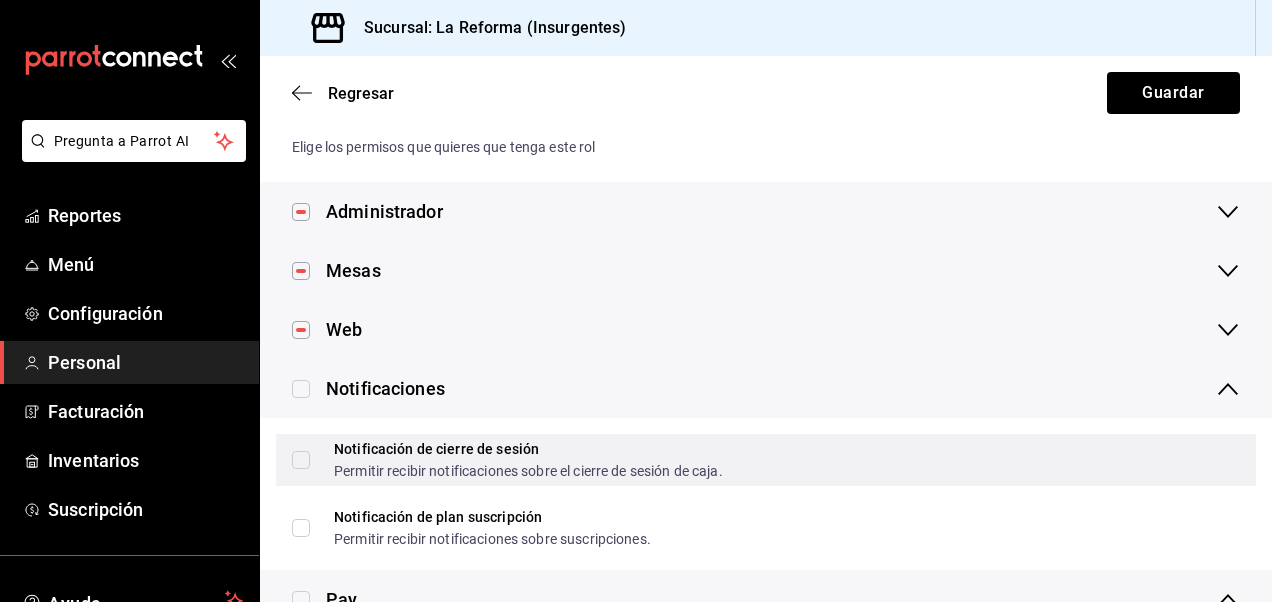 click on "Notificación de cierre de sesión Permitir recibir notificaciones sobre el cierre de sesión de caja." at bounding box center [301, 460] 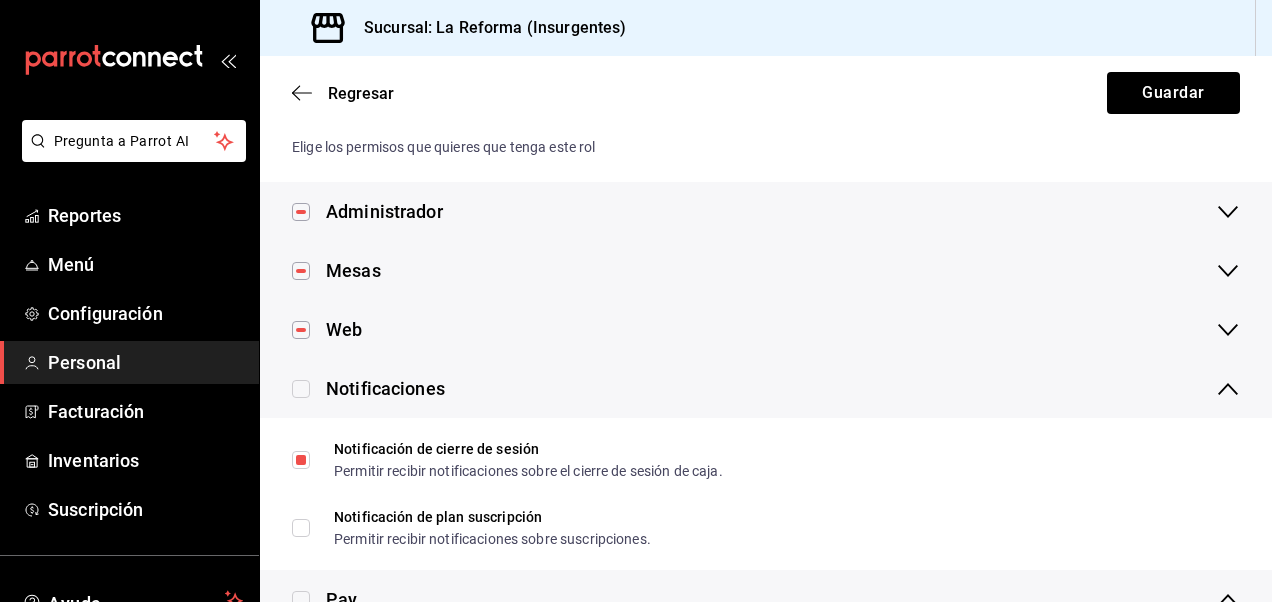 click at bounding box center (301, 330) 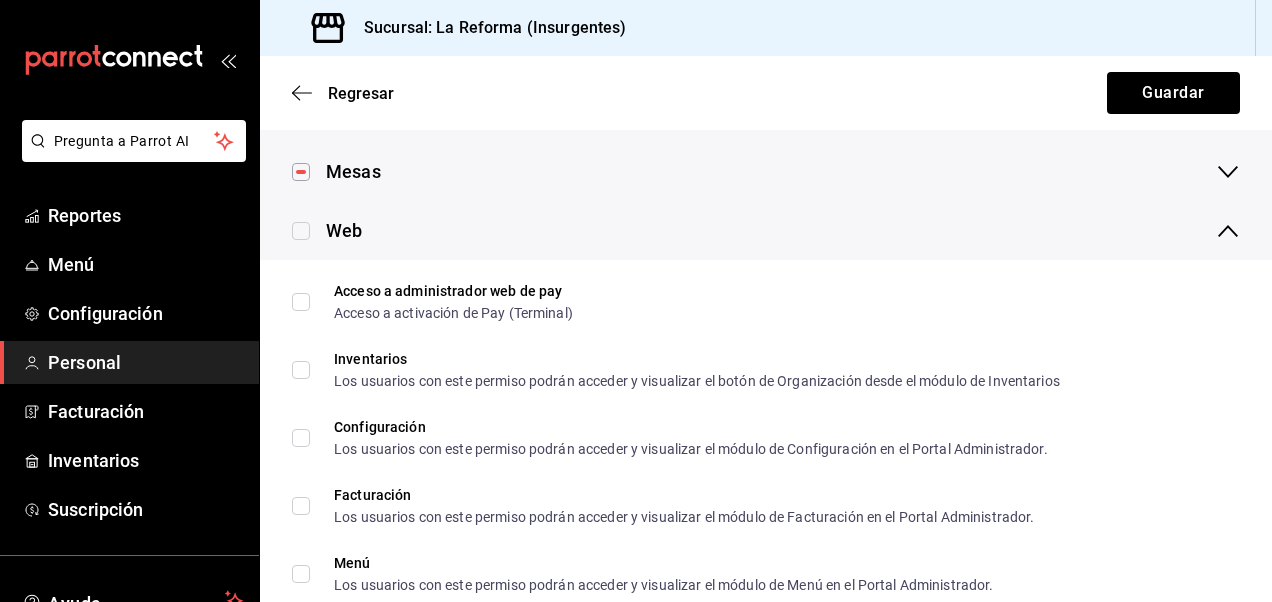 scroll, scrollTop: 402, scrollLeft: 0, axis: vertical 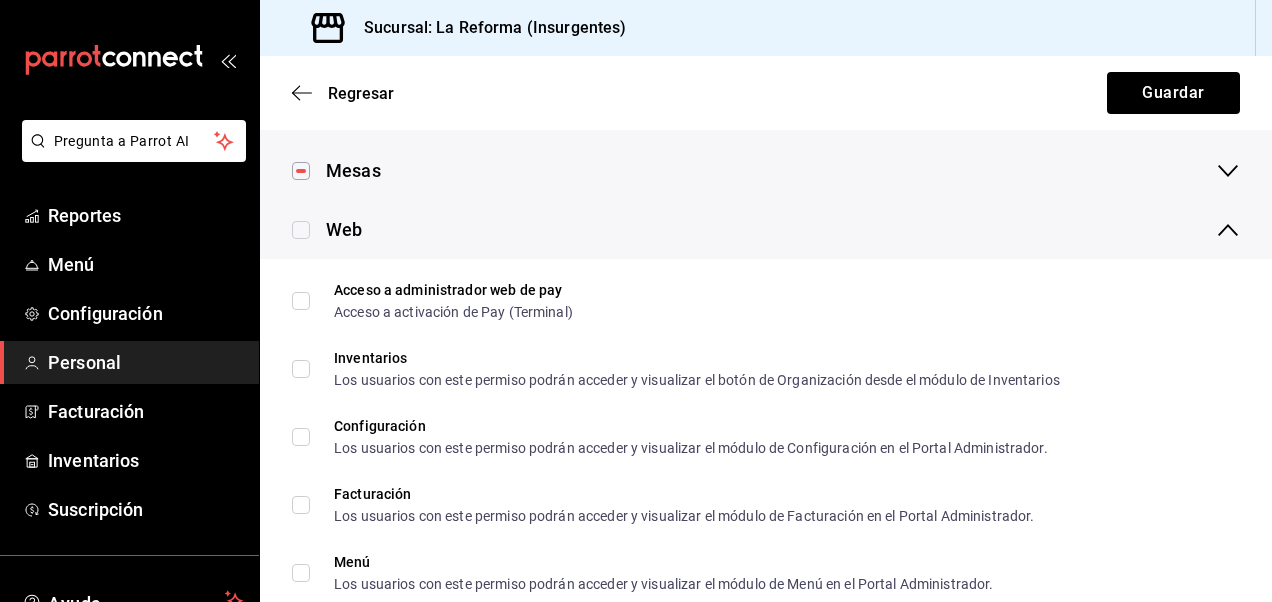 click on "Configuración Los usuarios con este permiso podrán acceder y visualizar el módulo de Configuración en el Portal Administrador." at bounding box center (766, 437) 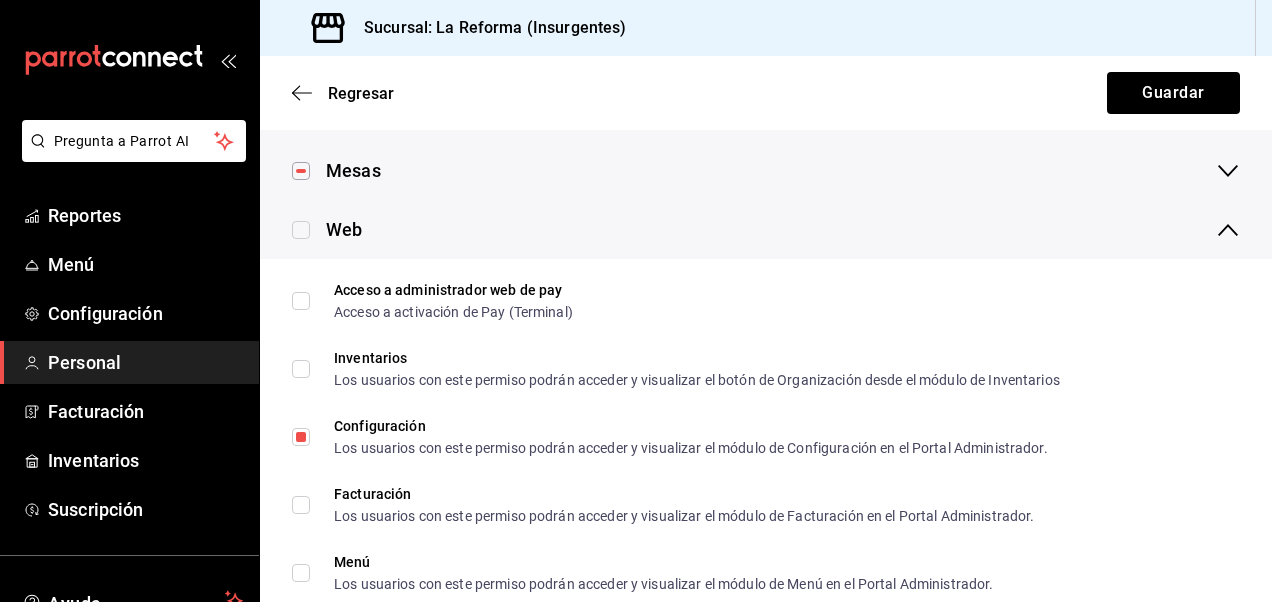 click on "Configuración Los usuarios con este permiso podrán acceder y visualizar el módulo de Configuración en el Portal Administrador." at bounding box center [766, 437] 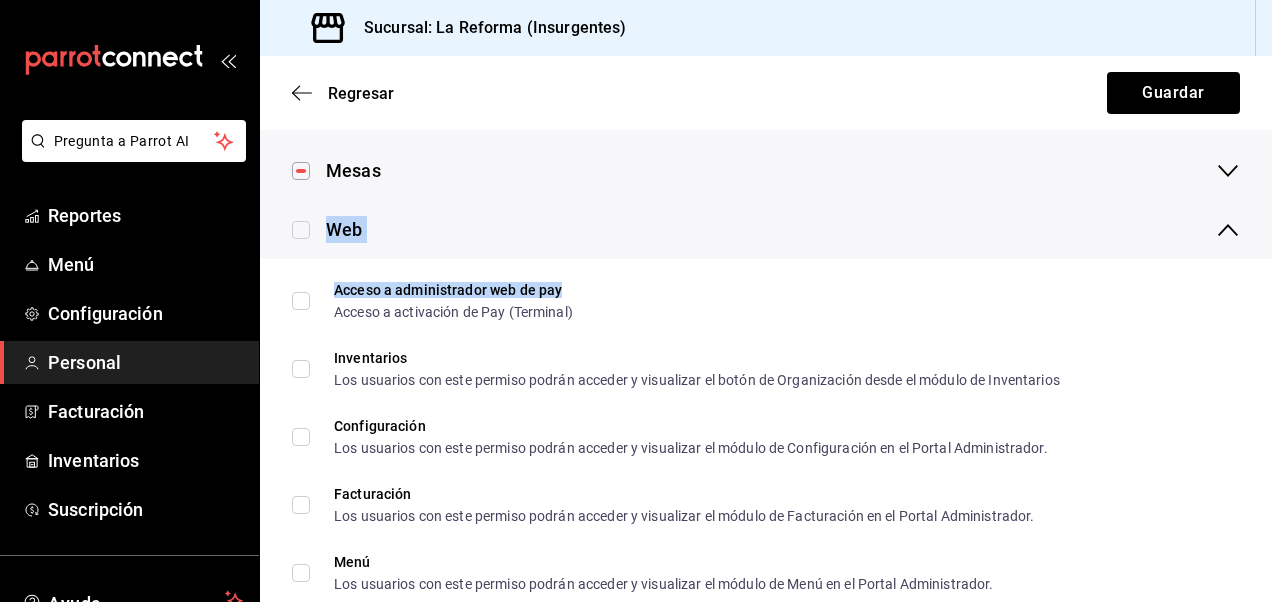 drag, startPoint x: 730, startPoint y: 296, endPoint x: 880, endPoint y: 162, distance: 201.13676 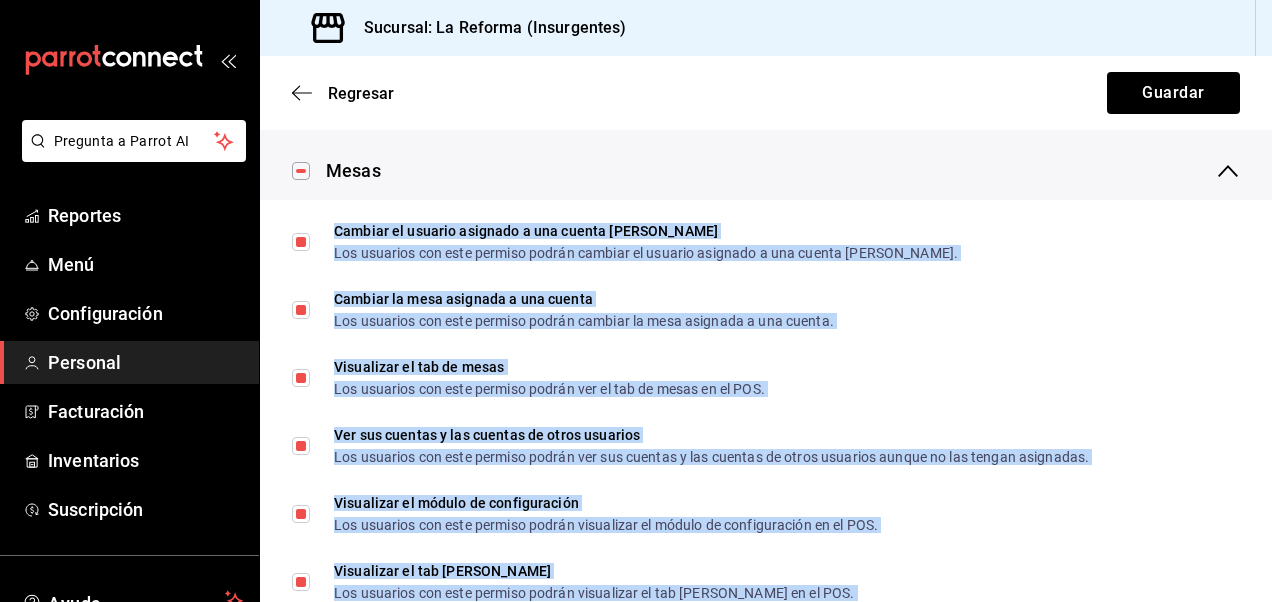 click on "Mesas" at bounding box center (766, 170) 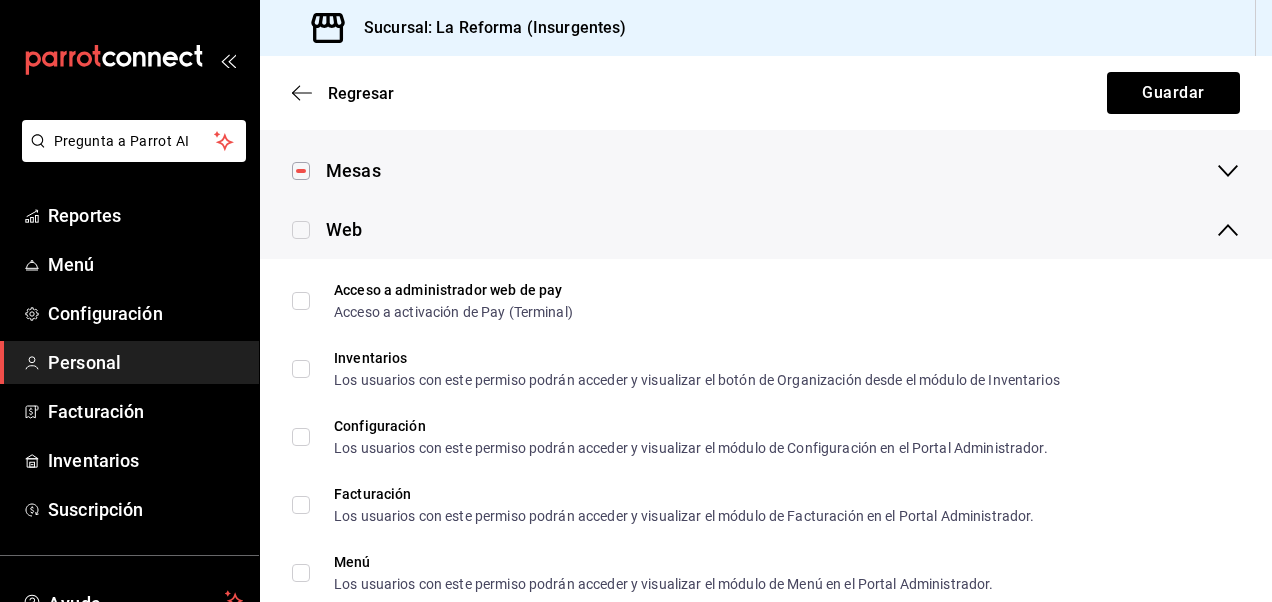 click at bounding box center [301, 230] 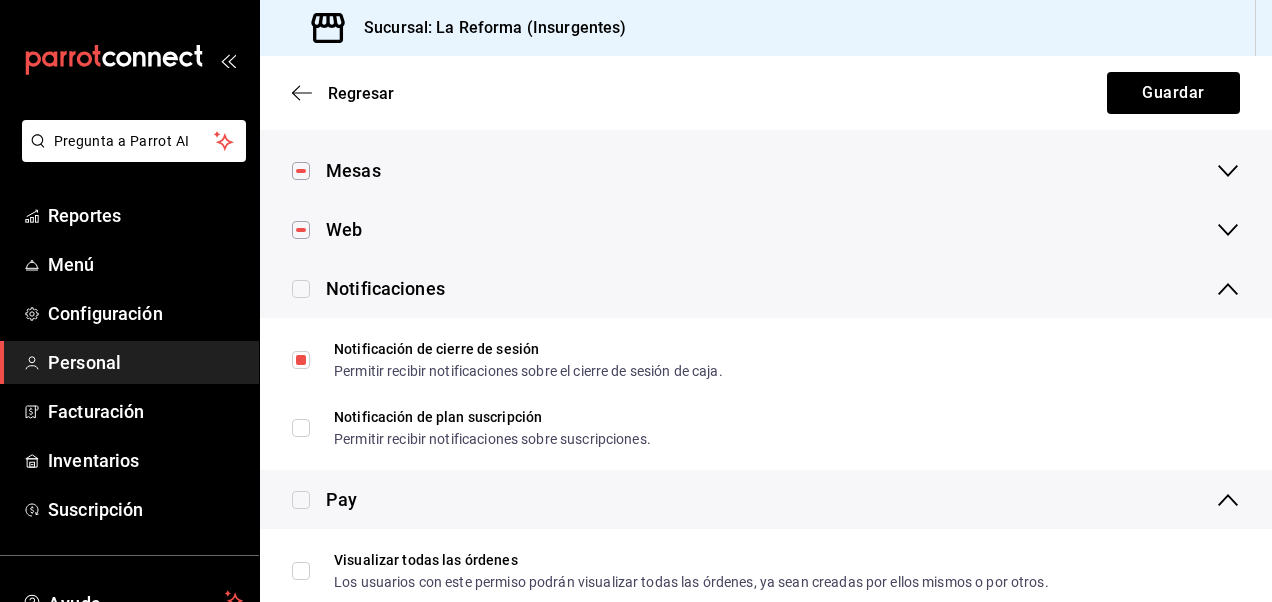 click at bounding box center [301, 289] 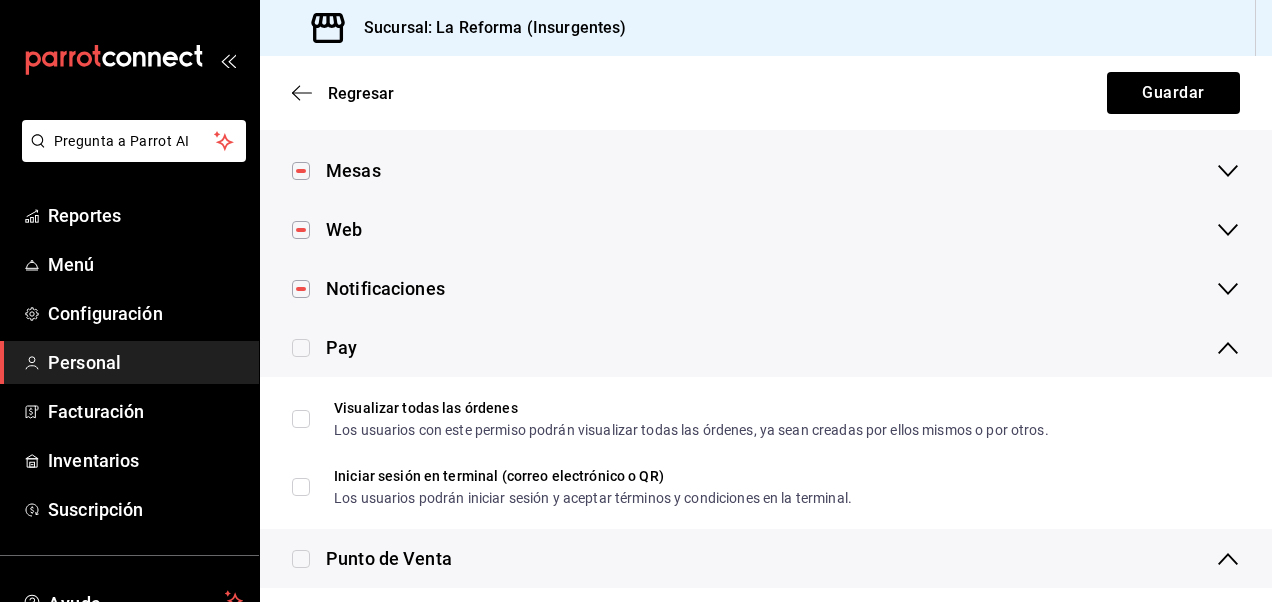 click at bounding box center [301, 348] 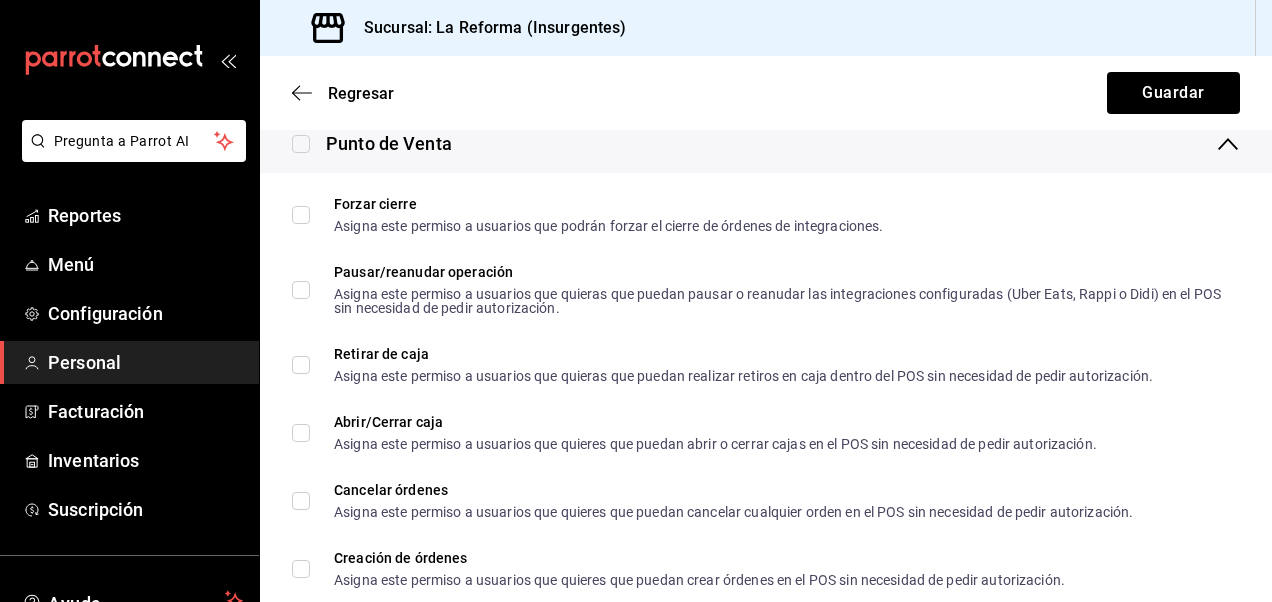 scroll, scrollTop: 666, scrollLeft: 0, axis: vertical 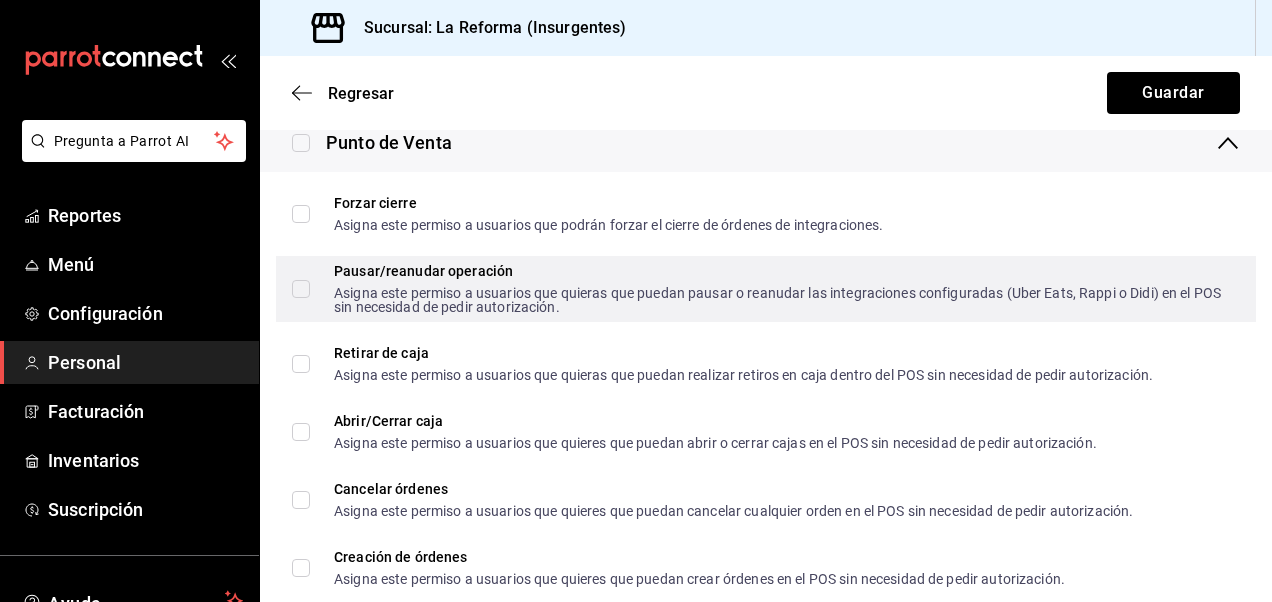 click on "Pausar/reanudar operación Asigna este permiso a usuarios que quieras que puedan pausar o reanudar las integraciones configuradas (Uber Eats, Rappi o Didi) en el POS sin necesidad de pedir autorización." at bounding box center [301, 289] 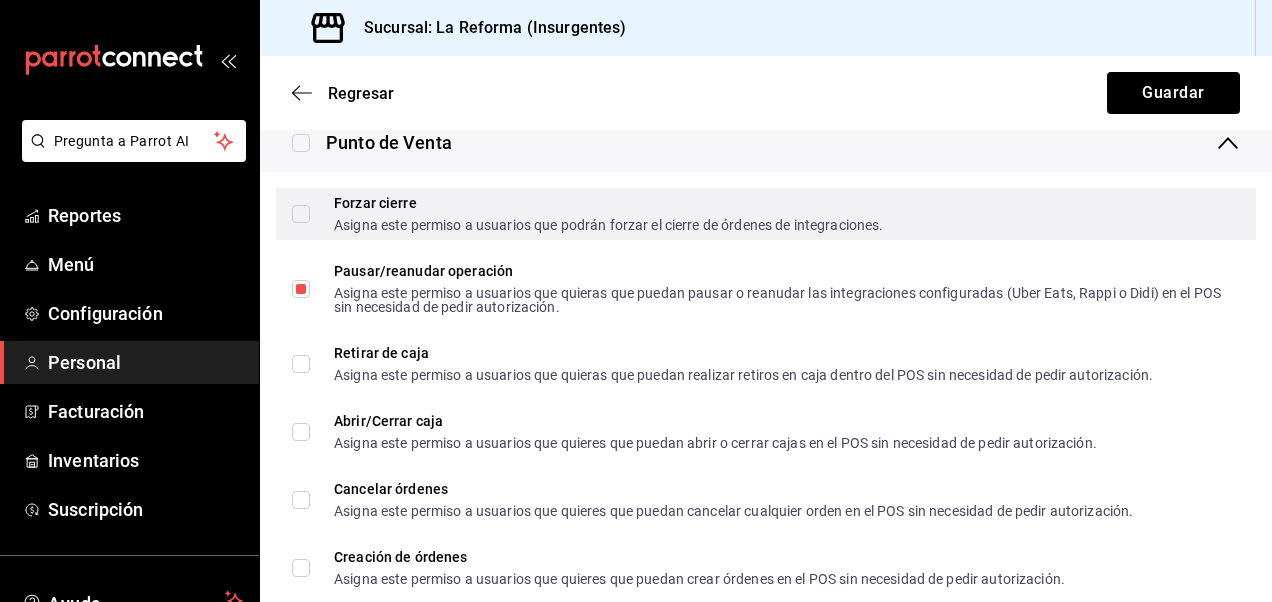 click on "Forzar cierre Asigna este permiso a usuarios que podrán forzar el cierre de órdenes de integraciones." at bounding box center (301, 214) 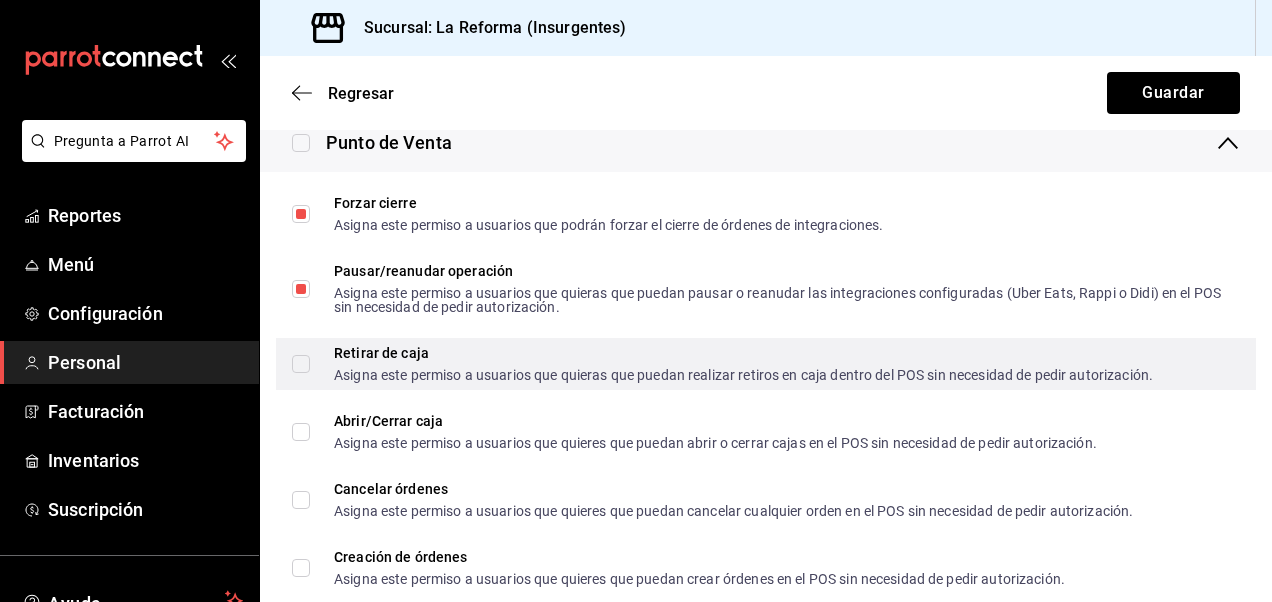 click on "Retirar de caja Asigna este permiso a usuarios que quieras que puedan realizar retiros en caja dentro del POS sin necesidad de pedir autorización." at bounding box center (301, 364) 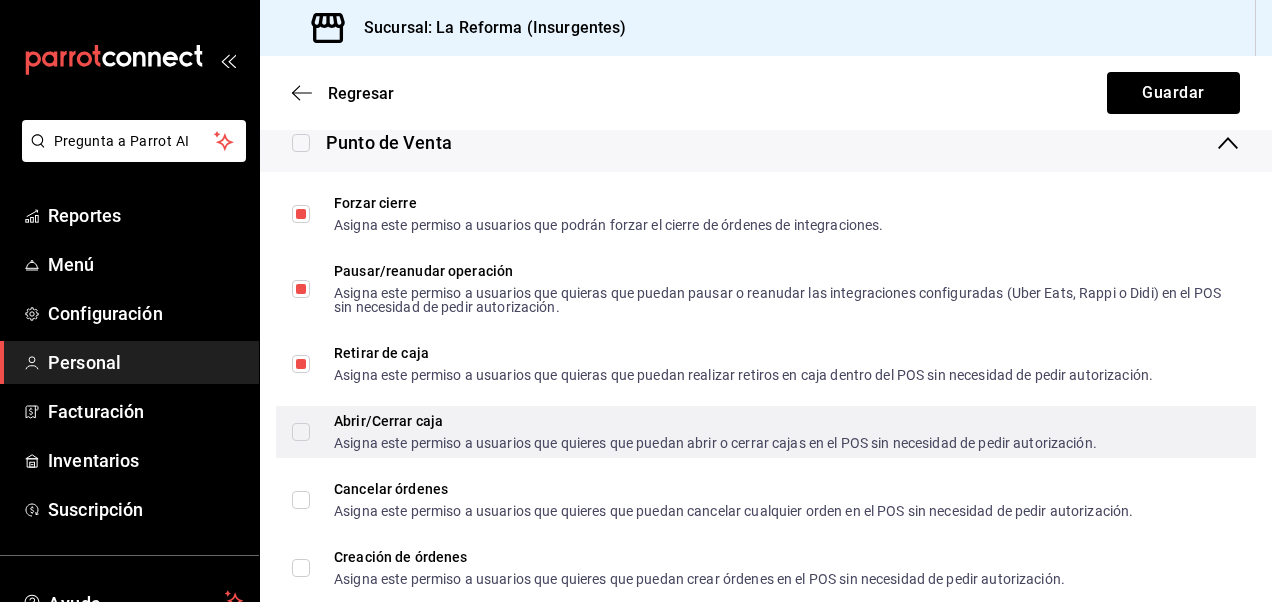 click on "Abrir/Cerrar caja Asigna este permiso a usuarios que quieres que puedan abrir o cerrar cajas en el POS sin necesidad de pedir autorización." at bounding box center (301, 432) 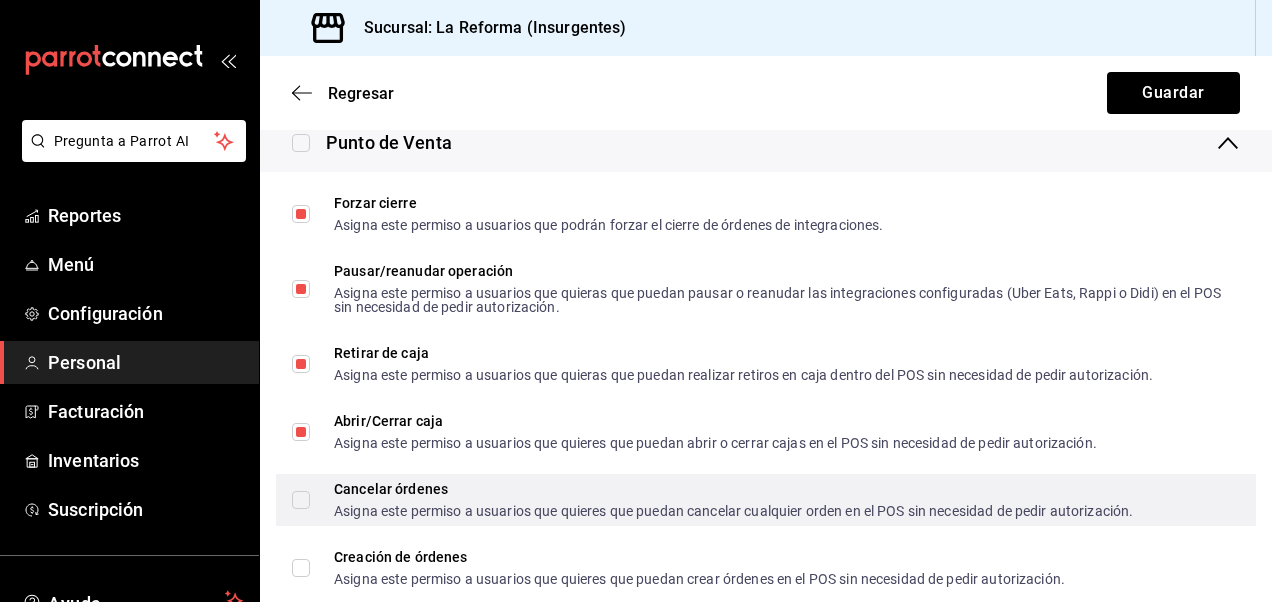 click on "Cancelar órdenes Asigna este permiso a usuarios que quieres que puedan cancelar cualquier orden en el POS sin necesidad de pedir autorización." at bounding box center [301, 500] 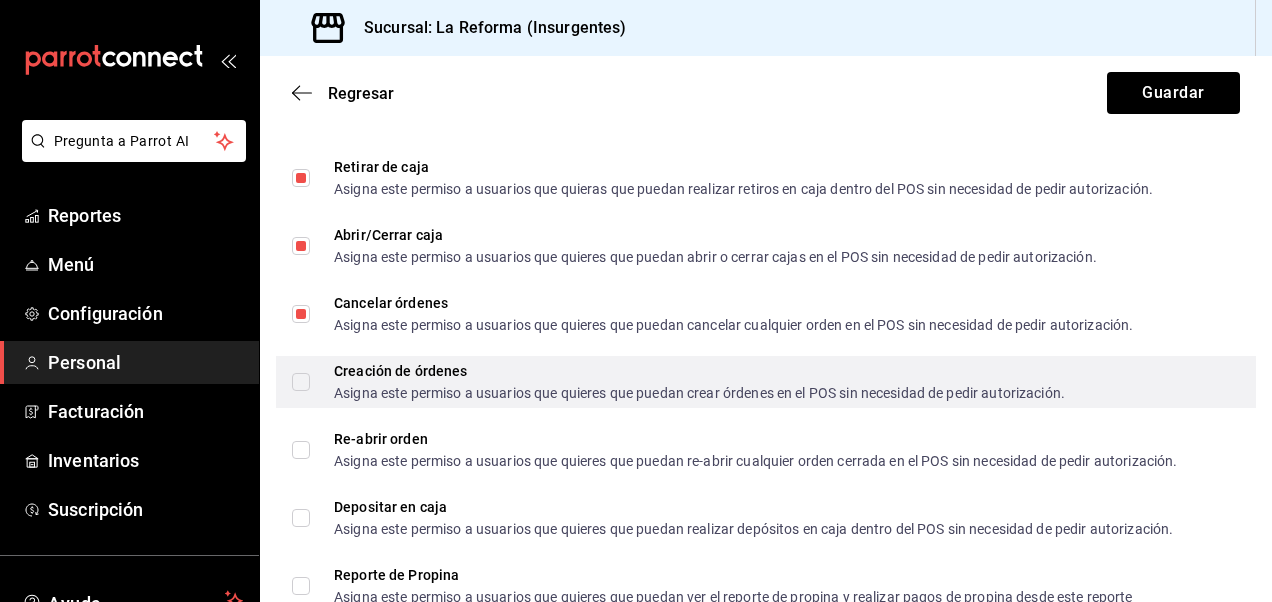 scroll, scrollTop: 592, scrollLeft: 0, axis: vertical 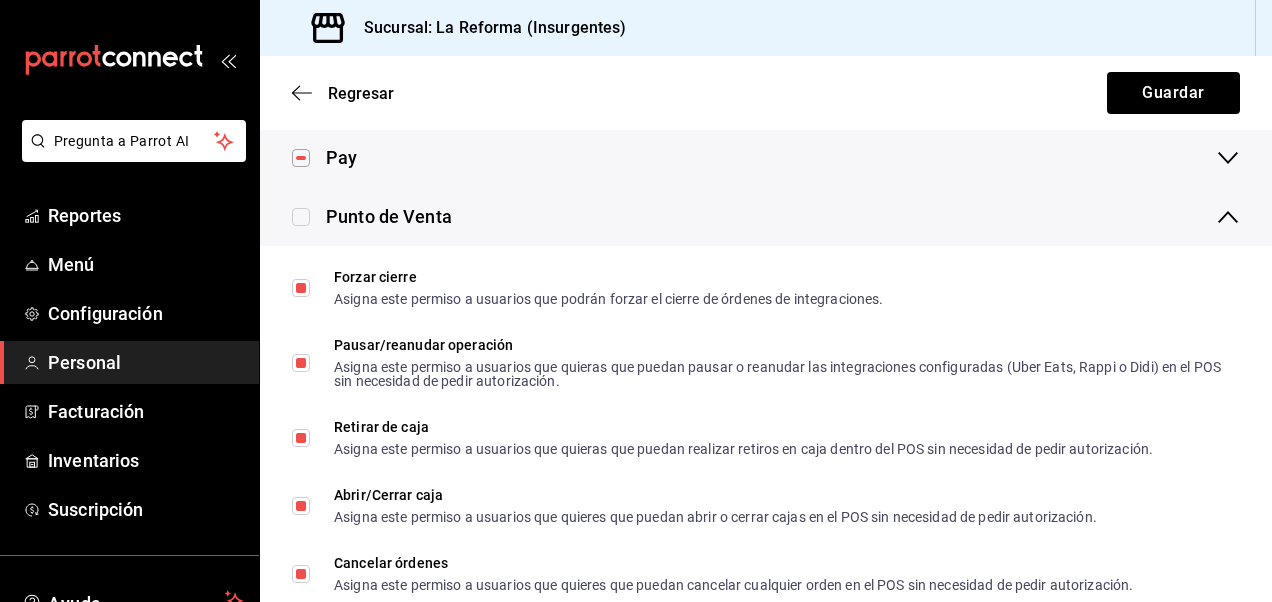 click at bounding box center [301, 217] 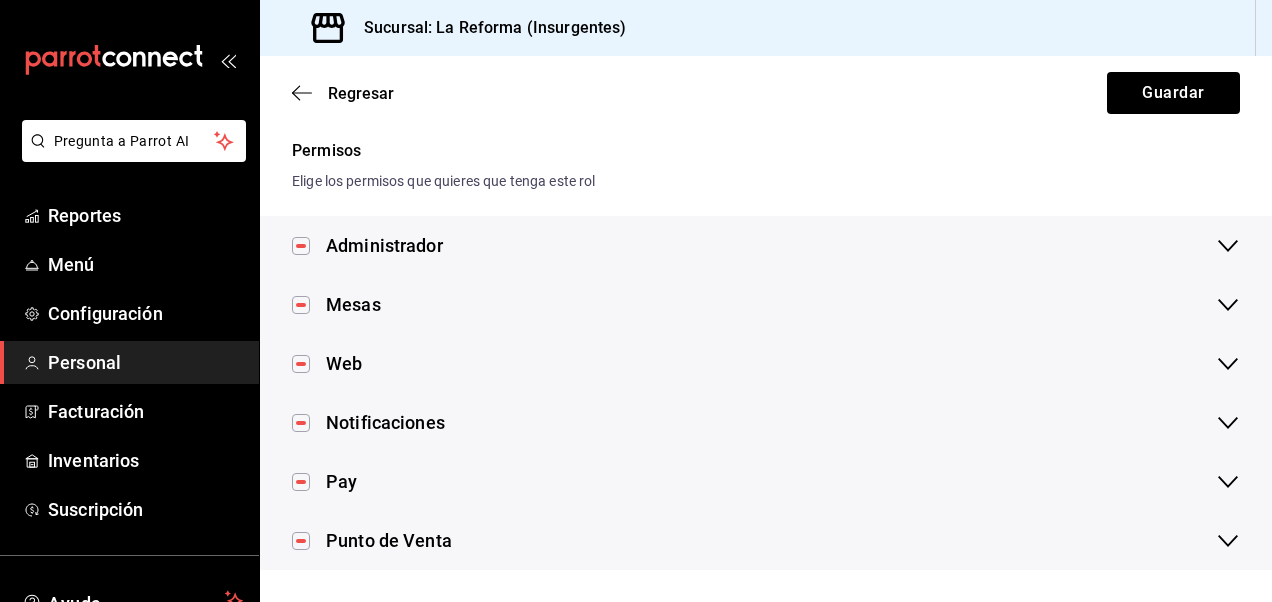 scroll, scrollTop: 268, scrollLeft: 0, axis: vertical 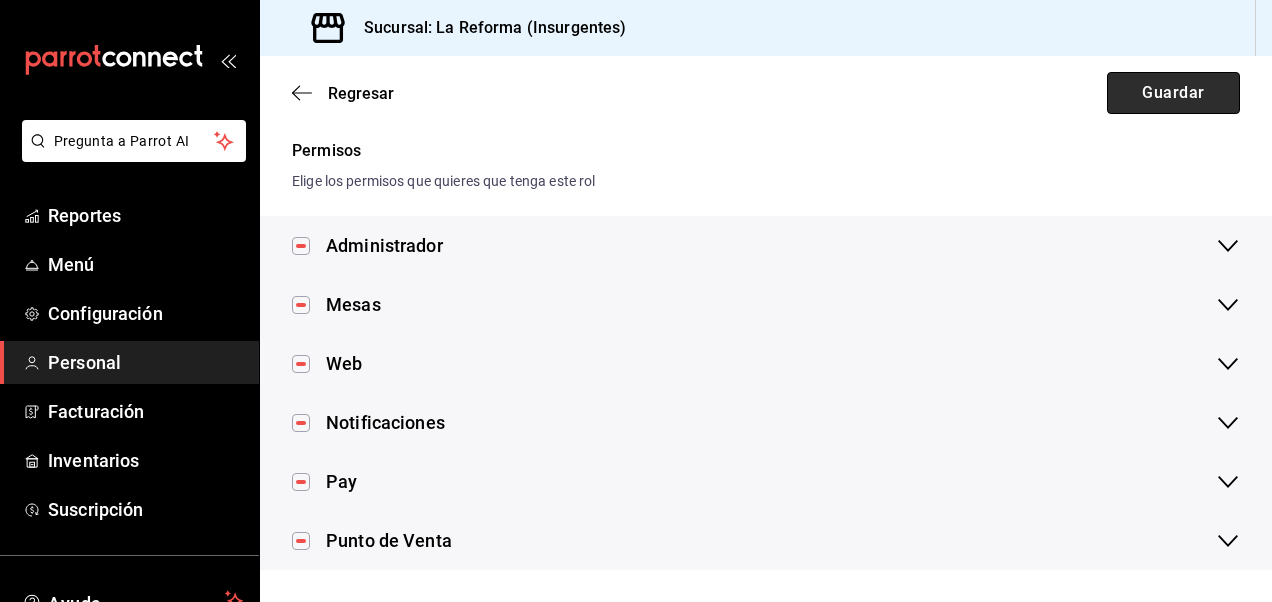 click on "Guardar" at bounding box center [1173, 93] 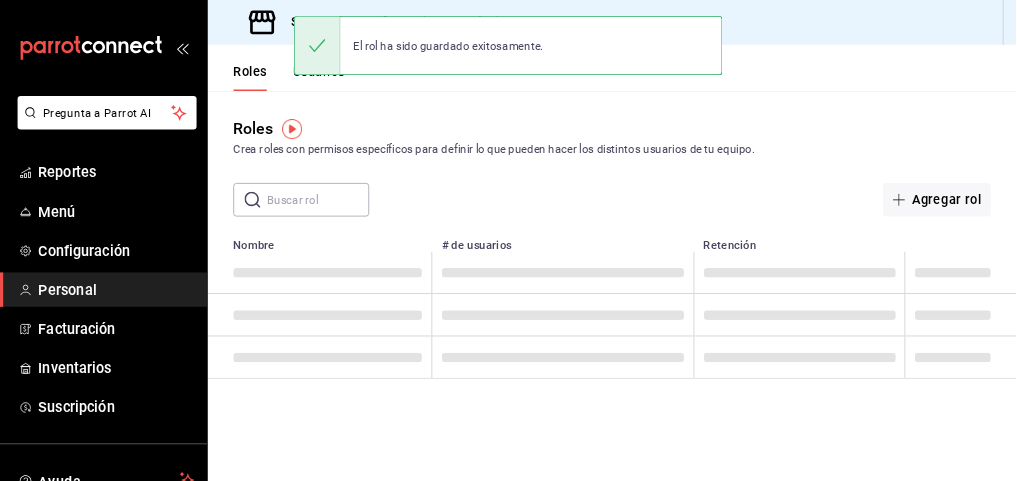 scroll, scrollTop: 0, scrollLeft: 0, axis: both 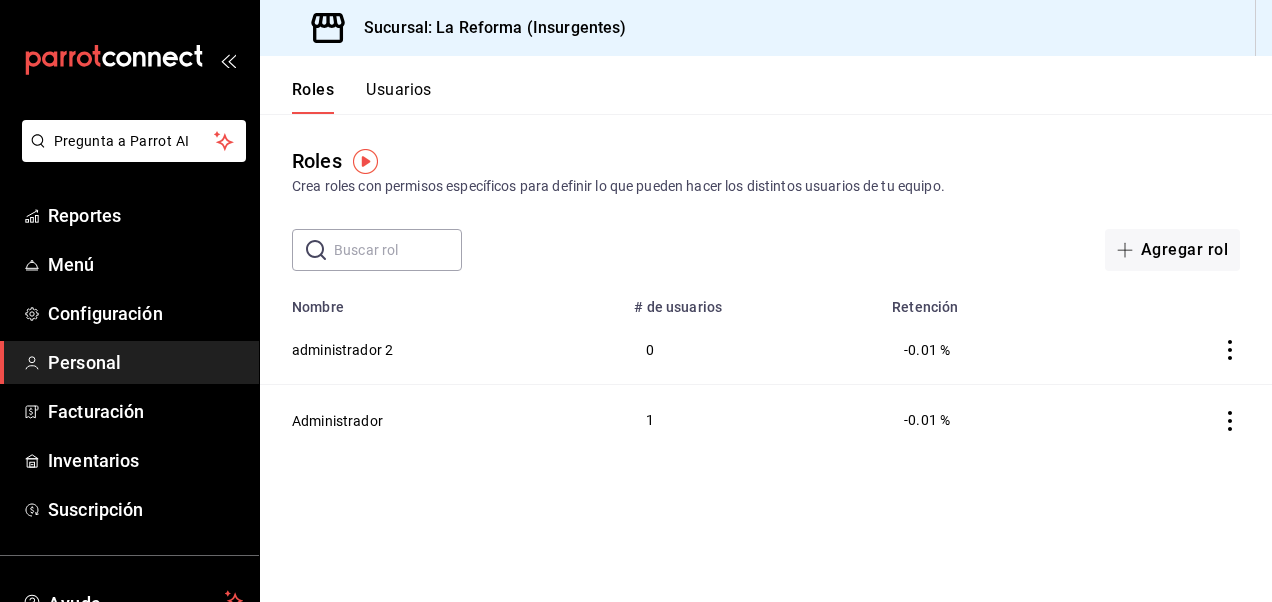 click on "Usuarios" at bounding box center [399, 97] 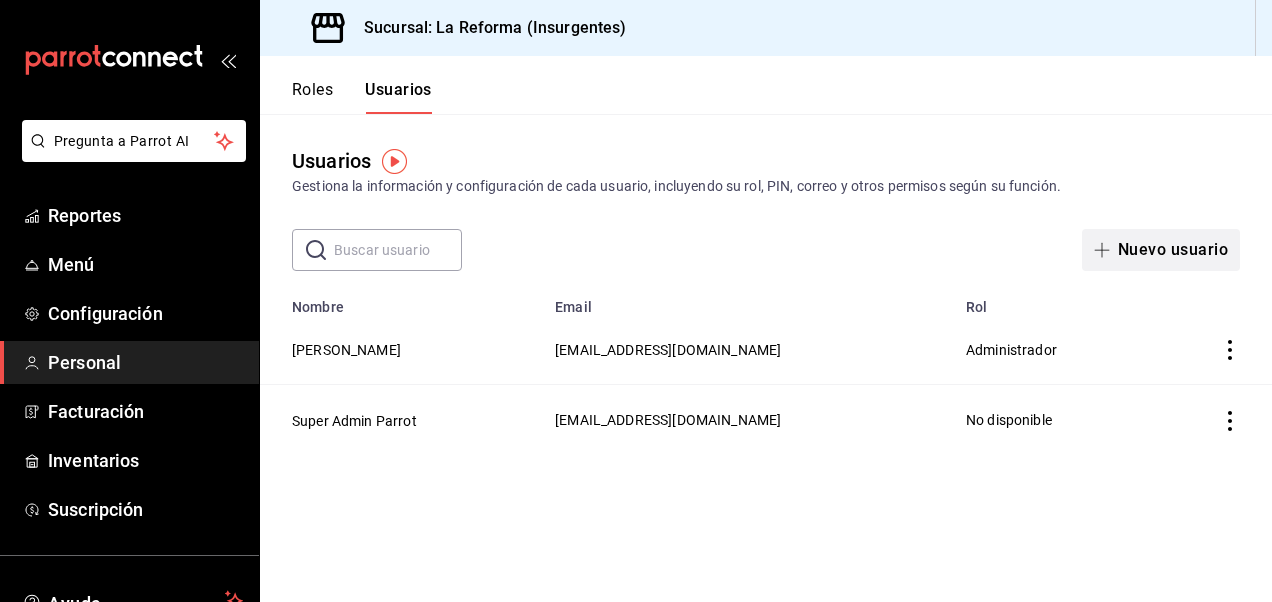 click 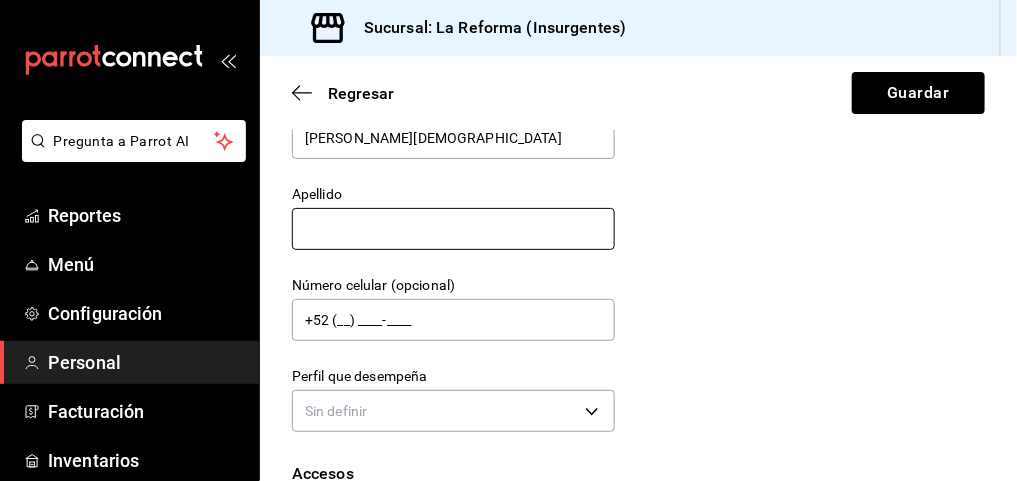 scroll, scrollTop: 129, scrollLeft: 0, axis: vertical 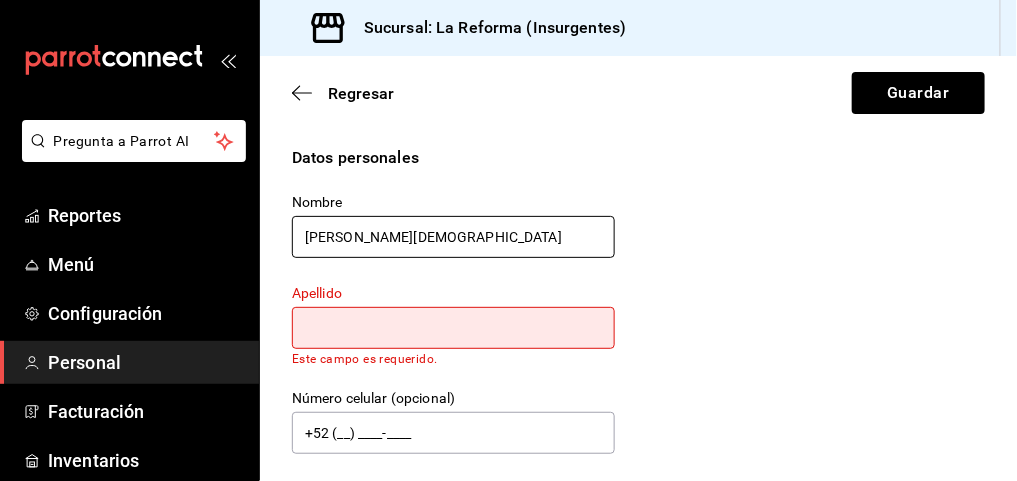 drag, startPoint x: 379, startPoint y: 237, endPoint x: 475, endPoint y: 245, distance: 96.332756 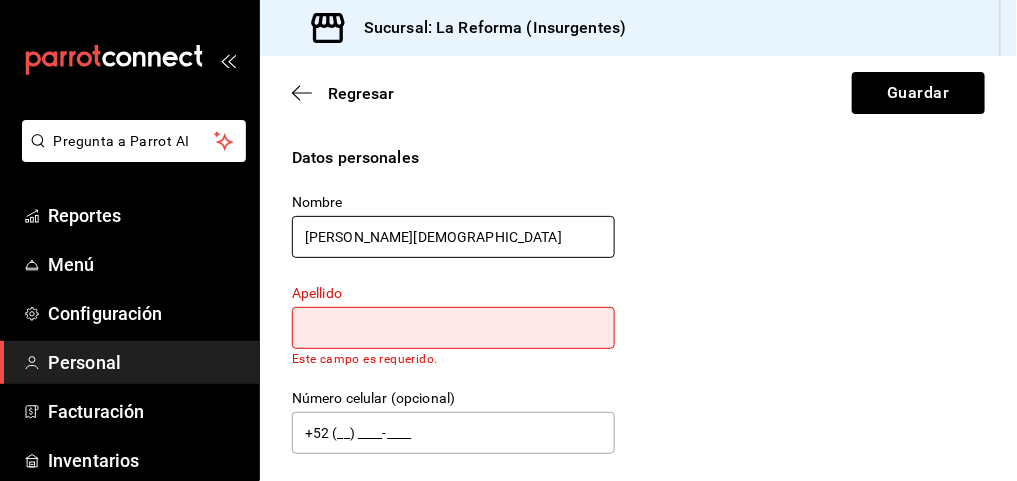 drag, startPoint x: 468, startPoint y: 234, endPoint x: 383, endPoint y: 240, distance: 85.2115 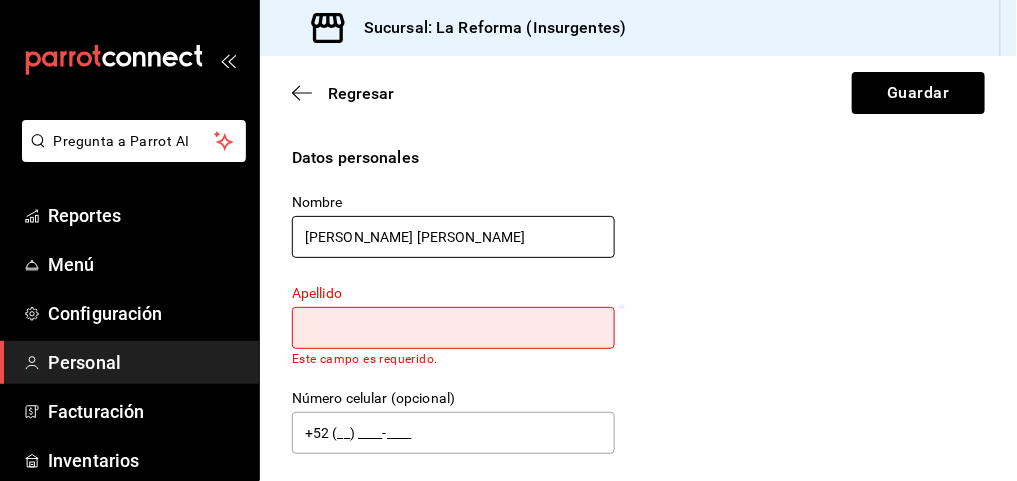 type on "diego jesus" 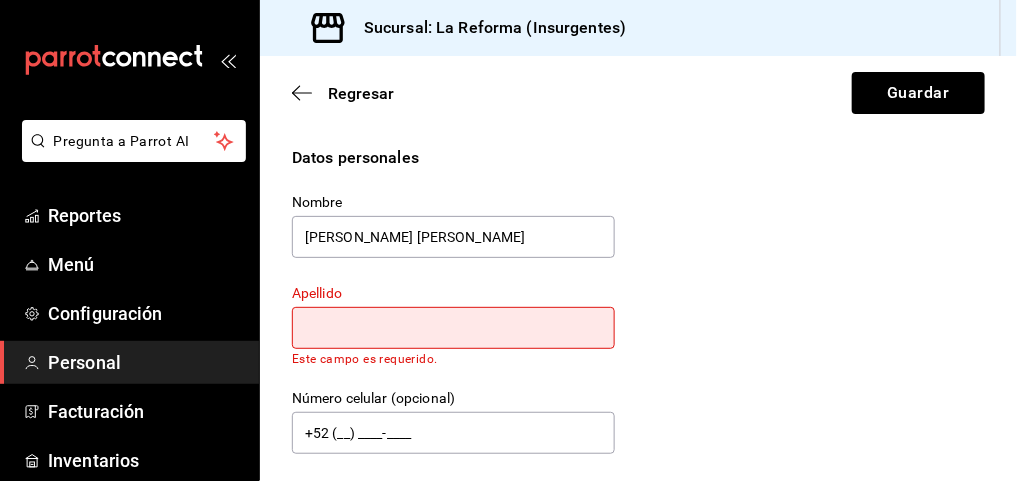 click at bounding box center [453, 328] 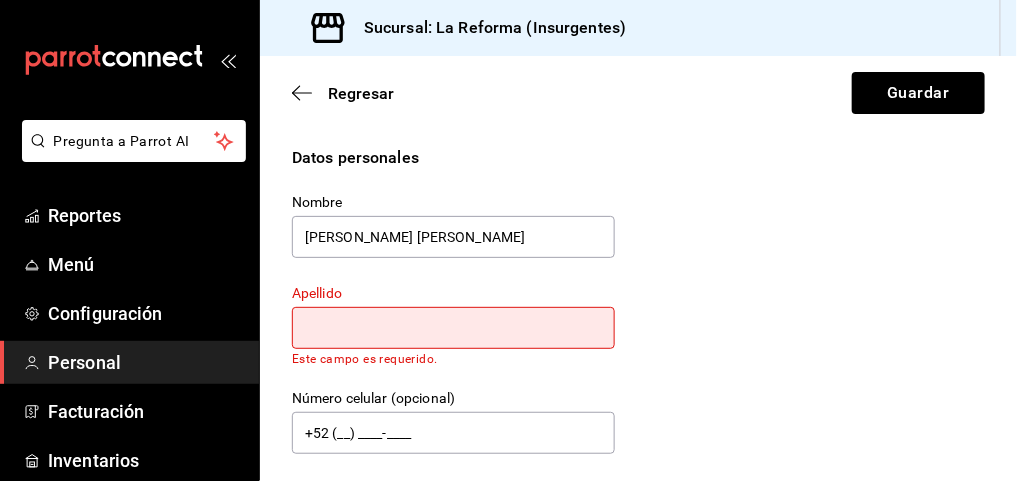 paste on "diez casareto" 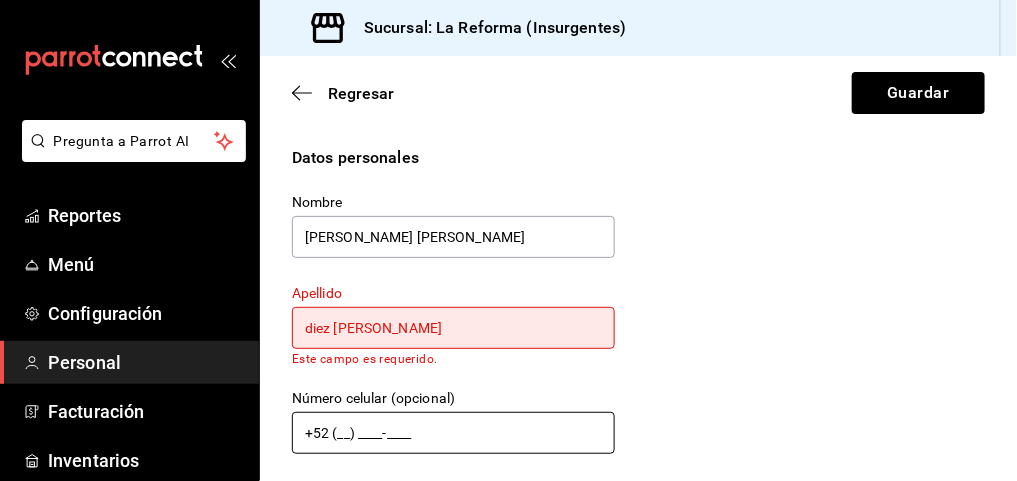 type on "diez casareto" 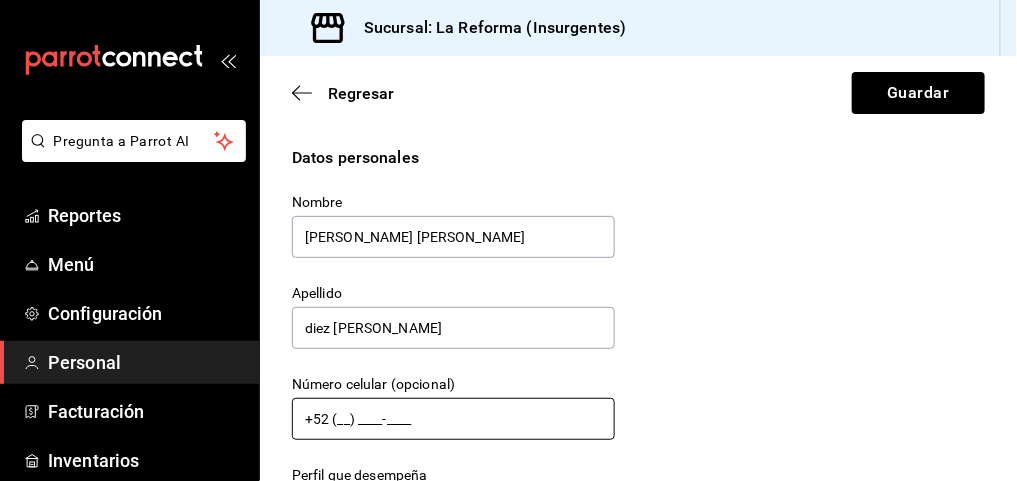 click on "+52 (__) ____-____" at bounding box center (453, 419) 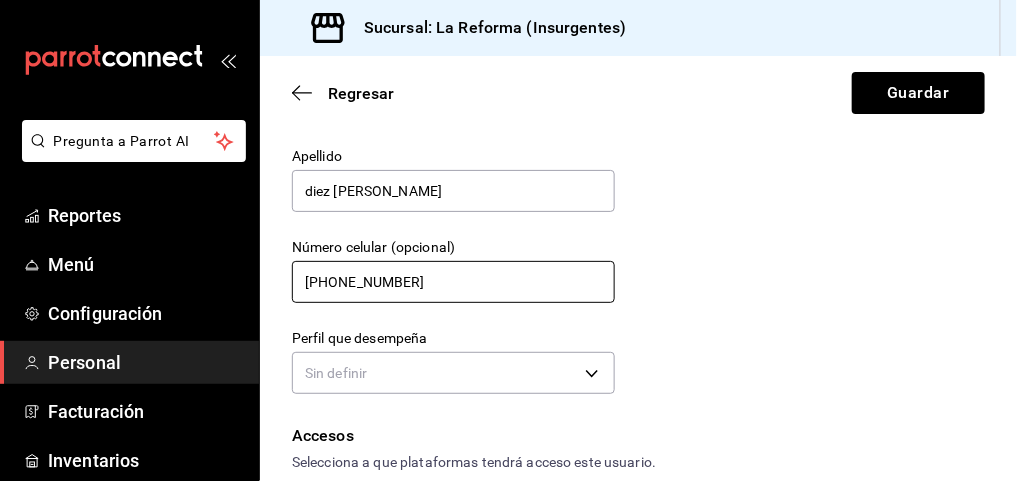 scroll, scrollTop: 137, scrollLeft: 0, axis: vertical 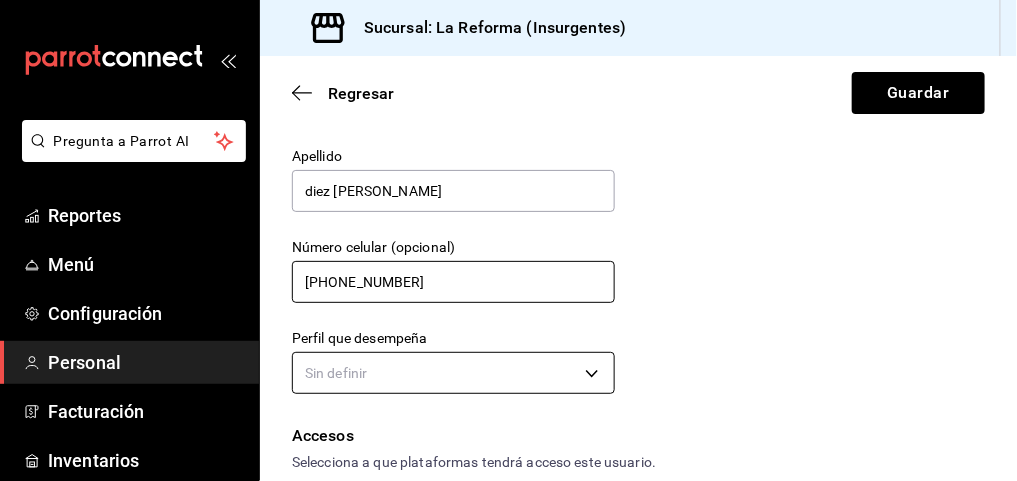type on "+52 (55) 4098-9690" 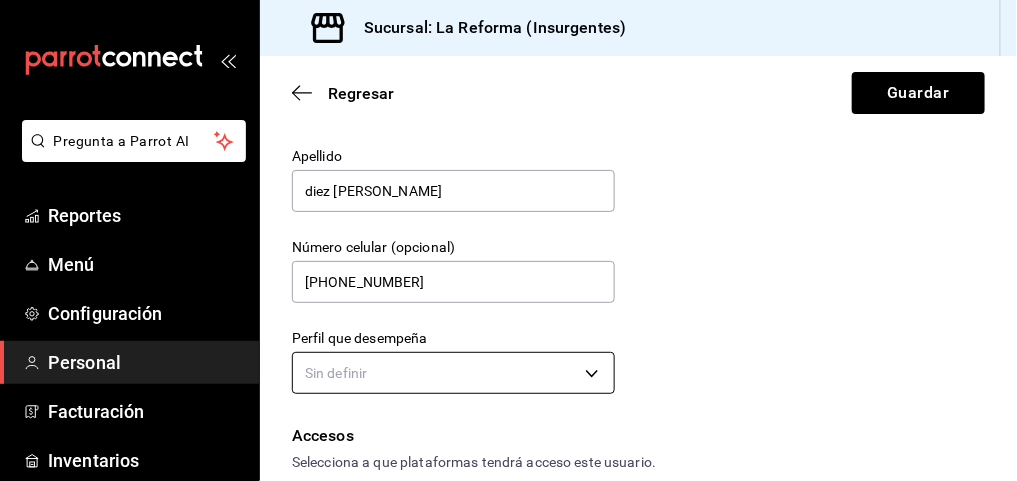 click on "Pregunta a Parrot AI Reportes   Menú   Configuración   Personal   Facturación   Inventarios   Suscripción   Ayuda Recomienda Parrot   Ana Paula González   Sugerir nueva función   Sucursal: La Reforma (Insurgentes) Regresar Guardar Datos personales Nombre diego jesus Apellido diez casareto Número celular (opcional) +52 (55) 4098-9690 Perfil que desempeña Sin definir Accesos Selecciona a que plataformas tendrá acceso este usuario. Administrador Web Posibilidad de iniciar sesión en la oficina administrativa de un restaurante.  Acceso al Punto de venta Posibilidad de autenticarse en el POS mediante PIN.  Iniciar sesión en terminal (correo electrónico o QR) Los usuarios podrán iniciar sesión y aceptar términos y condiciones en la terminal. Acceso uso de terminal Los usuarios podrán acceder y utilizar la terminal para visualizar y procesar pagos de sus órdenes. Correo electrónico Se volverá obligatorio al tener ciertos accesos activados. Contraseña Contraseña Repetir contraseña PIN Validar PIN" at bounding box center (508, 240) 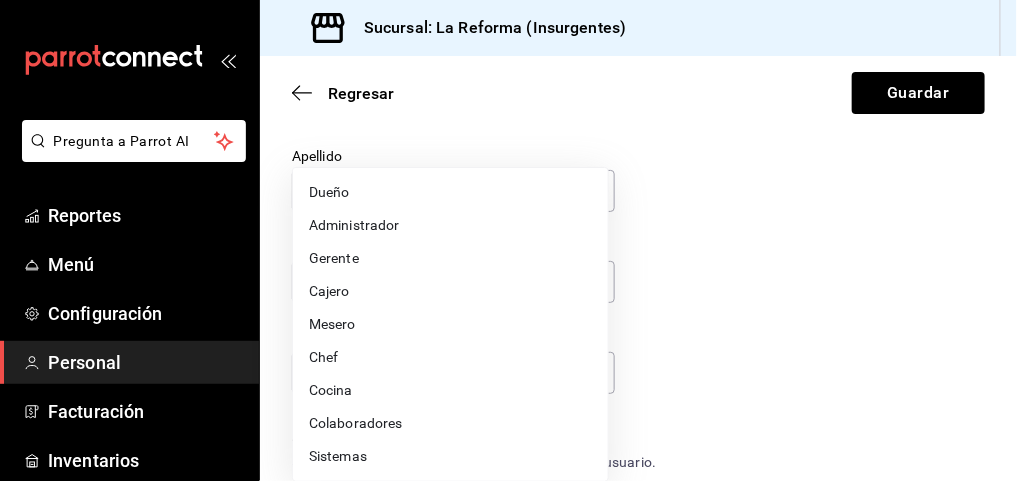 click on "Mesero" at bounding box center [450, 324] 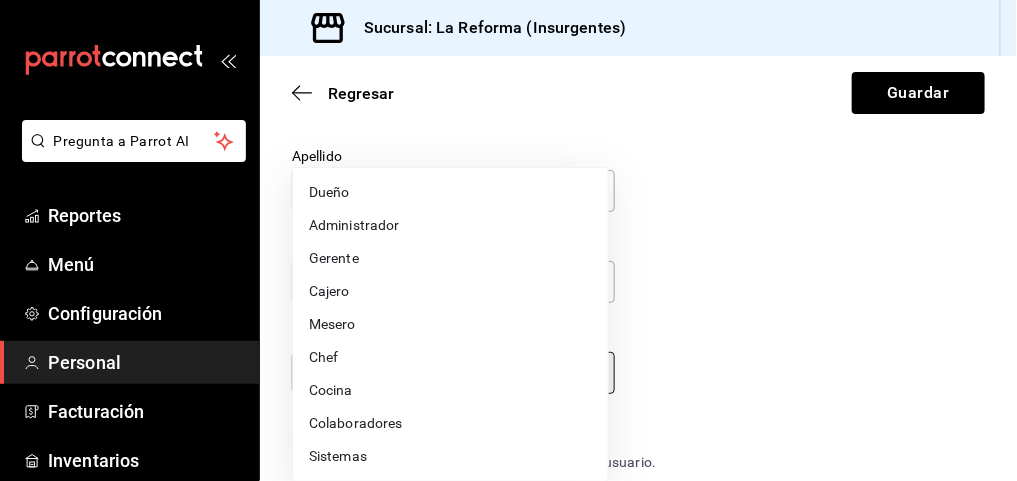 type on "WAITER" 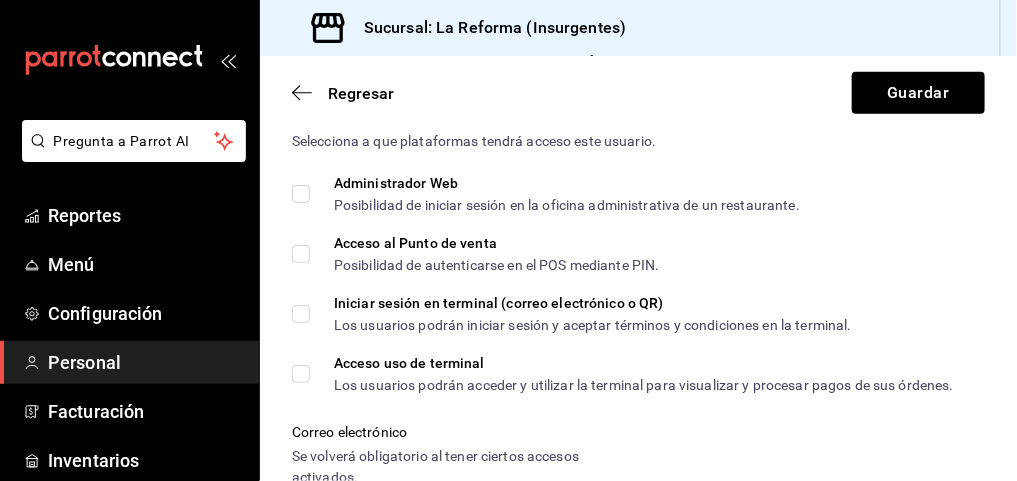 scroll, scrollTop: 457, scrollLeft: 0, axis: vertical 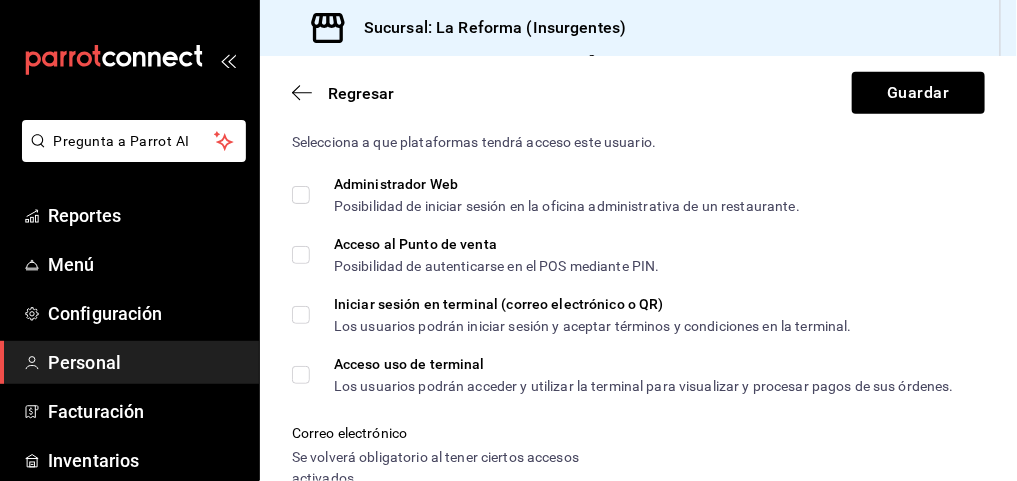 click on "Acceso al Punto de venta Posibilidad de autenticarse en el POS mediante PIN." at bounding box center (301, 255) 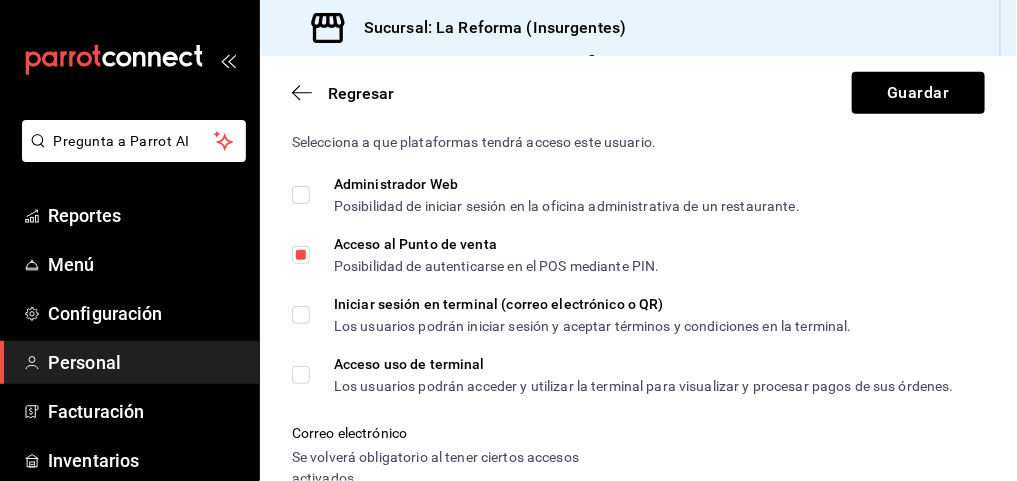 click on "Acceso uso de terminal Los usuarios podrán acceder y utilizar la terminal para visualizar y procesar pagos de sus órdenes." at bounding box center [301, 375] 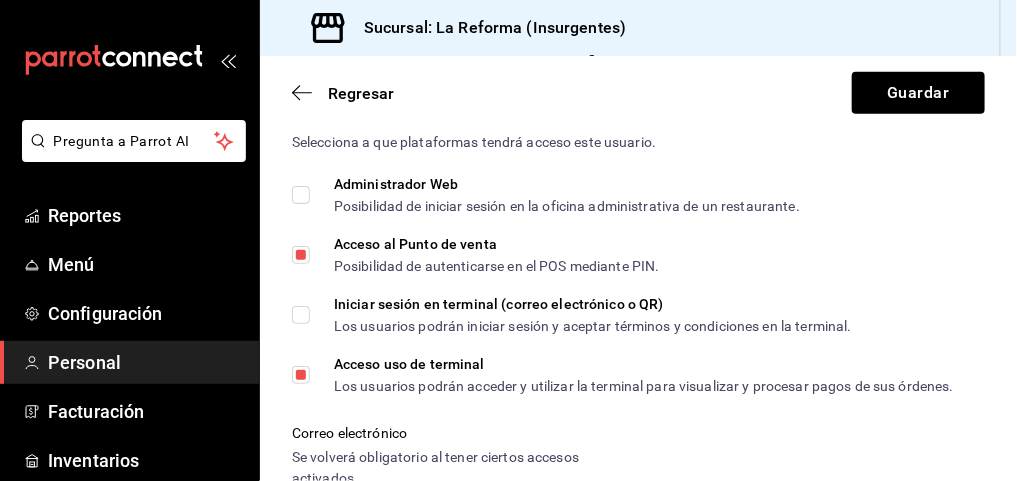 click on "Iniciar sesión en terminal (correo electrónico o QR) Los usuarios podrán iniciar sesión y aceptar términos y condiciones en la terminal." at bounding box center [301, 315] 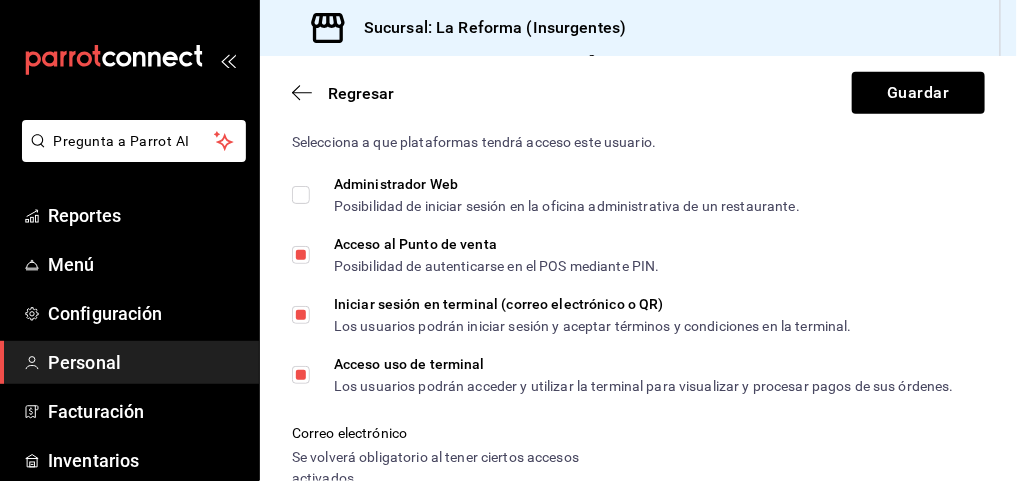 click on "Iniciar sesión en terminal (correo electrónico o QR) Los usuarios podrán iniciar sesión y aceptar términos y condiciones en la terminal." at bounding box center (301, 315) 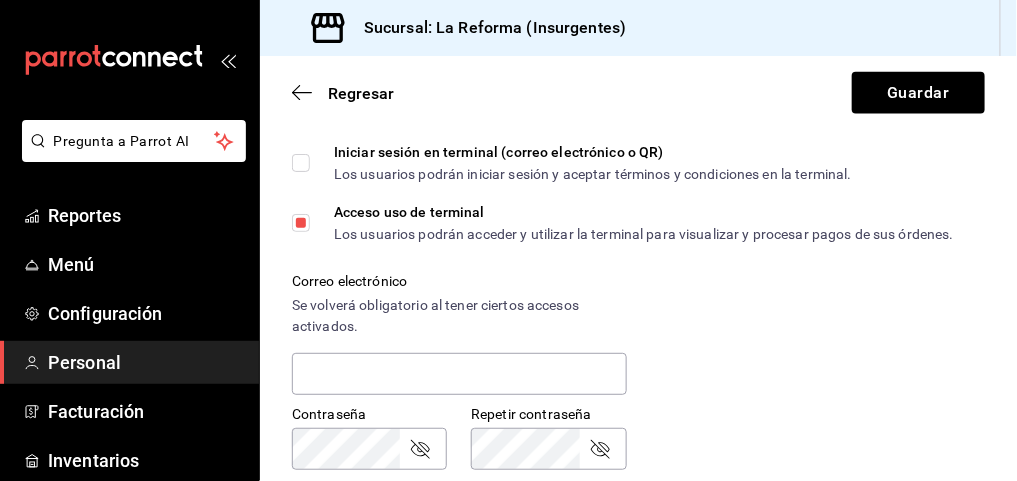 scroll, scrollTop: 610, scrollLeft: 0, axis: vertical 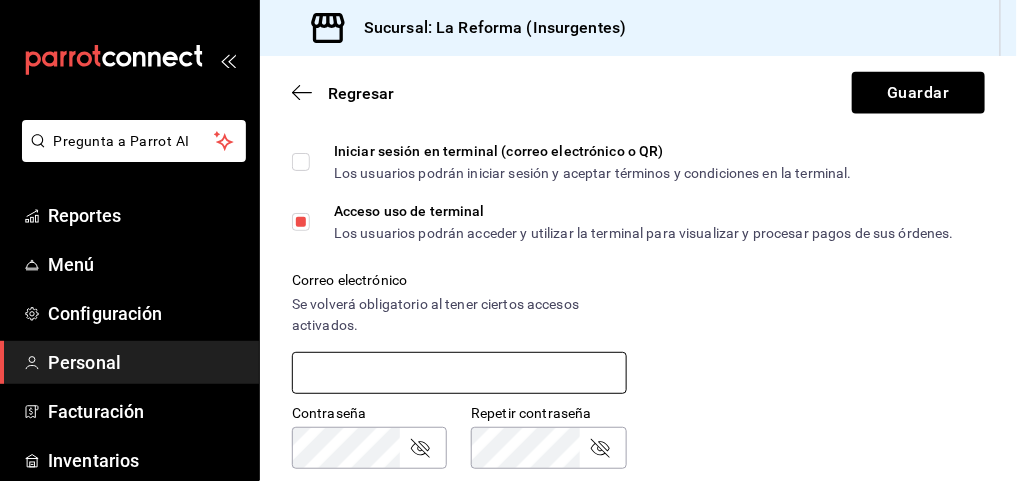 click at bounding box center (459, 373) 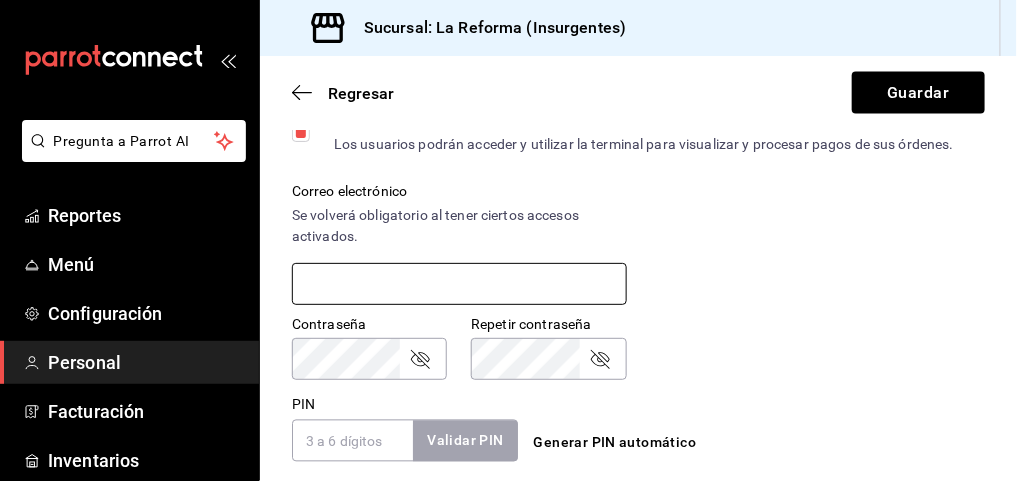 scroll, scrollTop: 704, scrollLeft: 0, axis: vertical 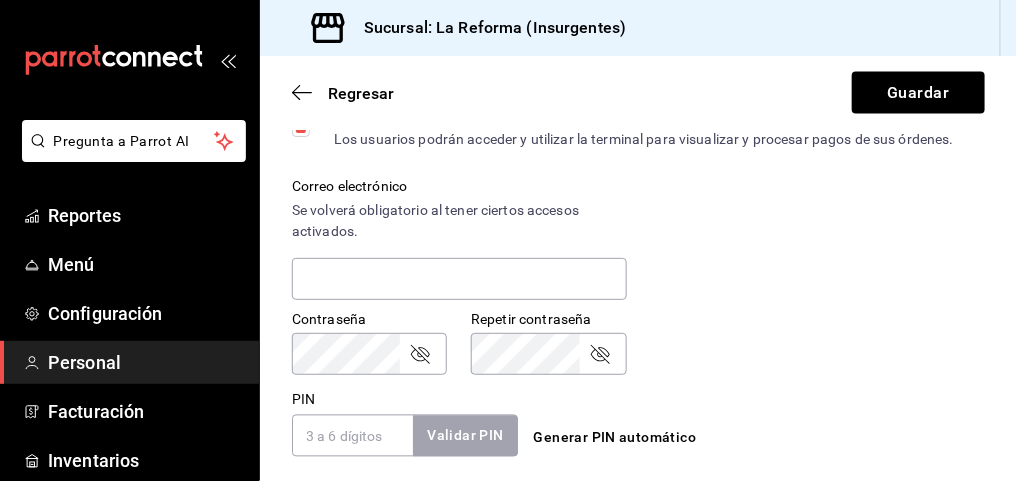 click on "Contraseña Contraseña Repetir contraseña Repetir contraseña" at bounding box center (626, 331) 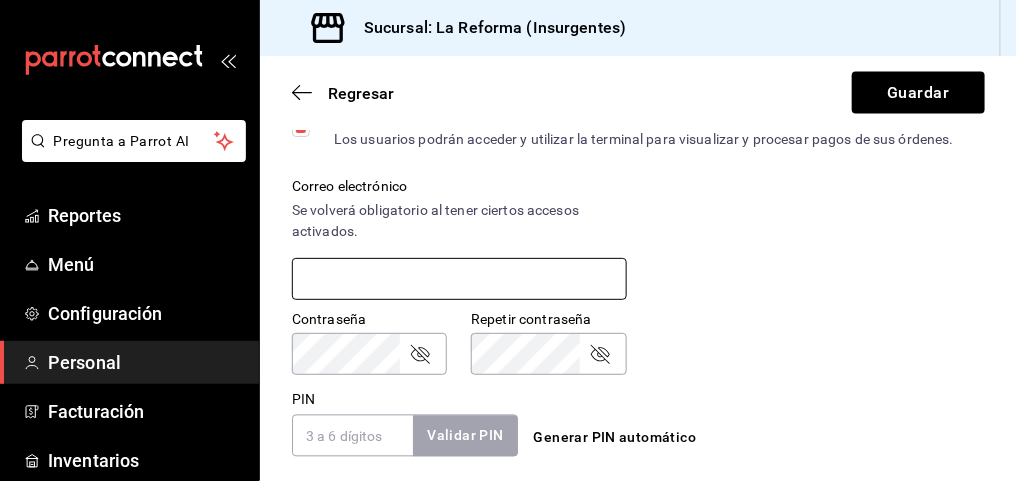click at bounding box center (459, 279) 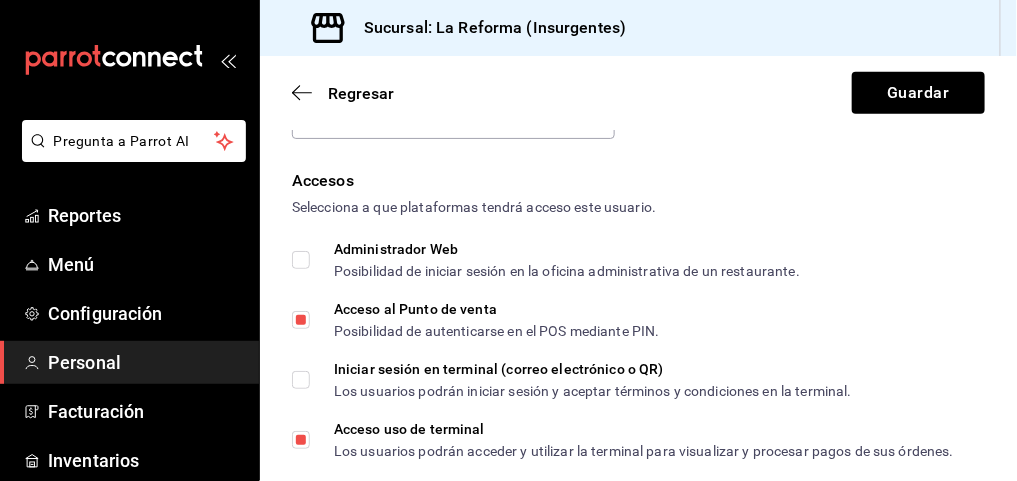 scroll, scrollTop: 572, scrollLeft: 0, axis: vertical 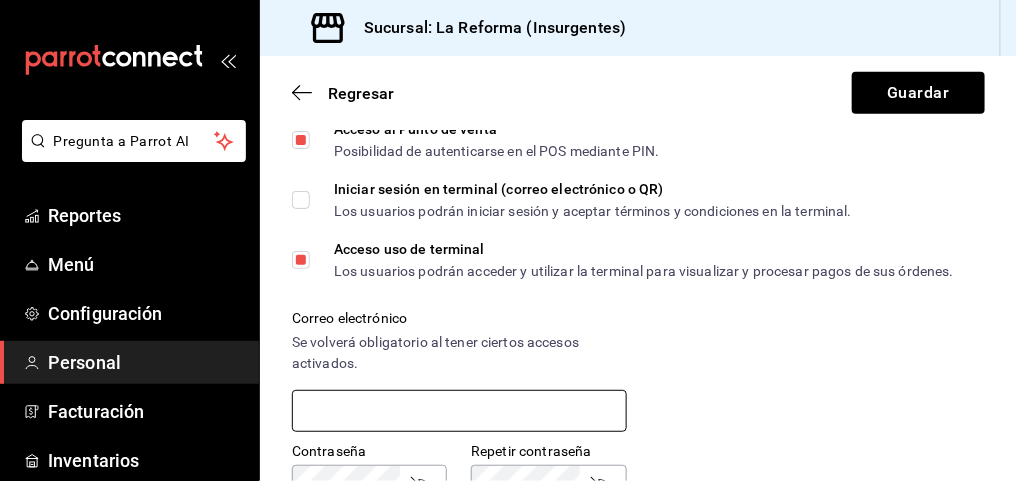 click on "Guardar" at bounding box center (918, 93) 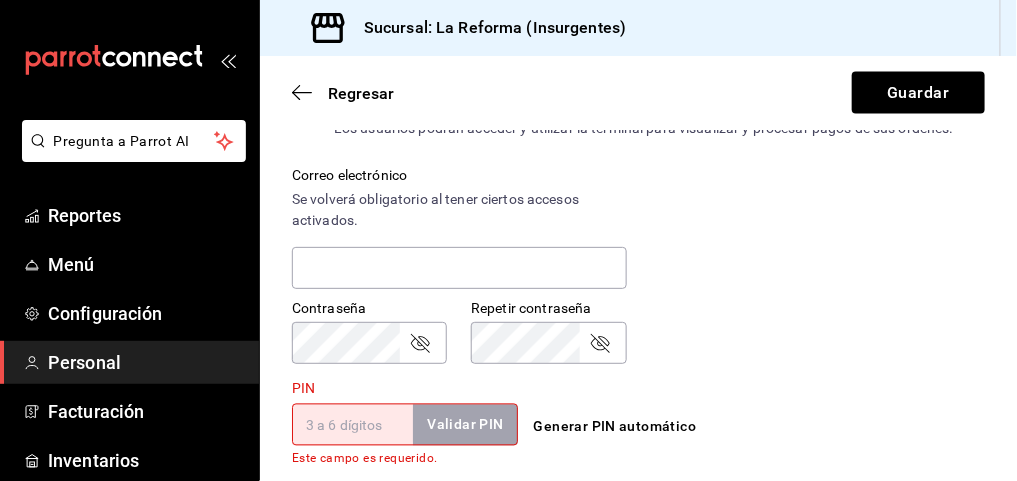 scroll, scrollTop: 714, scrollLeft: 0, axis: vertical 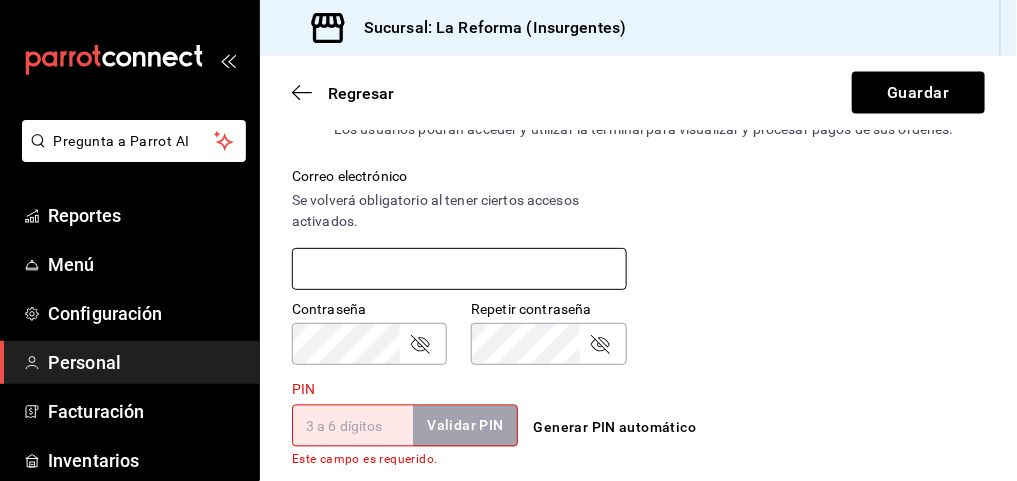 click at bounding box center [459, 269] 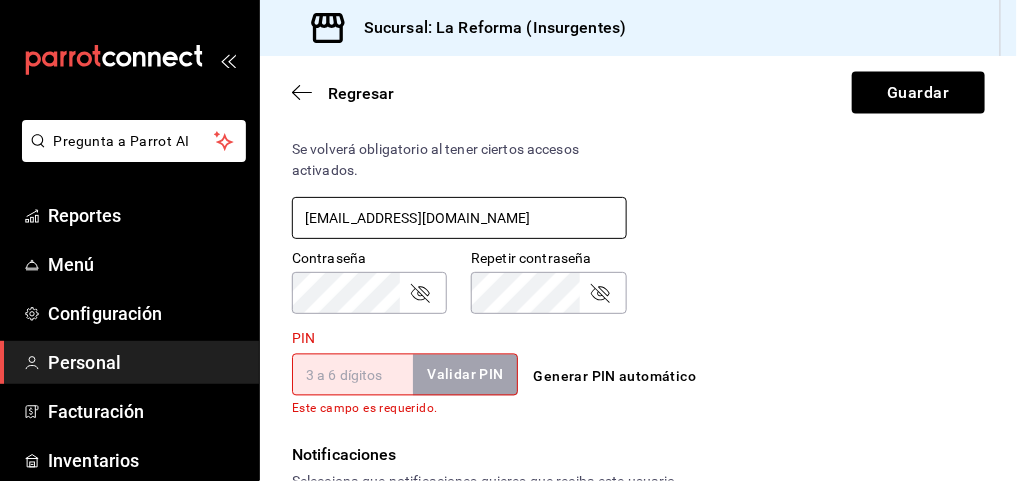 scroll, scrollTop: 801, scrollLeft: 0, axis: vertical 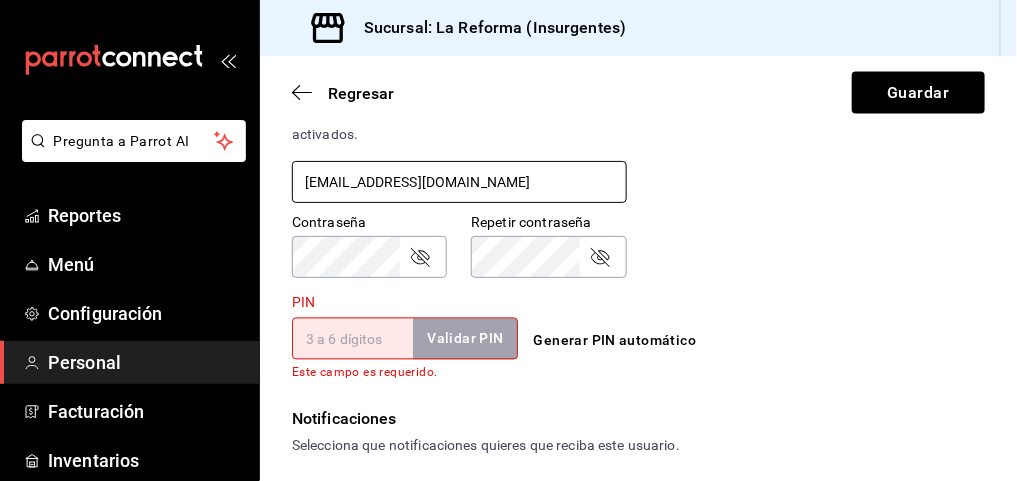 type on "diegodiez_03@hotmail.com" 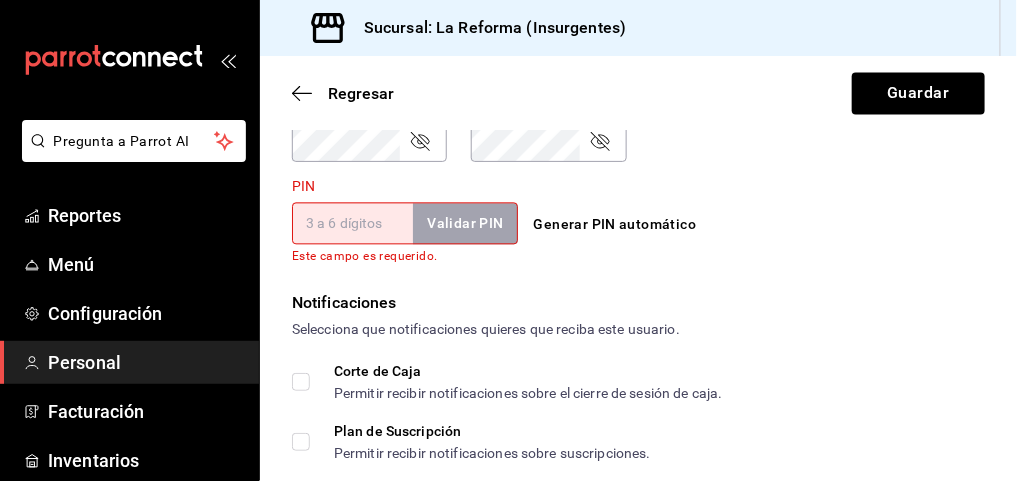 scroll, scrollTop: 801, scrollLeft: 0, axis: vertical 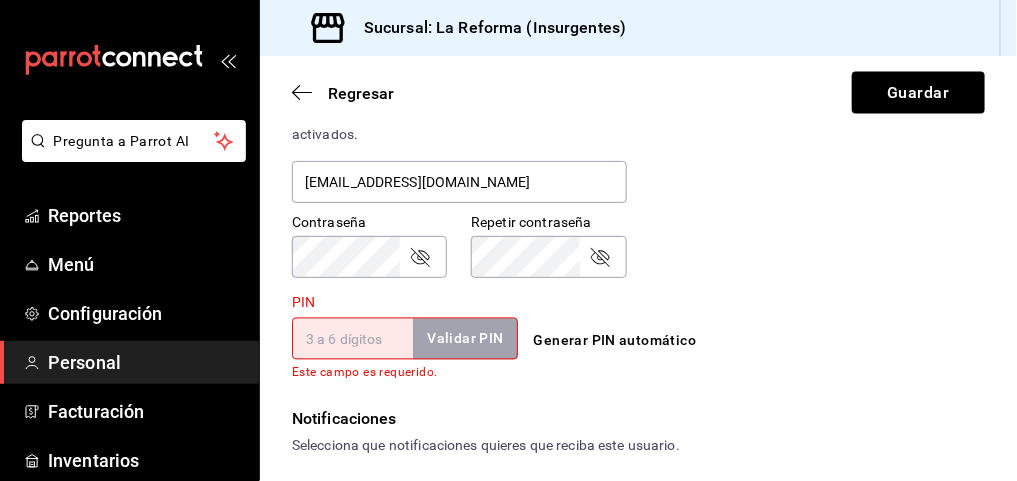click on "Generar PIN automático" at bounding box center [615, 340] 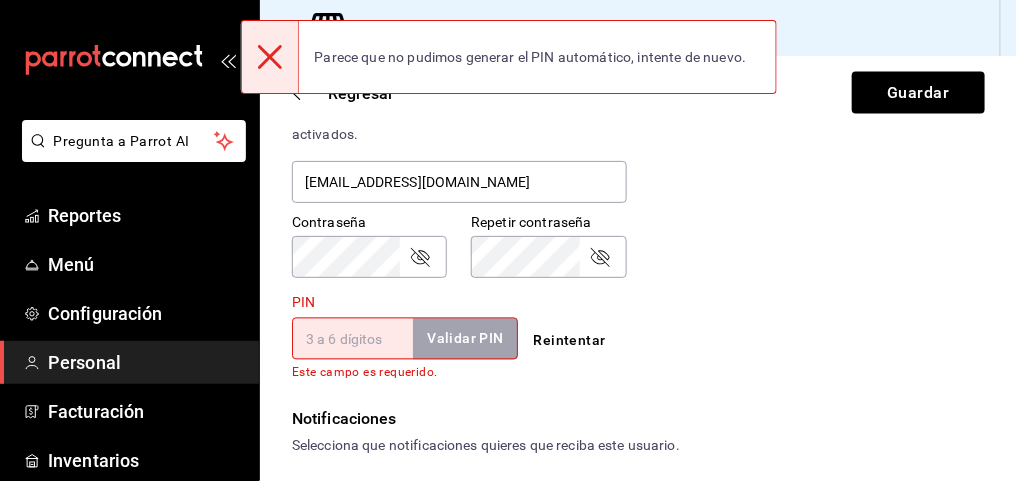 click on "Validar PIN" at bounding box center (465, 339) 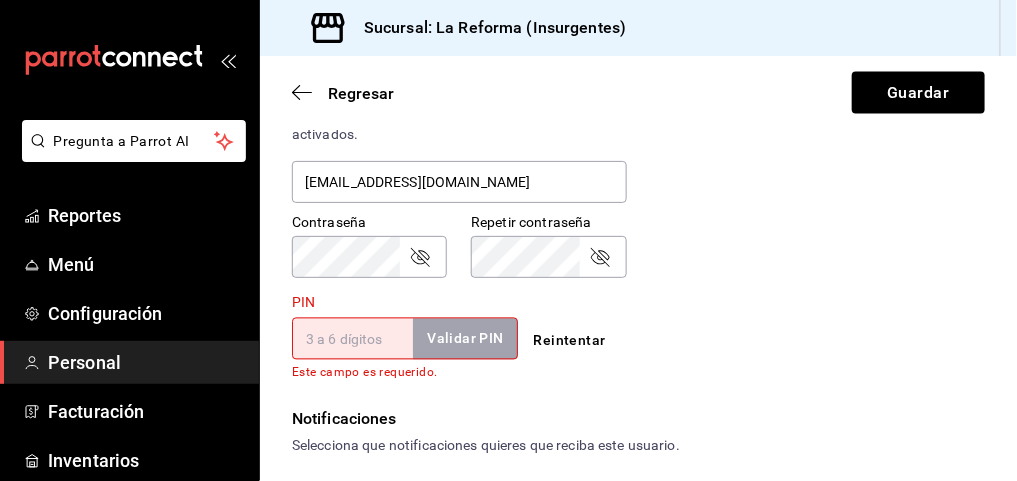 click on "PIN" at bounding box center (352, 339) 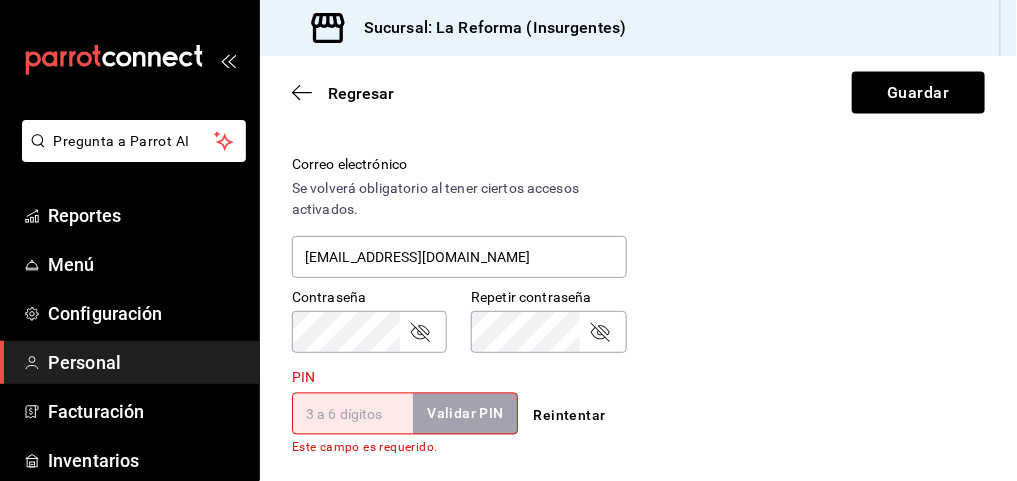 scroll, scrollTop: 727, scrollLeft: 0, axis: vertical 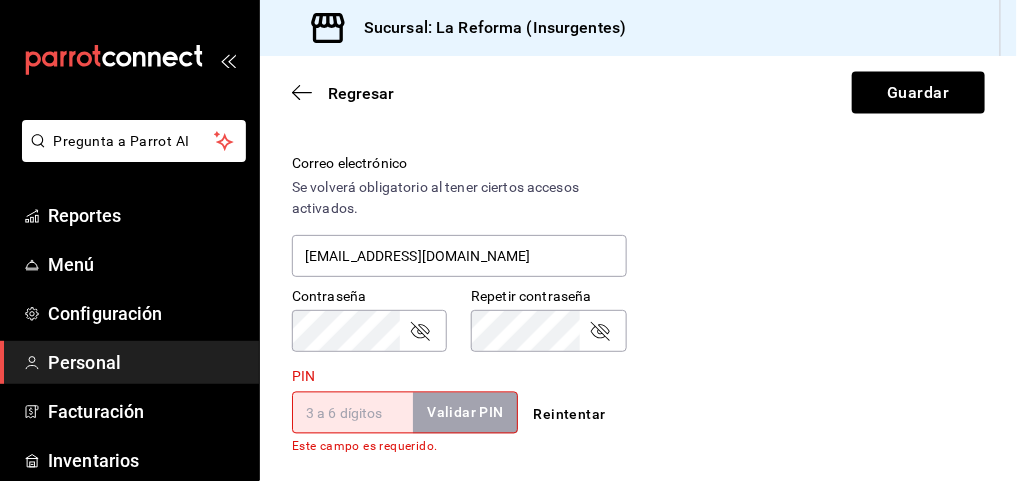 click on "Reintentar" at bounding box center (570, 414) 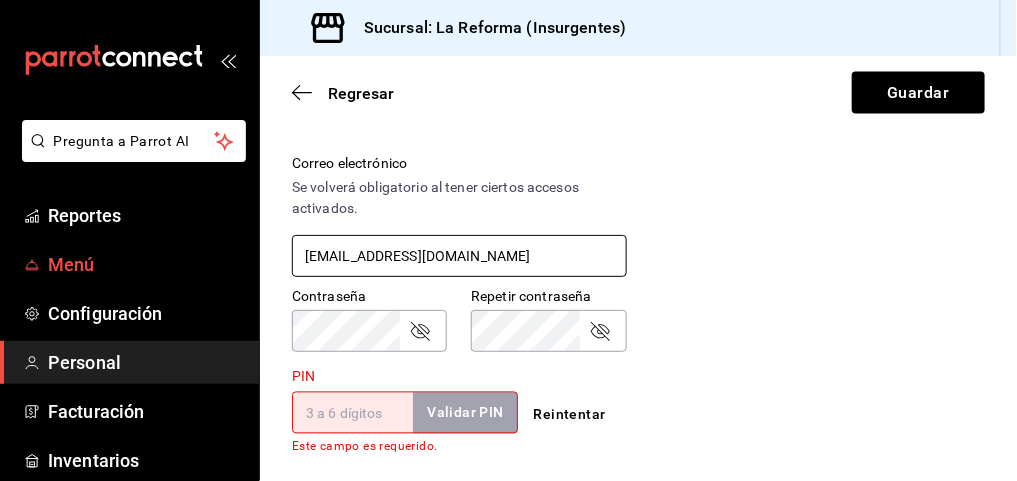 drag, startPoint x: 491, startPoint y: 253, endPoint x: 215, endPoint y: 252, distance: 276.0018 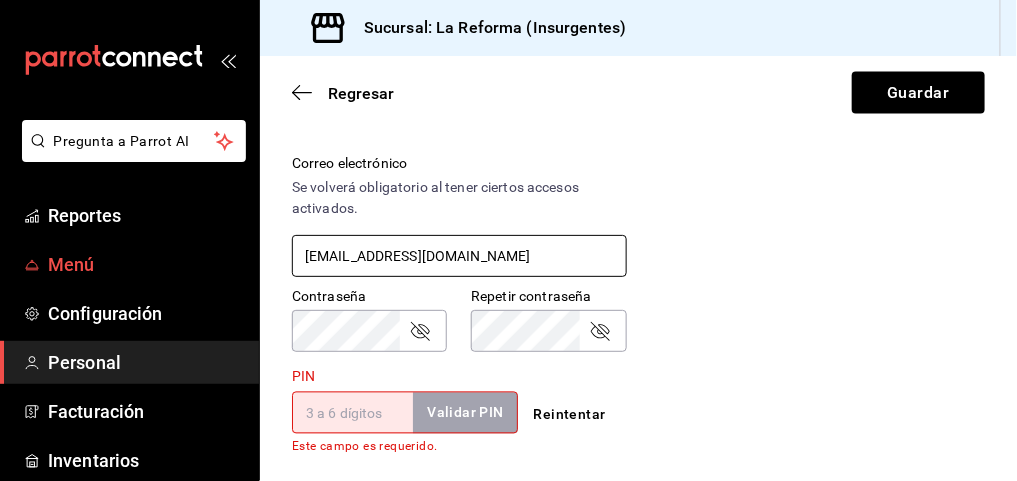 click on "Pregunta a Parrot AI Reportes   Menú   Configuración   Personal   Facturación   Inventarios   Suscripción   Ayuda Recomienda Parrot   Ana Paula González   Sugerir nueva función   Sucursal: La Reforma (Insurgentes) Regresar Guardar Datos personales Nombre diego jesus Apellido diez casareto Número celular (opcional) +52 (55) 4098-9690 Perfil que desempeña Mesero WAITER Accesos Selecciona a que plataformas tendrá acceso este usuario. Administrador Web Posibilidad de iniciar sesión en la oficina administrativa de un restaurante.  Acceso al Punto de venta Posibilidad de autenticarse en el POS mediante PIN.  Iniciar sesión en terminal (correo electrónico o QR) Los usuarios podrán iniciar sesión y aceptar términos y condiciones en la terminal. Acceso uso de terminal Los usuarios podrán acceder y utilizar la terminal para visualizar y procesar pagos de sus órdenes. Correo electrónico Se volverá obligatorio al tener ciertos accesos activados. diegodiez_03@hotmail.com Contraseña Contraseña PIN ​" at bounding box center [508, 240] 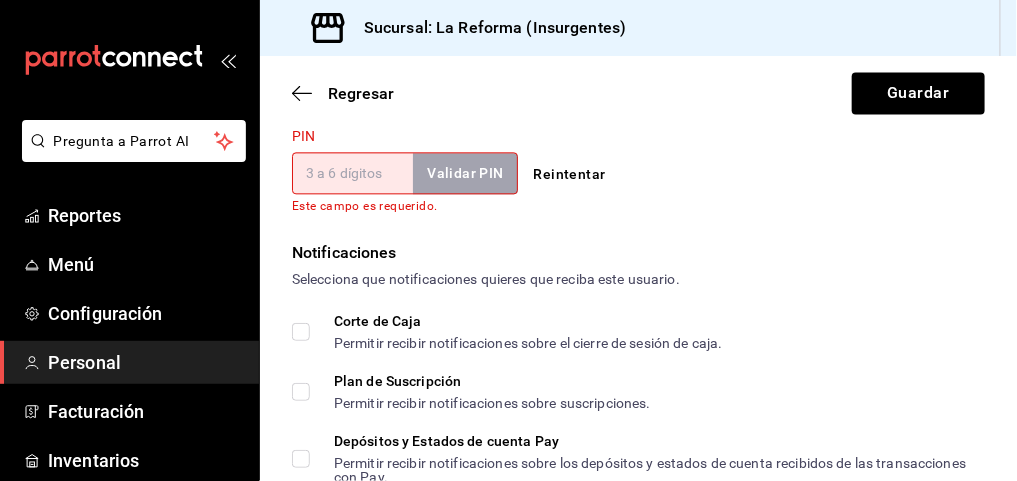 scroll, scrollTop: 1174, scrollLeft: 0, axis: vertical 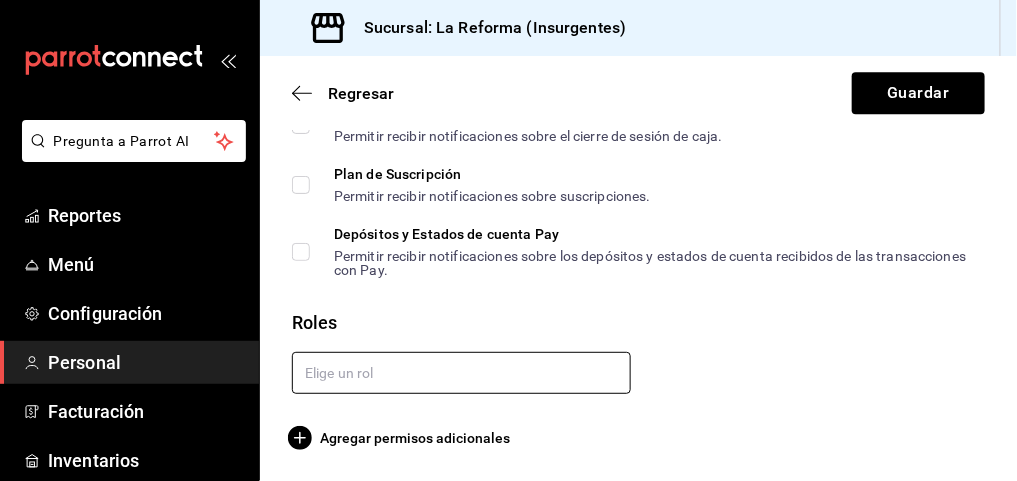 type 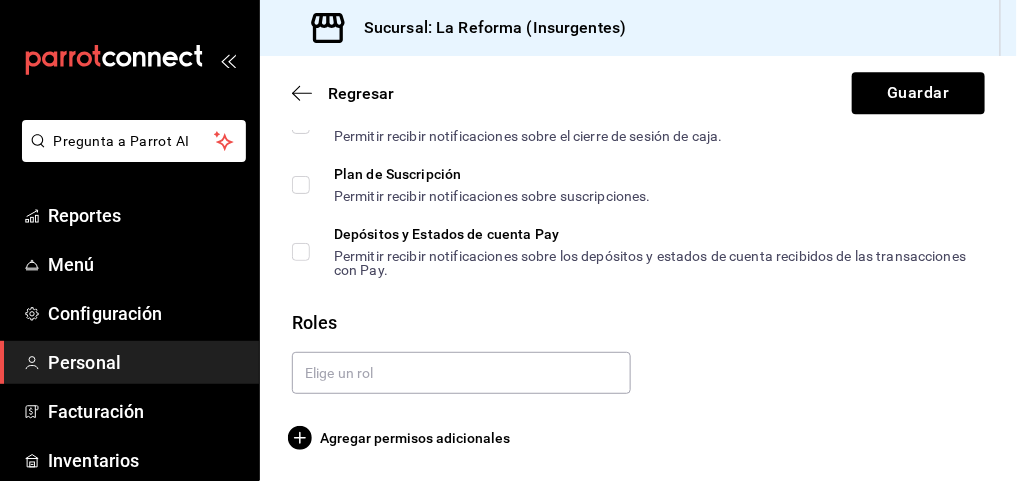click on "Roles" at bounding box center [638, 322] 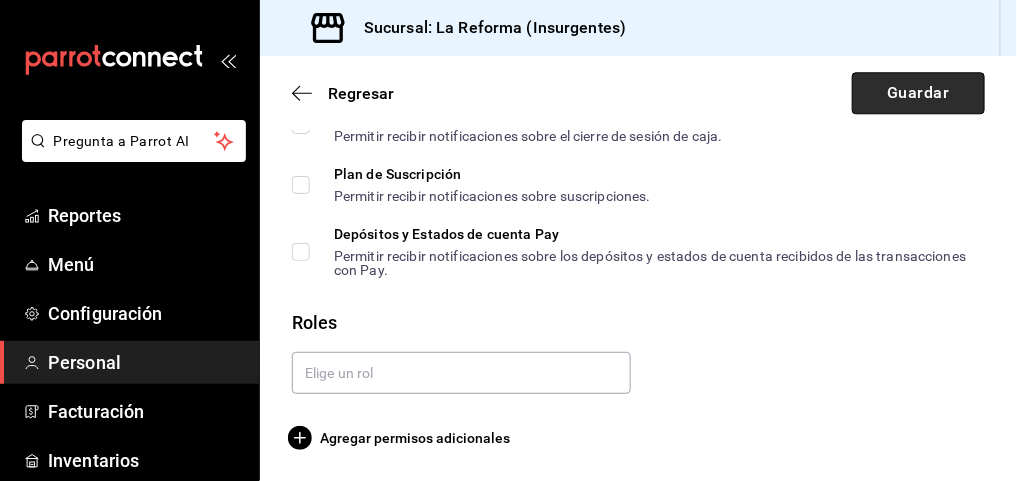 click on "Guardar" at bounding box center (918, 93) 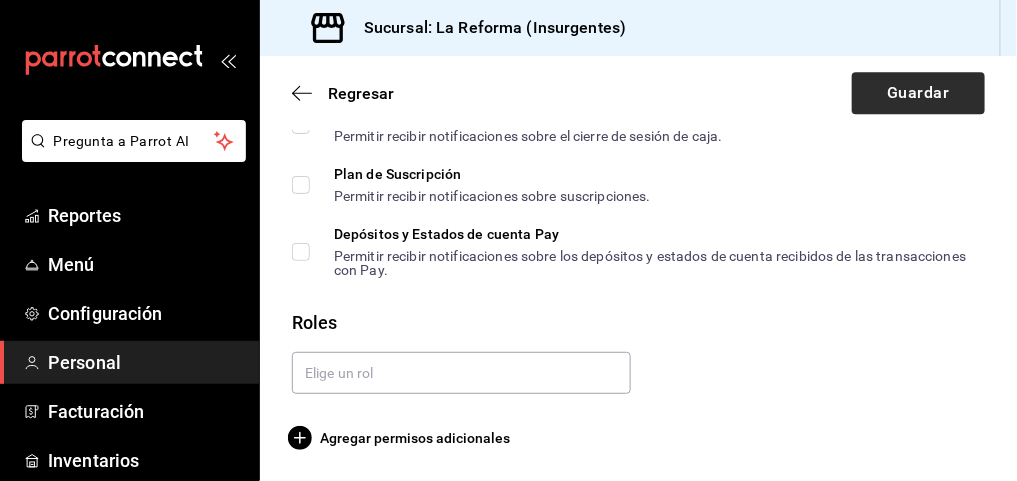 scroll, scrollTop: 871, scrollLeft: 0, axis: vertical 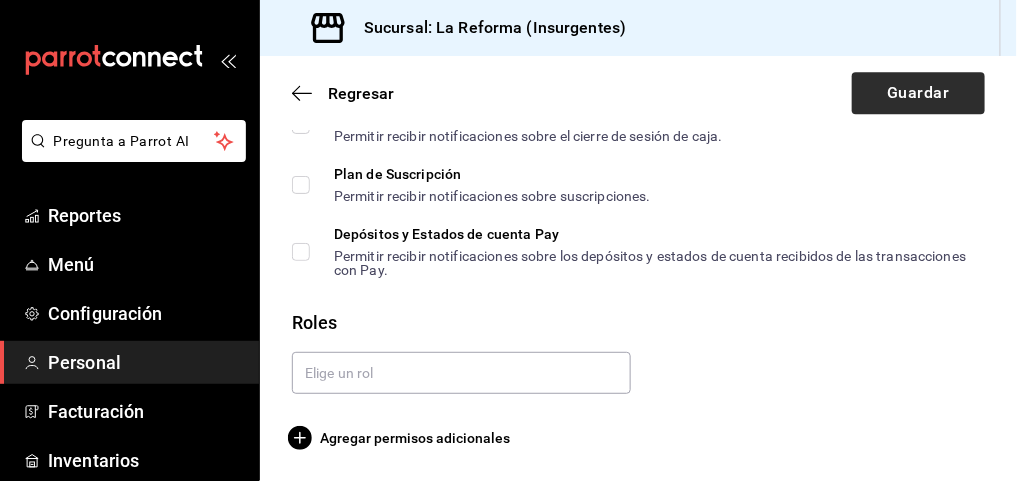 type on "0107" 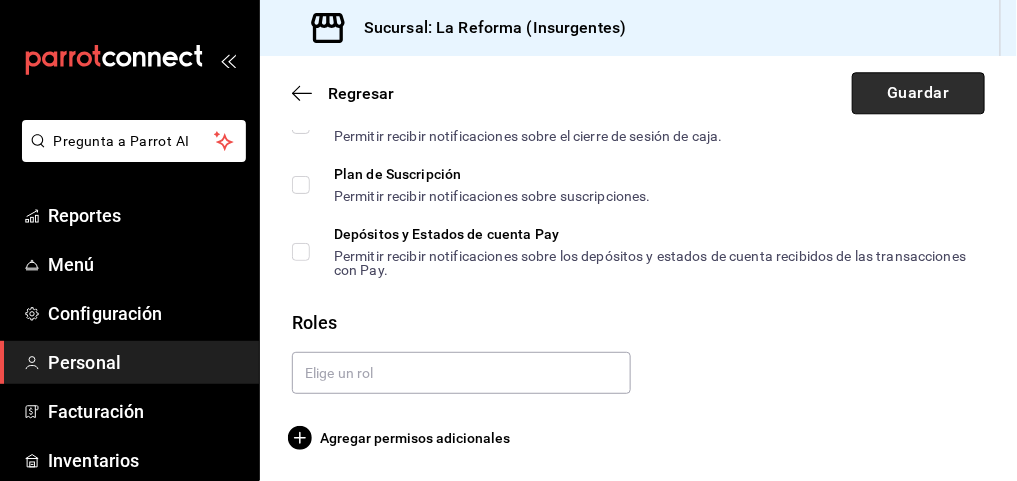 click on "Guardar" at bounding box center (918, 93) 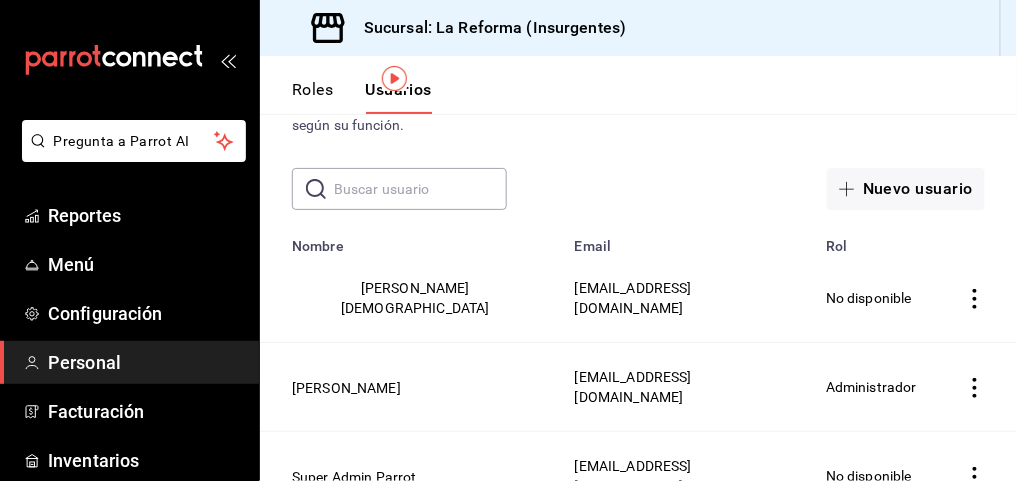 scroll, scrollTop: 0, scrollLeft: 0, axis: both 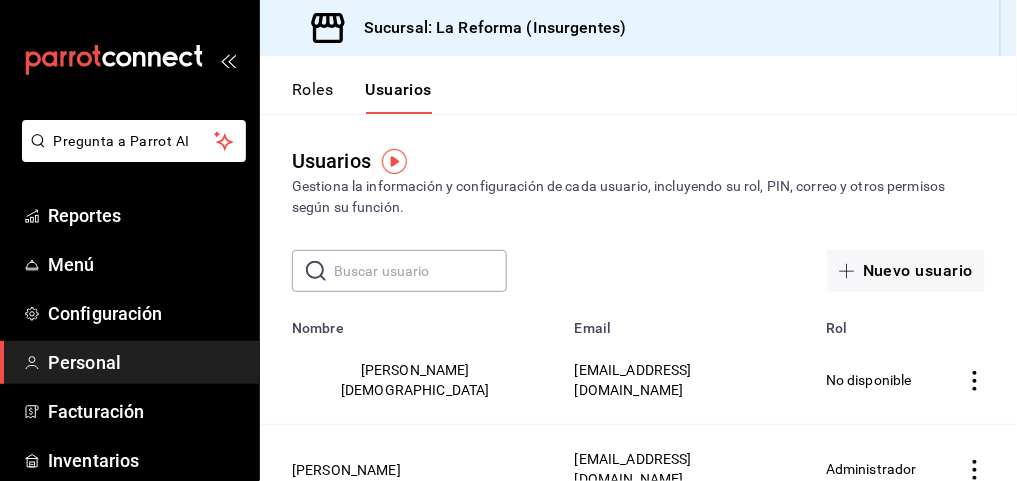 click on "Roles" at bounding box center (312, 97) 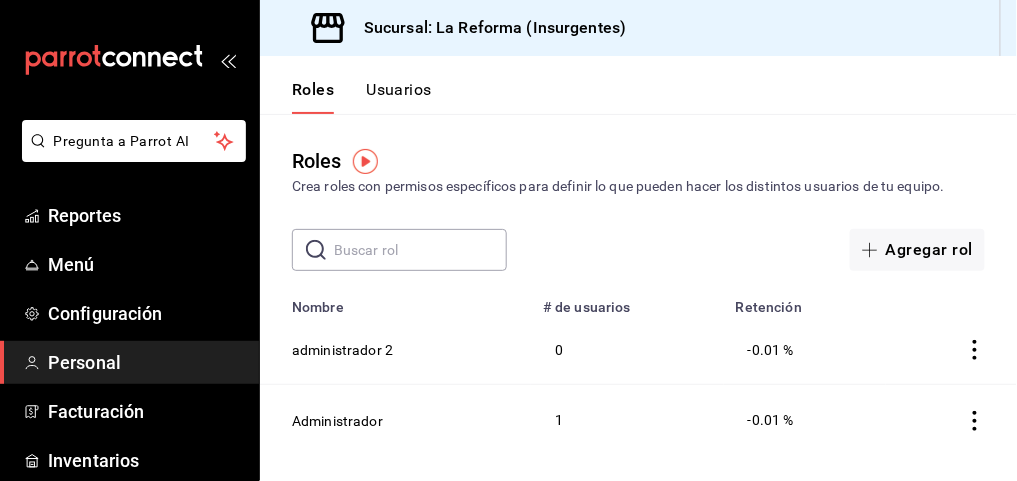 click on "Usuarios" at bounding box center [399, 97] 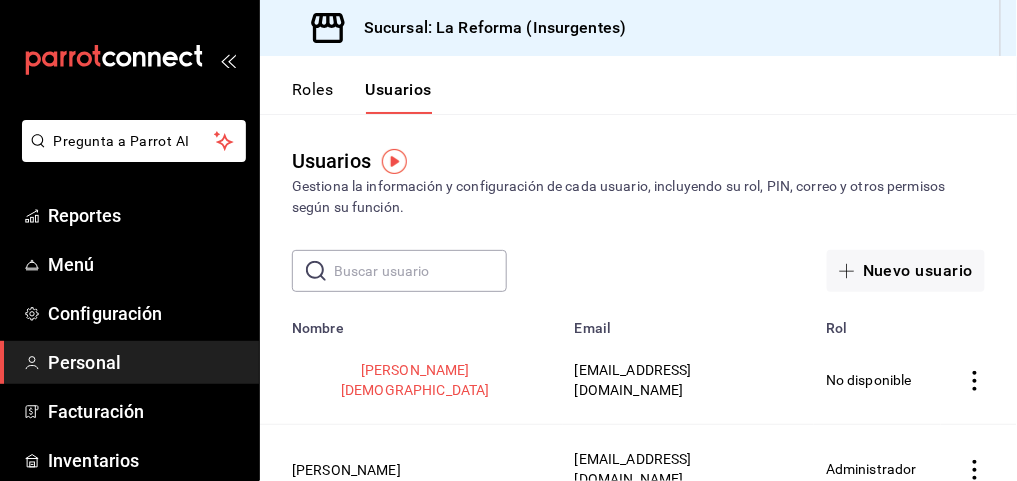 click on "diego jesus diez casareto" at bounding box center [415, 380] 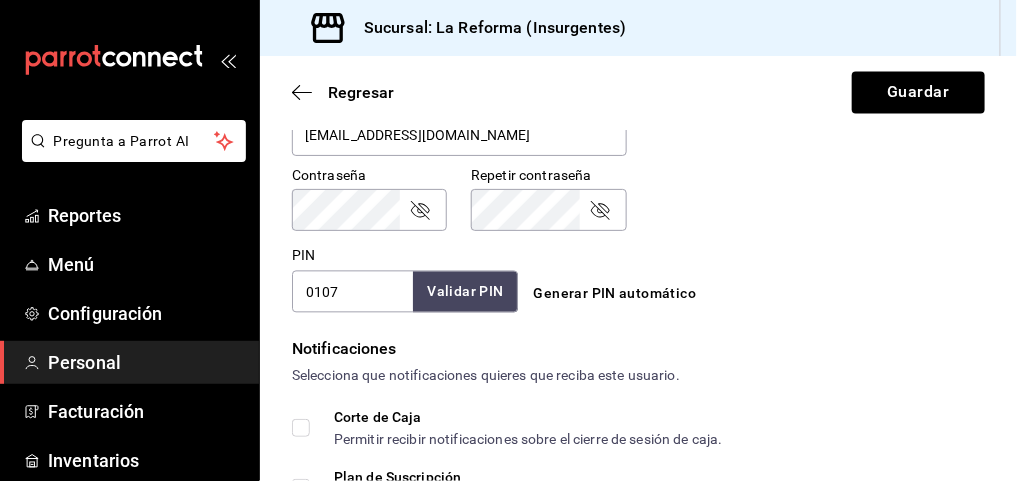 scroll, scrollTop: 849, scrollLeft: 0, axis: vertical 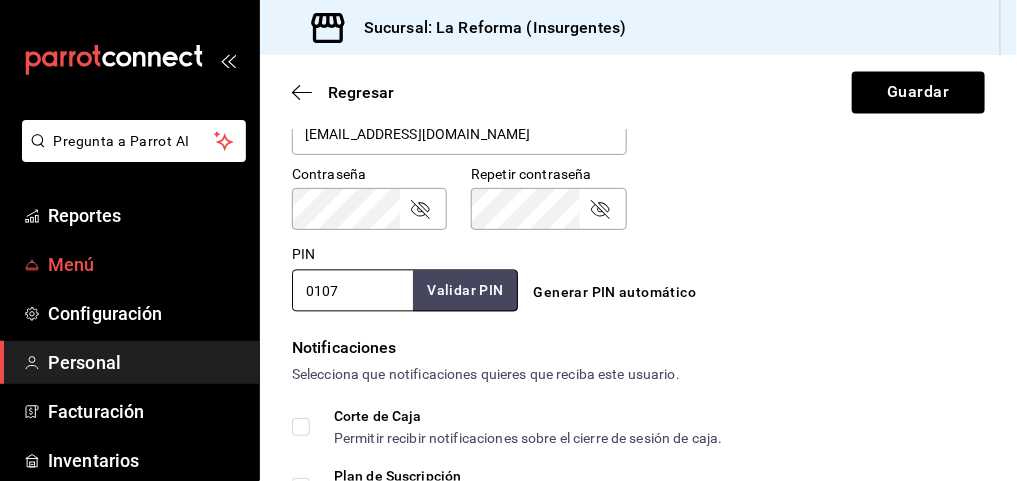 drag, startPoint x: 347, startPoint y: 289, endPoint x: 235, endPoint y: 283, distance: 112.1606 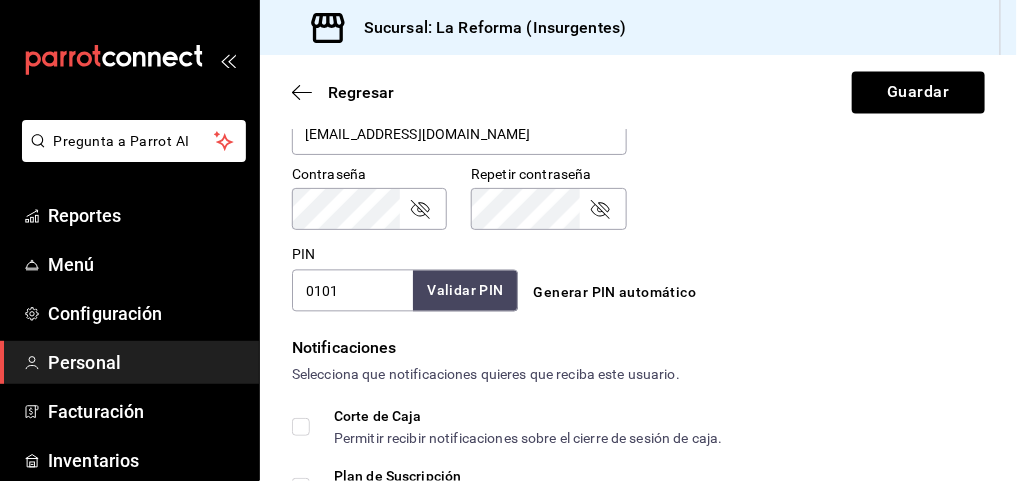 type on "0101" 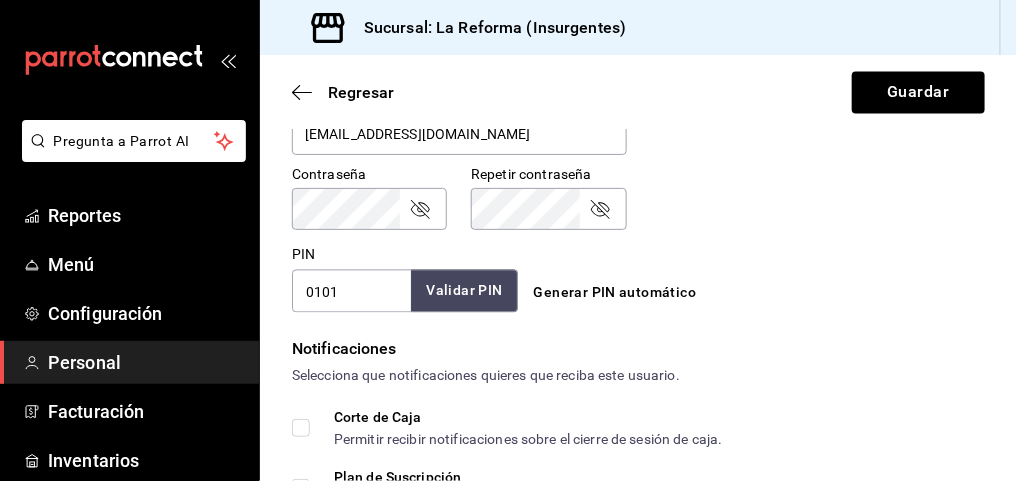 click on "Validar PIN" at bounding box center (464, 291) 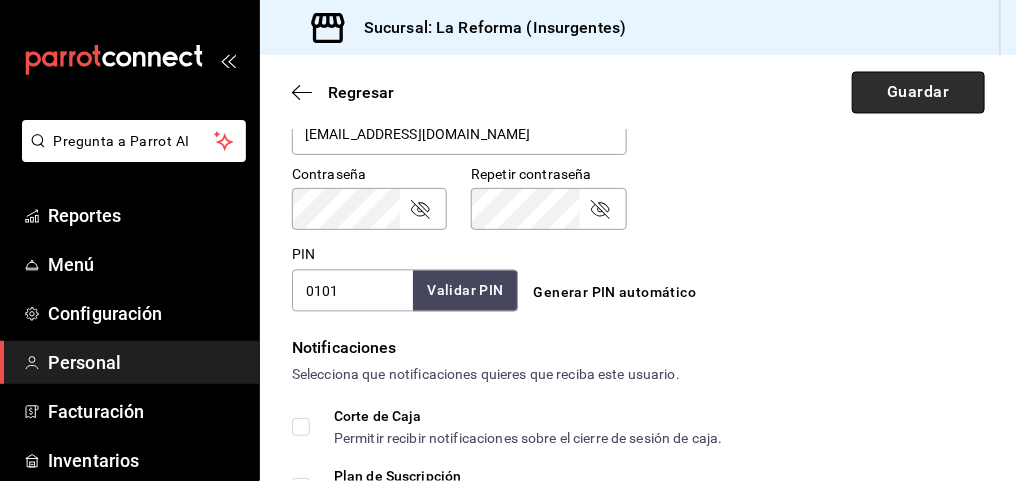 click on "Guardar" at bounding box center [918, 93] 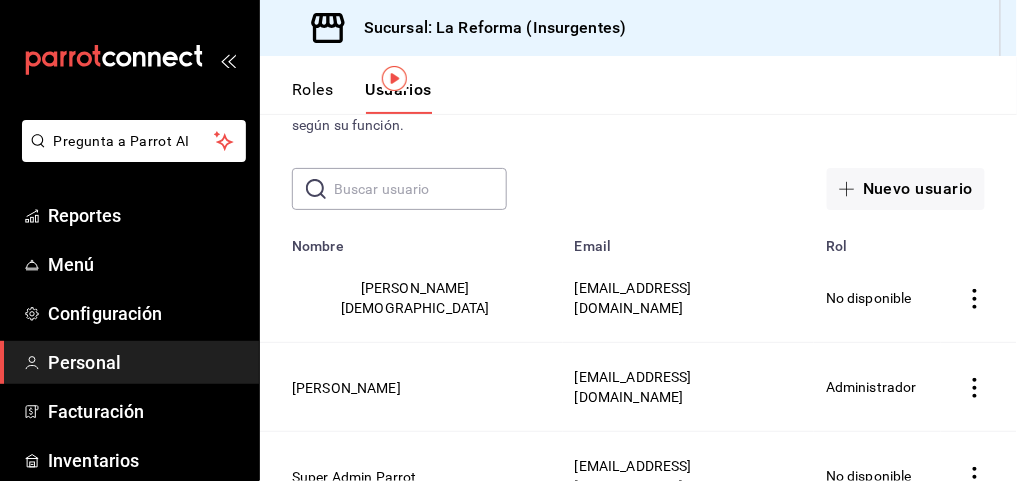 scroll, scrollTop: 0, scrollLeft: 0, axis: both 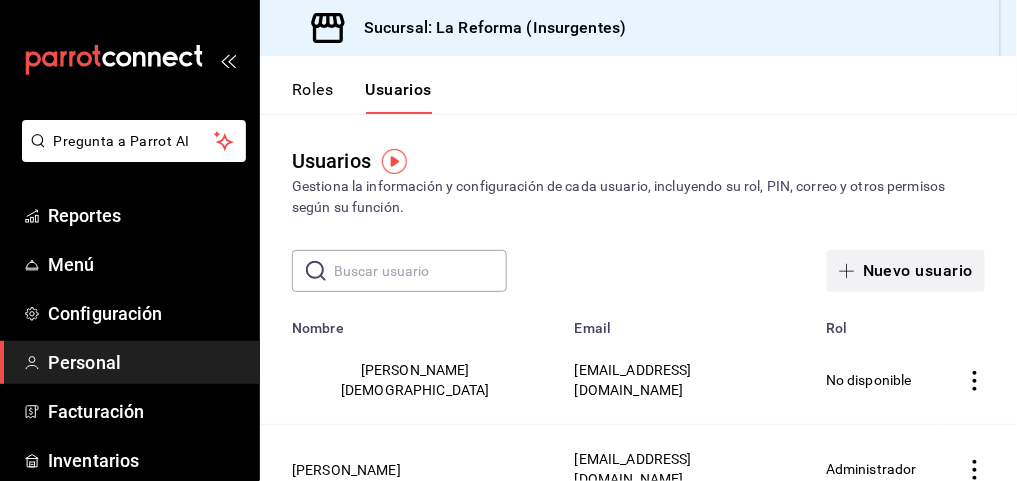 click on "Nuevo usuario" at bounding box center (906, 271) 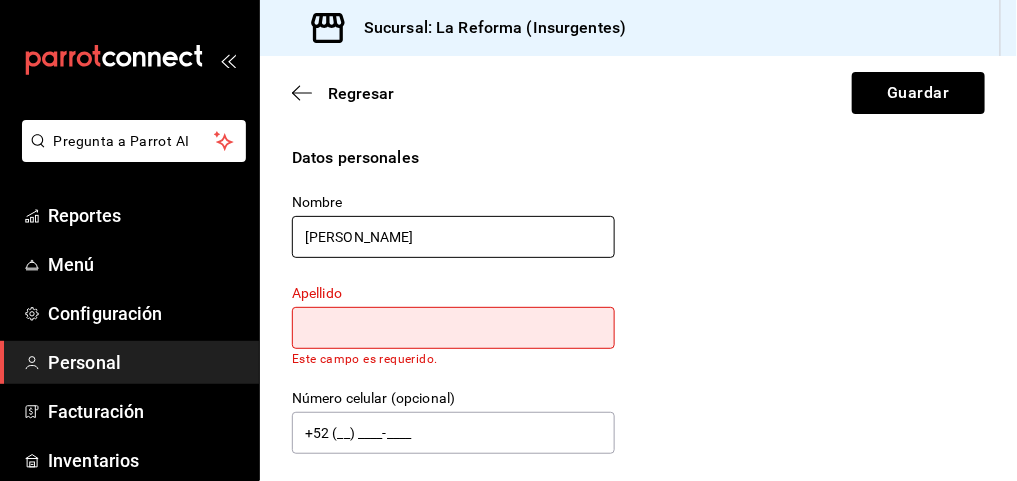 drag, startPoint x: 380, startPoint y: 241, endPoint x: 524, endPoint y: 276, distance: 148.19244 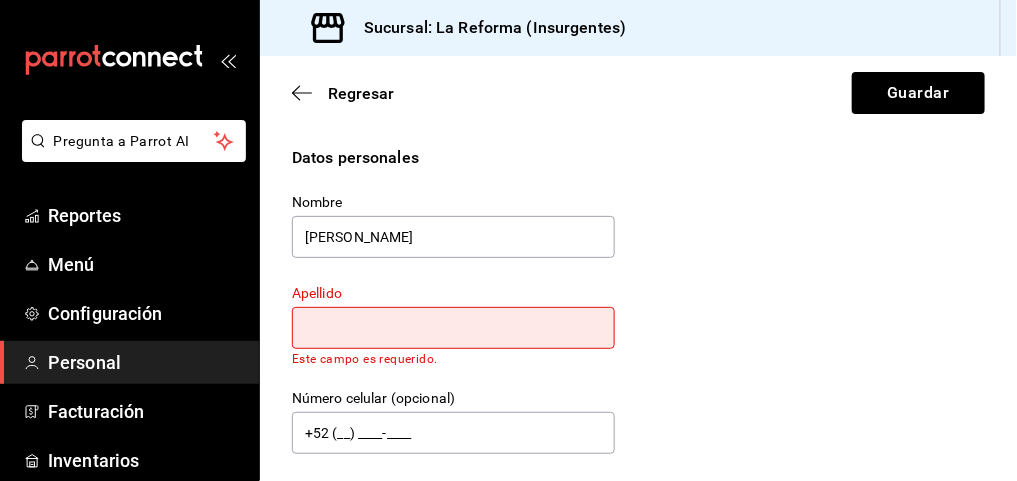 click at bounding box center [453, 328] 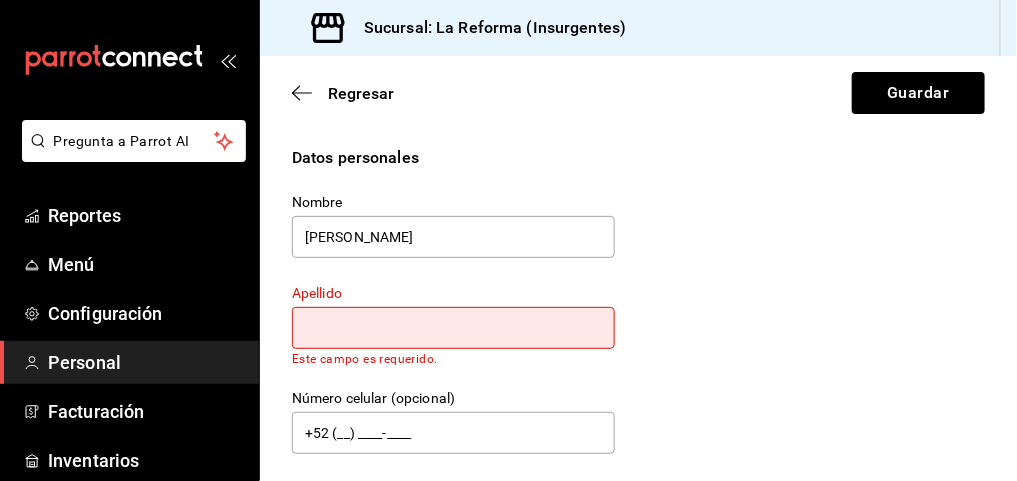 click at bounding box center (453, 328) 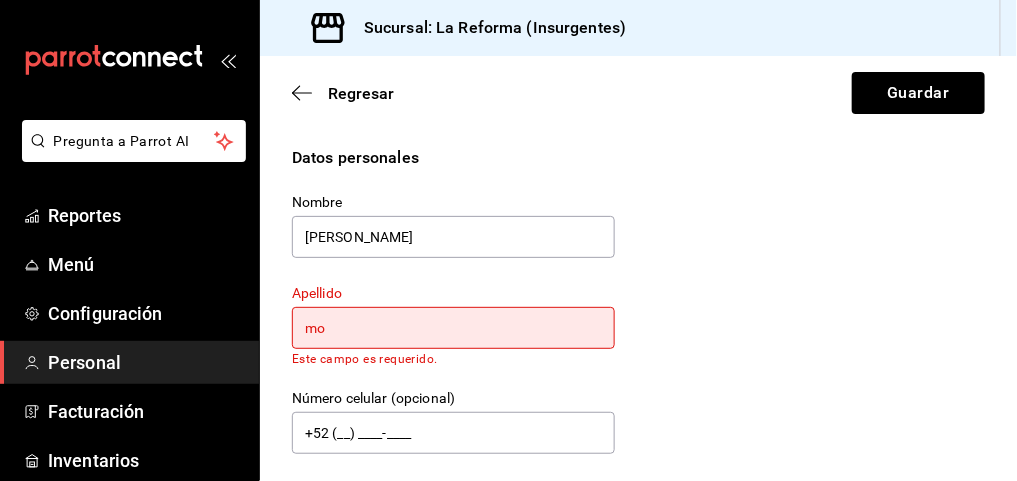 type on "m" 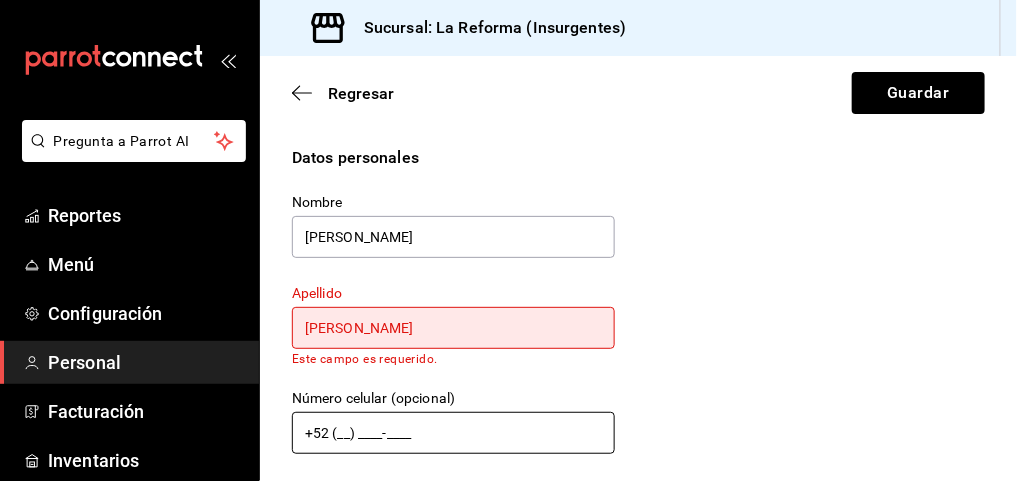 type on "montes ordoñez" 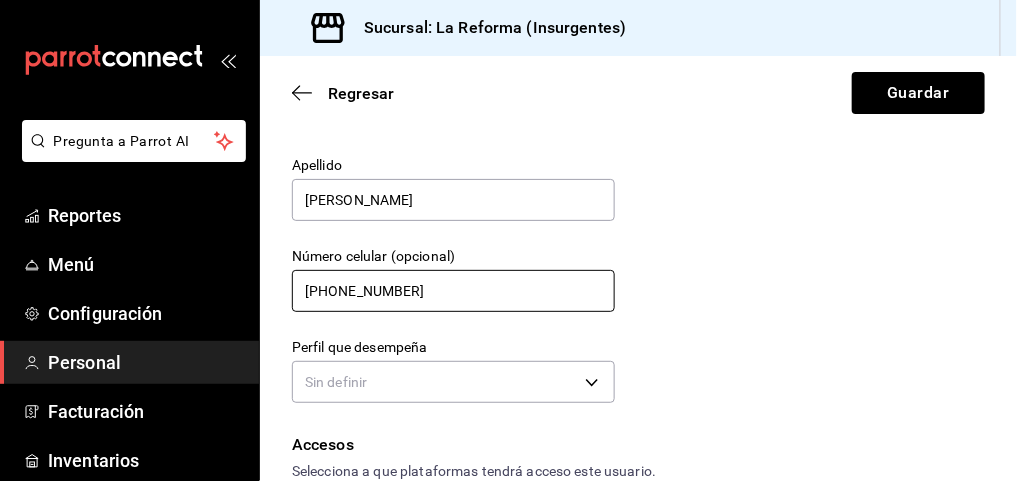 scroll, scrollTop: 129, scrollLeft: 0, axis: vertical 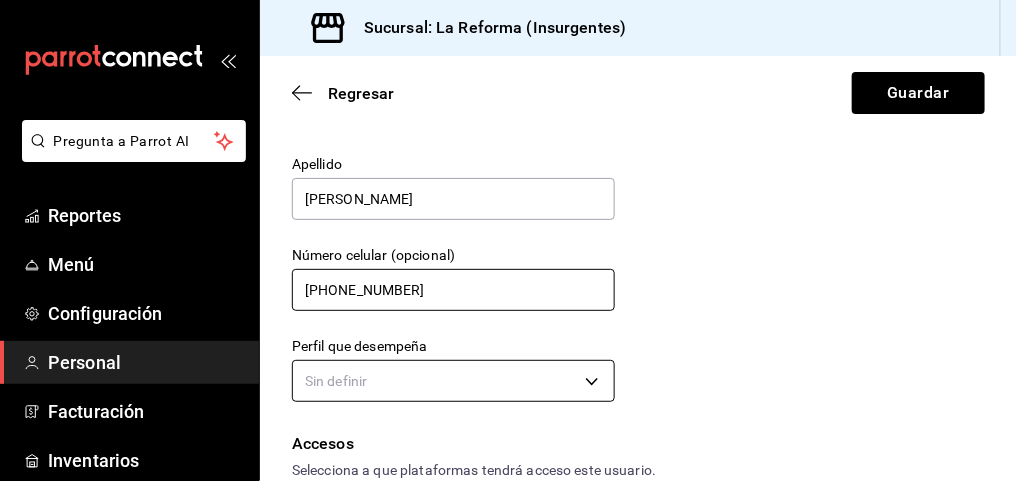 type on "+52 (55) 4591-8486" 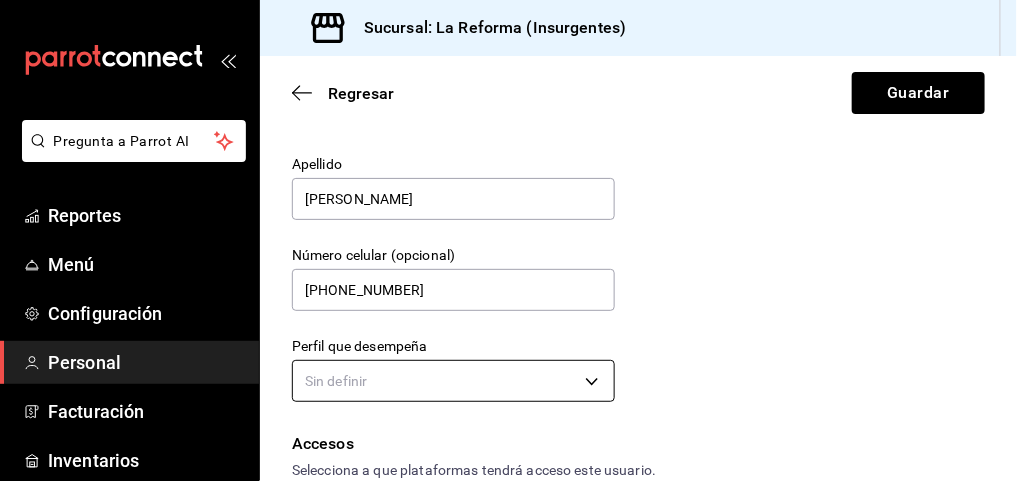 click on "Pregunta a Parrot AI Reportes   Menú   Configuración   Personal   Facturación   Inventarios   Suscripción   Ayuda Recomienda Parrot   Ana Paula González   Sugerir nueva función   Sucursal: La Reforma (Insurgentes) Regresar Guardar Datos personales Nombre nidia lorena Apellido montes ordoñez Número celular (opcional) +52 (55) 4591-8486 Perfil que desempeña Sin definir Accesos Selecciona a que plataformas tendrá acceso este usuario. Administrador Web Posibilidad de iniciar sesión en la oficina administrativa de un restaurante.  Acceso al Punto de venta Posibilidad de autenticarse en el POS mediante PIN.  Iniciar sesión en terminal (correo electrónico o QR) Los usuarios podrán iniciar sesión y aceptar términos y condiciones en la terminal. Acceso uso de terminal Los usuarios podrán acceder y utilizar la terminal para visualizar y procesar pagos de sus órdenes. Correo electrónico Se volverá obligatorio al tener ciertos accesos activados. Contraseña Contraseña Repetir contraseña PIN ​" at bounding box center [508, 240] 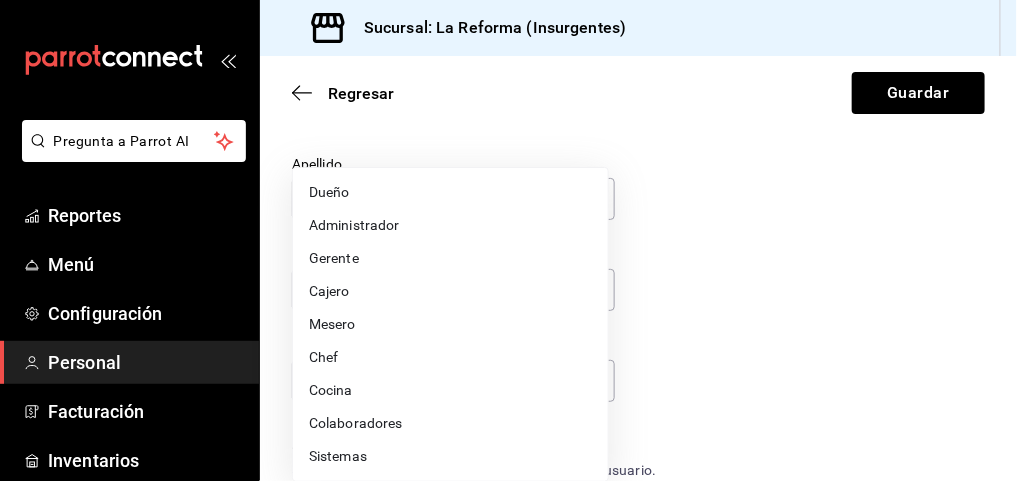 drag, startPoint x: 1011, startPoint y: 189, endPoint x: 1013, endPoint y: 236, distance: 47.042534 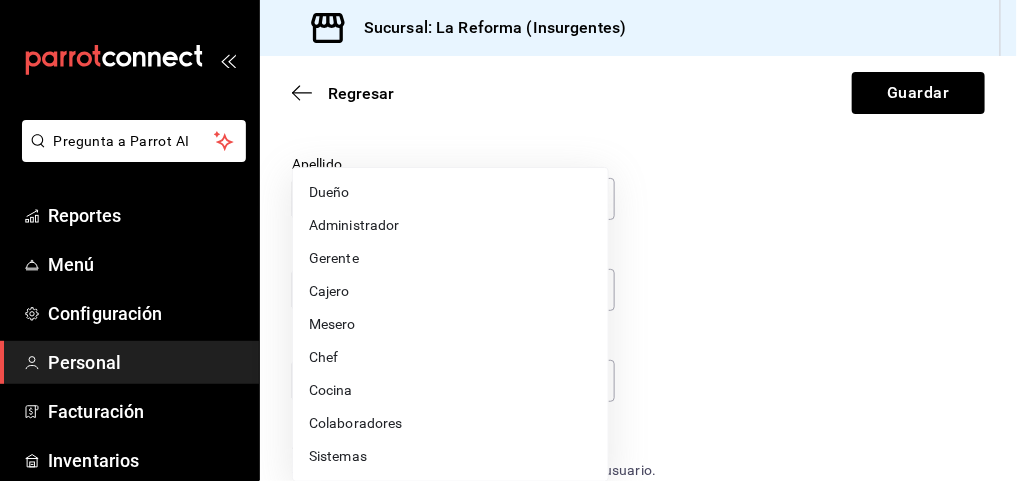 drag, startPoint x: 1013, startPoint y: 236, endPoint x: 491, endPoint y: 336, distance: 531.49225 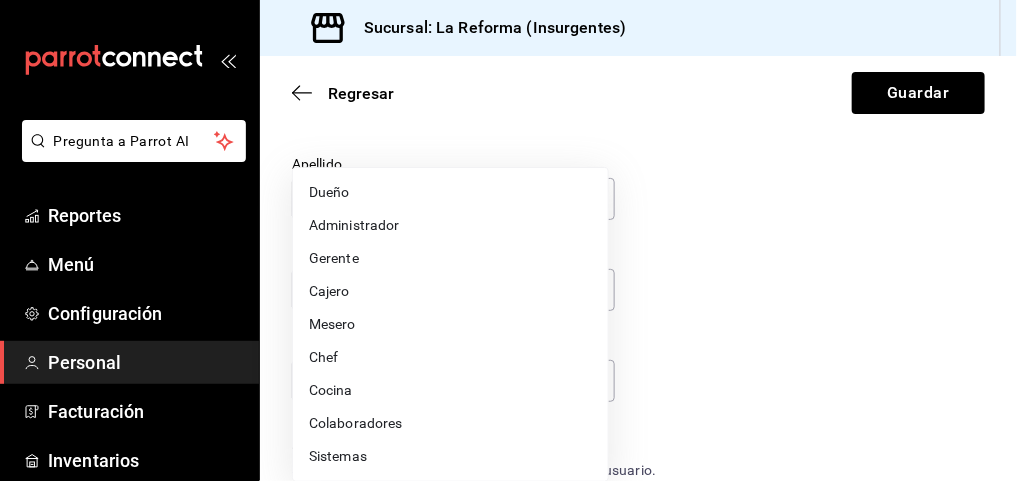 drag, startPoint x: 491, startPoint y: 336, endPoint x: 378, endPoint y: 419, distance: 140.20699 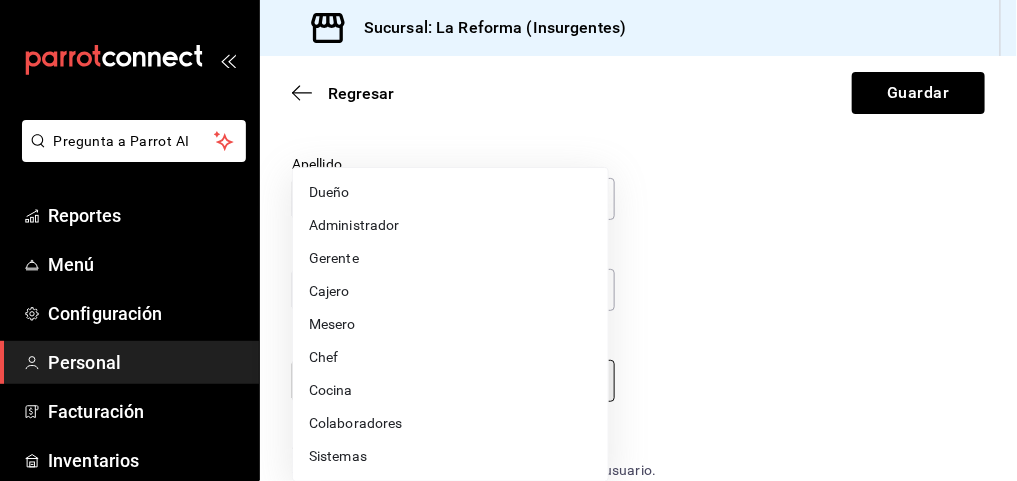 type on "STAFF" 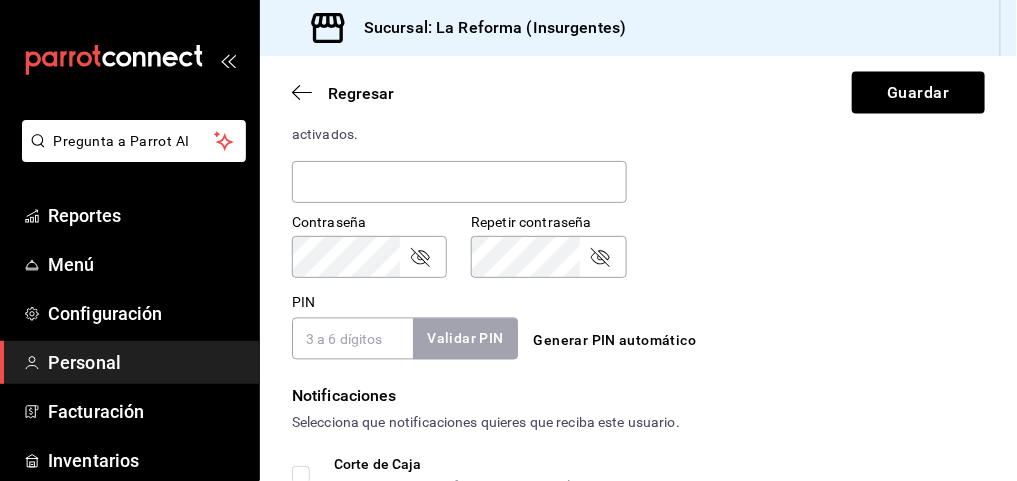 scroll, scrollTop: 801, scrollLeft: 0, axis: vertical 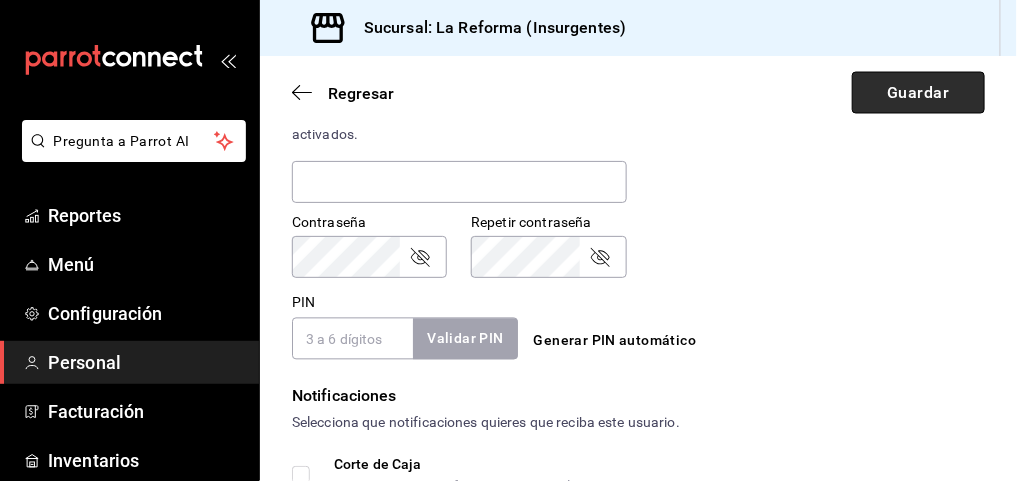 click on "Guardar" at bounding box center [918, 93] 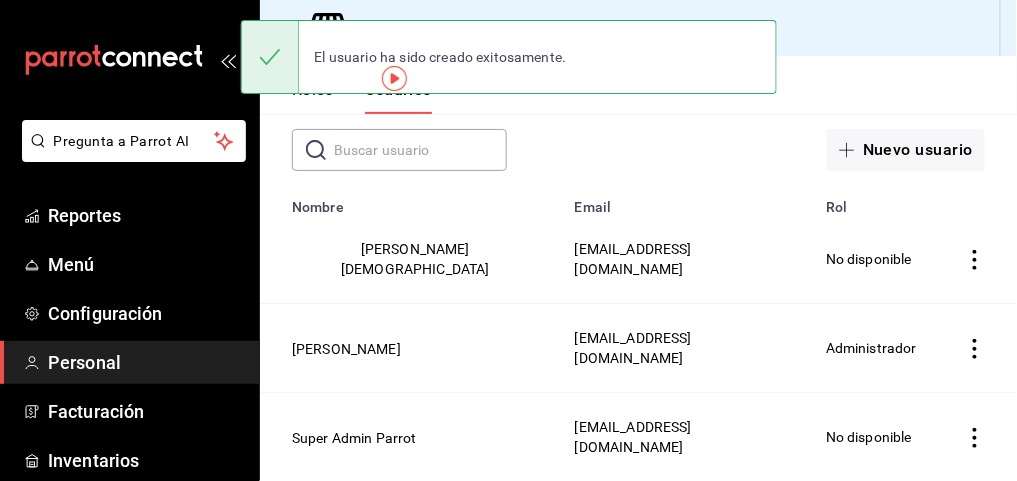 scroll, scrollTop: 82, scrollLeft: 0, axis: vertical 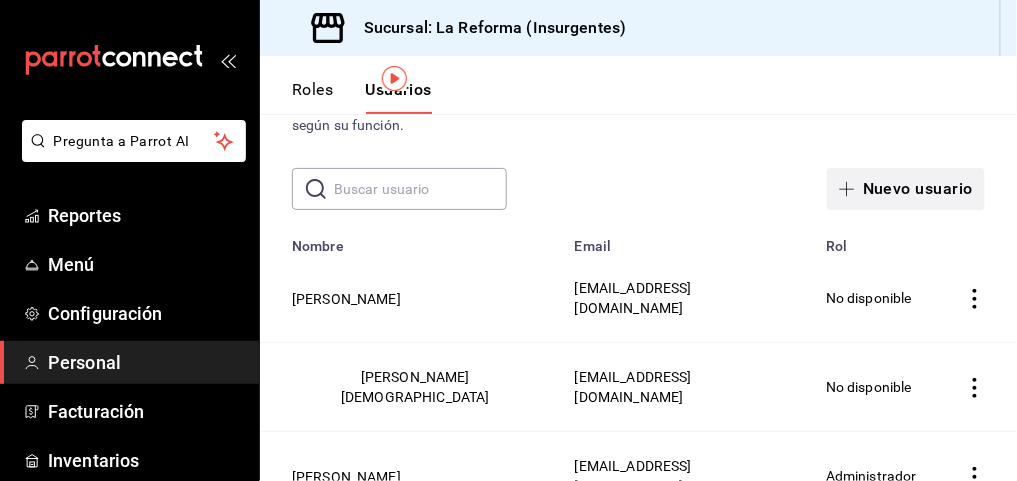 click on "Nuevo usuario" at bounding box center (906, 189) 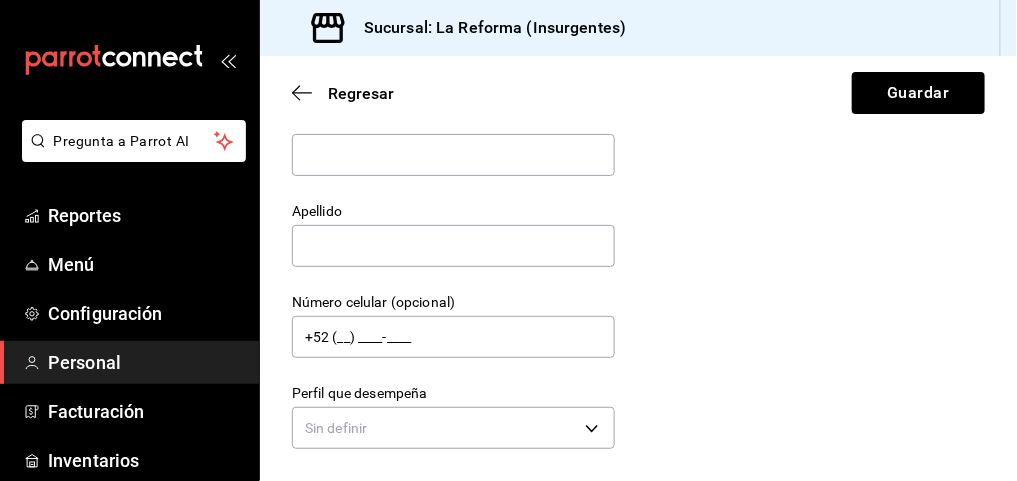 click on "Datos personales Nombre Apellido Número celular (opcional) +52 (__) ____-____ Perfil que desempeña Sin definir" at bounding box center (638, 259) 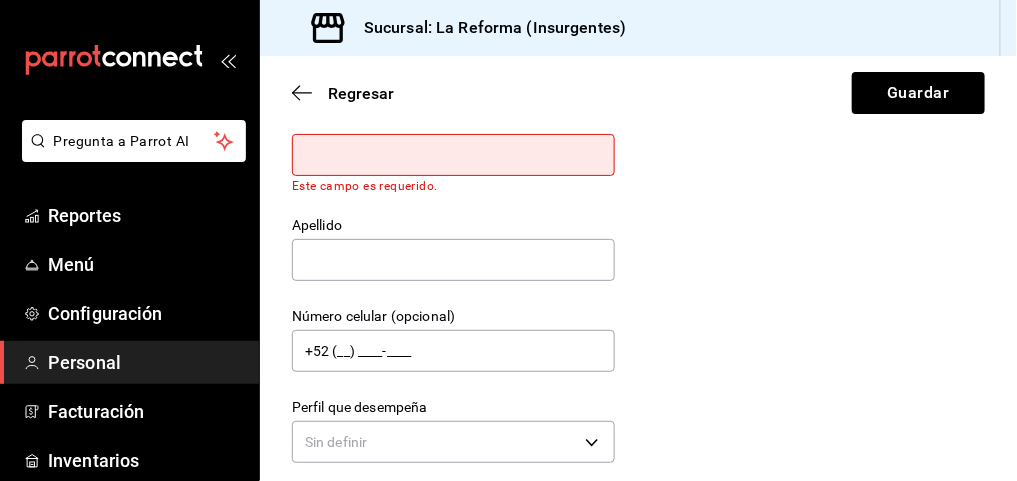 click on "Datos personales Nombre Este campo es requerido. Apellido Número celular (opcional) +52 (__) ____-____ Perfil que desempeña Sin definir" at bounding box center (638, 266) 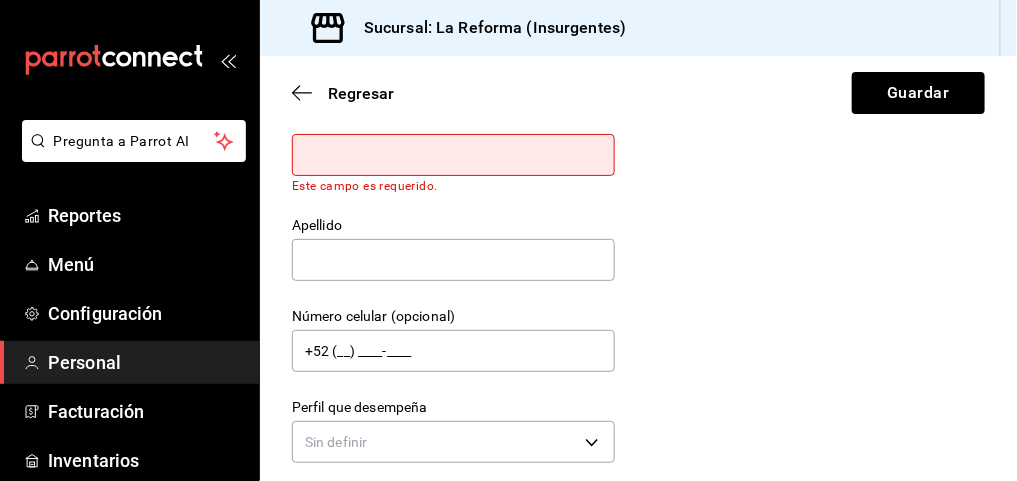 click on "Datos personales Nombre Este campo es requerido. Apellido Número celular (opcional) +52 (__) ____-____ Perfil que desempeña Sin definir" at bounding box center (638, 266) 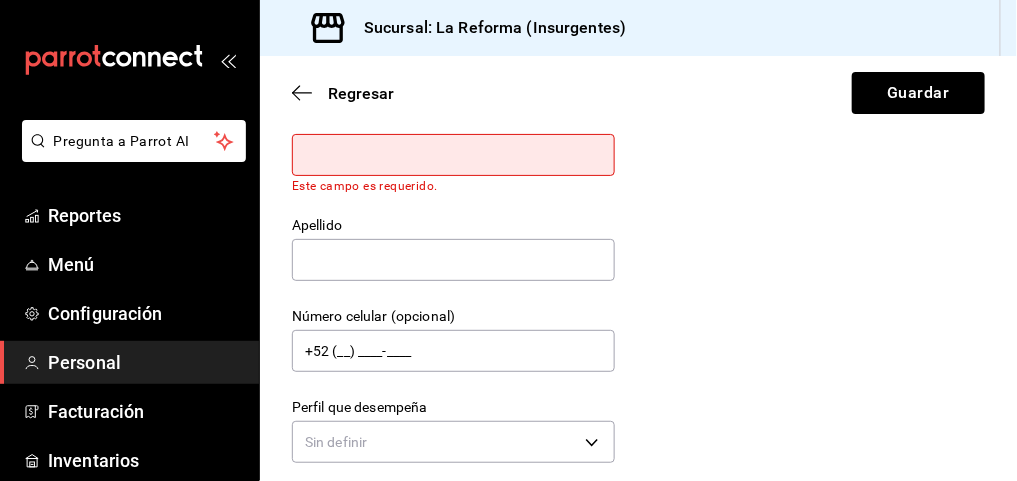 click at bounding box center [453, 155] 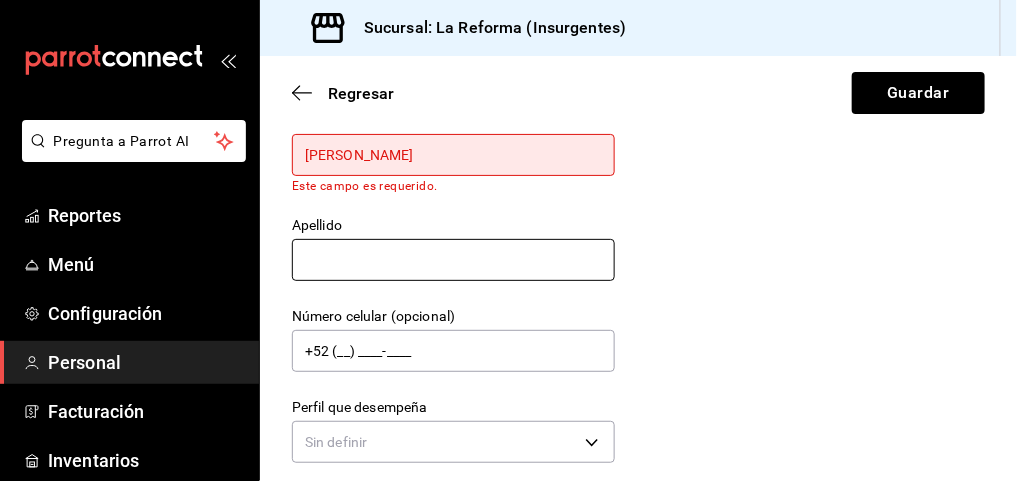 type on "geraldine" 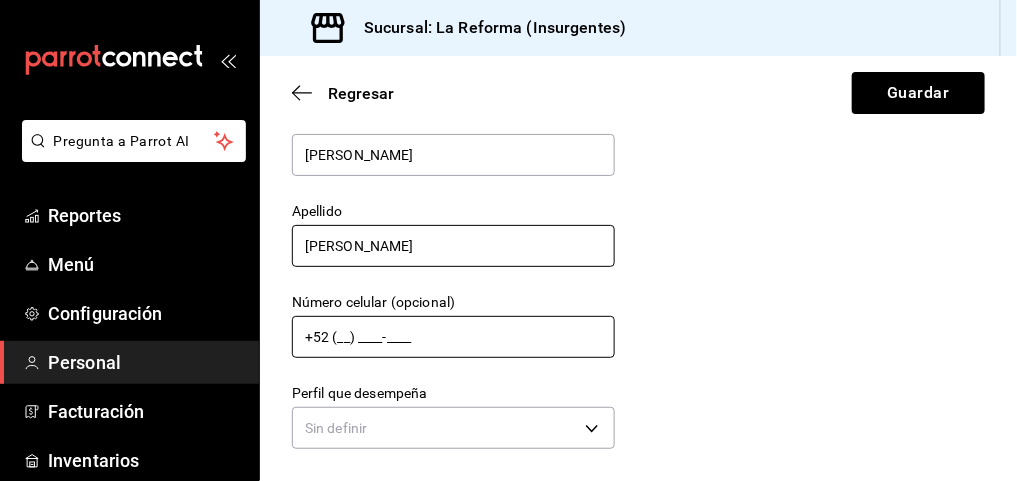 type on "luna vega" 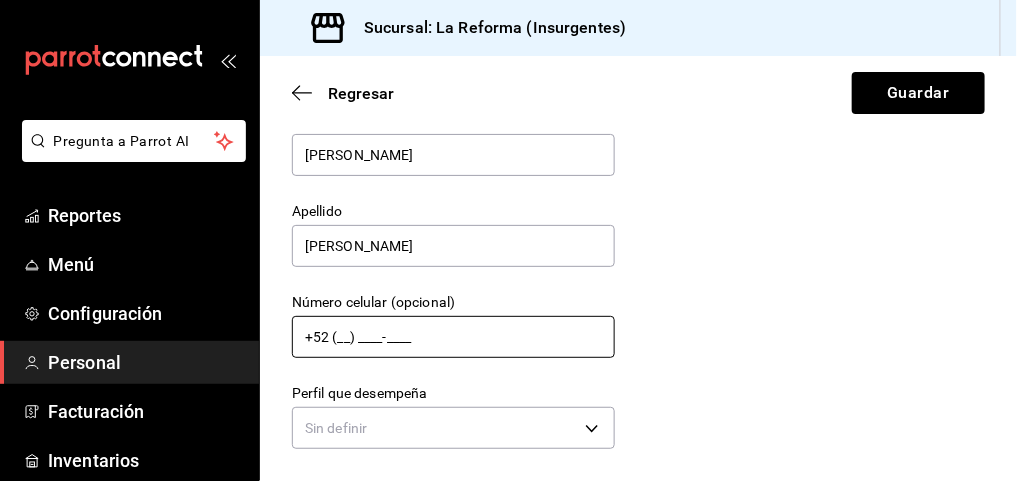 click on "+52 (__) ____-____" at bounding box center [453, 337] 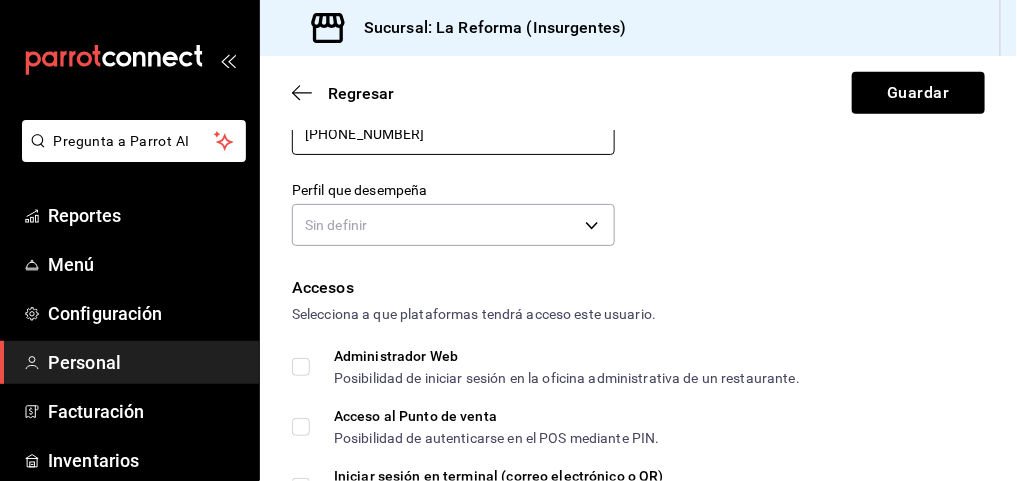 scroll, scrollTop: 286, scrollLeft: 0, axis: vertical 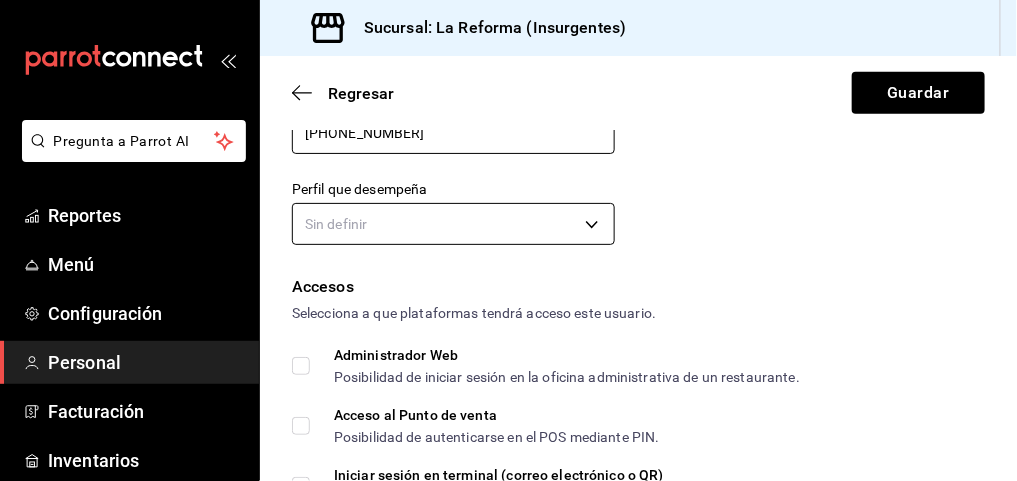 type on "+52 (55) 4548-3229" 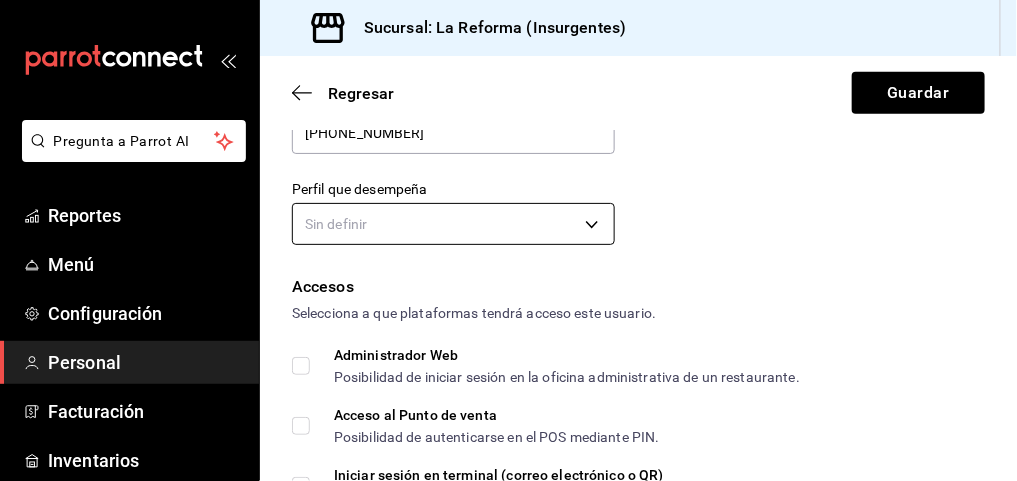 click on "Pregunta a Parrot AI Reportes   Menú   Configuración   Personal   Facturación   Inventarios   Suscripción   Ayuda Recomienda Parrot   Ana Paula González   Sugerir nueva función   Sucursal: La Reforma (Insurgentes) Regresar Guardar Datos personales Nombre geraldine Apellido luna vega Número celular (opcional) +52 (55) 4548-3229 Perfil que desempeña Sin definir Accesos Selecciona a que plataformas tendrá acceso este usuario. Administrador Web Posibilidad de iniciar sesión en la oficina administrativa de un restaurante.  Acceso al Punto de venta Posibilidad de autenticarse en el POS mediante PIN.  Iniciar sesión en terminal (correo electrónico o QR) Los usuarios podrán iniciar sesión y aceptar términos y condiciones en la terminal. Acceso uso de terminal Los usuarios podrán acceder y utilizar la terminal para visualizar y procesar pagos de sus órdenes. Correo electrónico Se volverá obligatorio al tener ciertos accesos activados. Contraseña Contraseña Repetir contraseña Repetir contraseña" at bounding box center [508, 240] 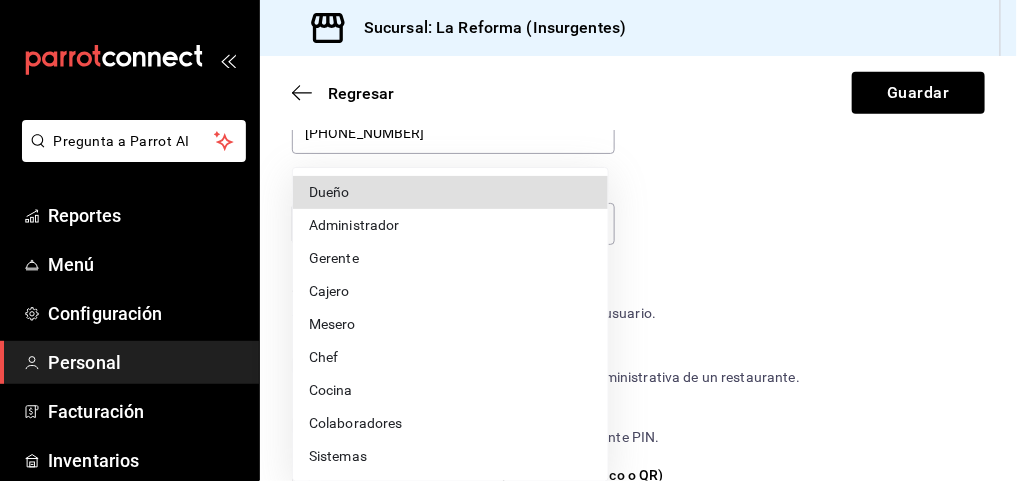 click on "Colaboradores" at bounding box center [450, 423] 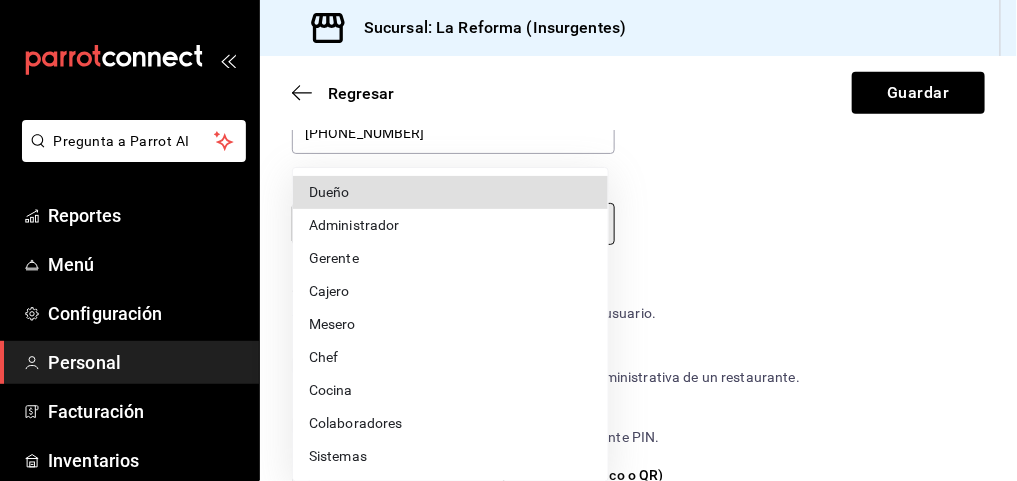 type on "STAFF" 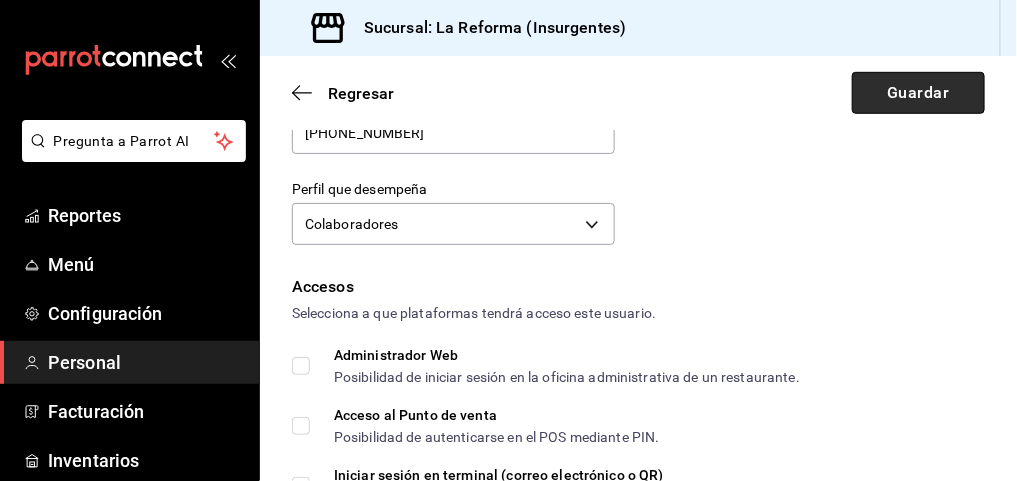 click on "Guardar" at bounding box center (918, 93) 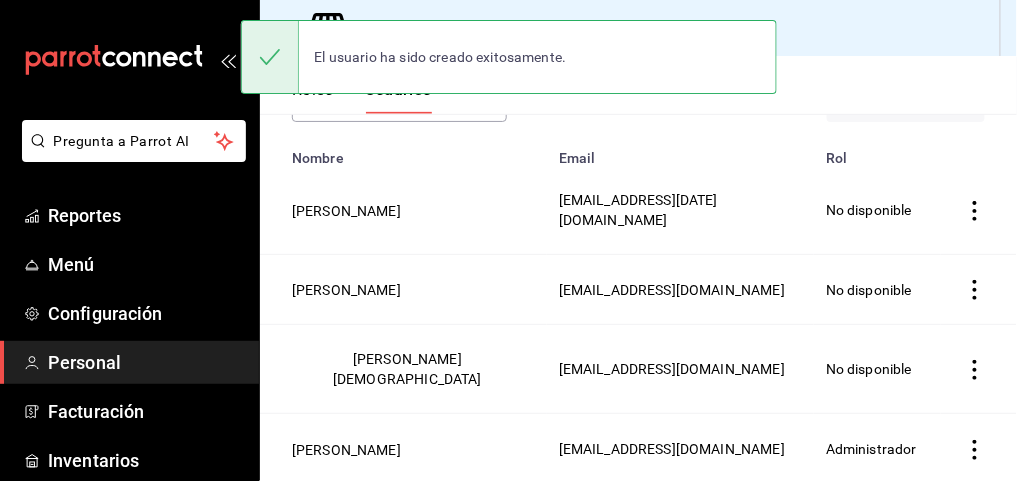 scroll, scrollTop: 0, scrollLeft: 0, axis: both 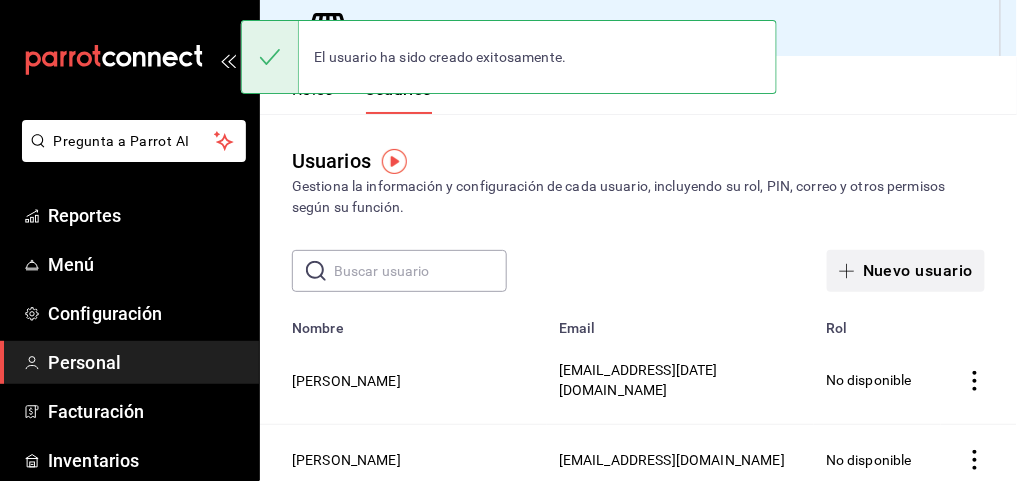 click 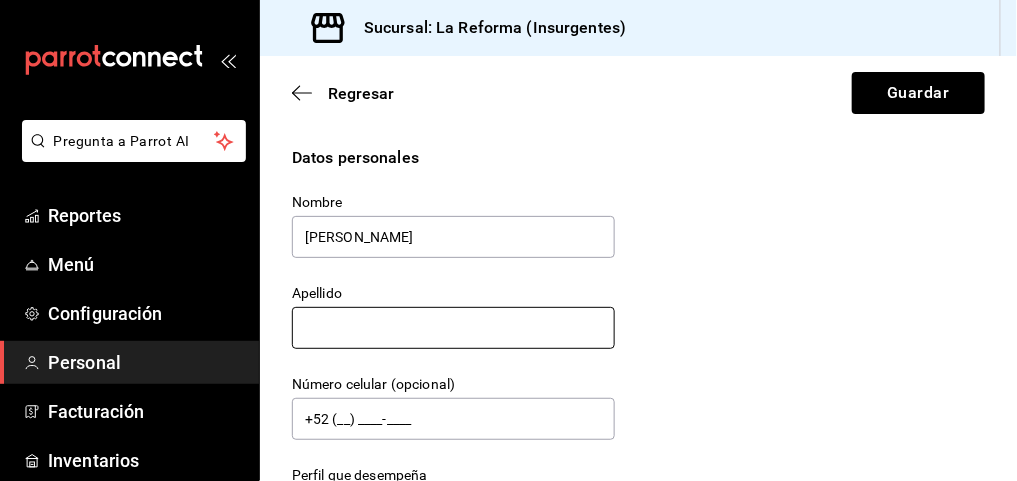 type on "adan" 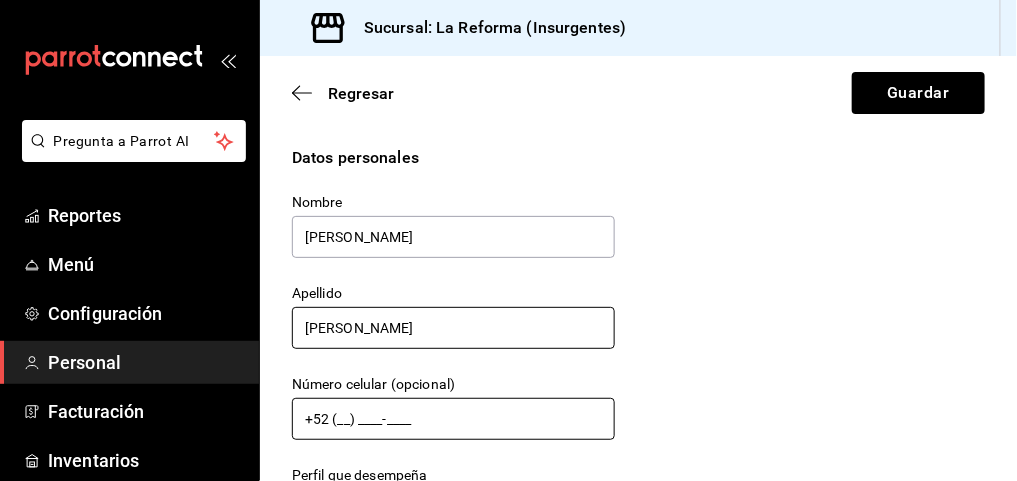 type on "hernandez gonzalez" 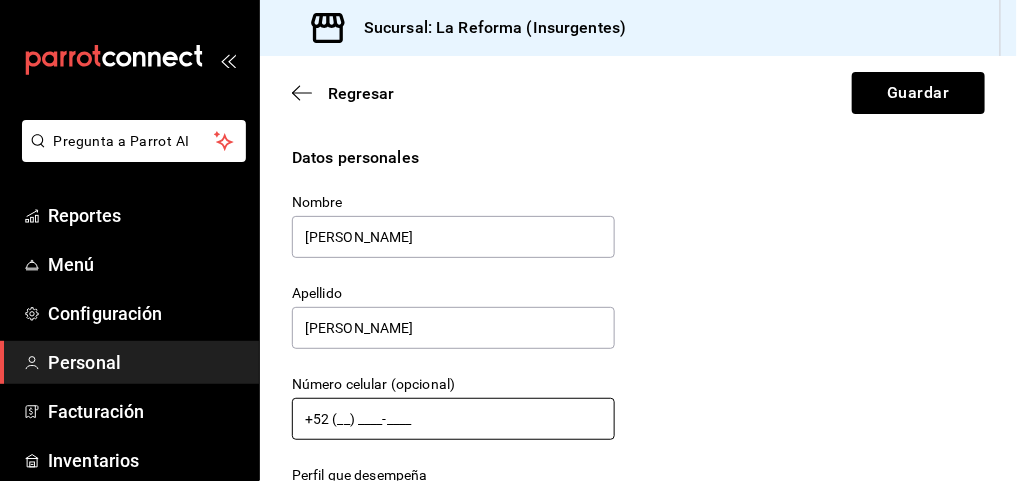 click on "+52 (__) ____-____" at bounding box center (453, 419) 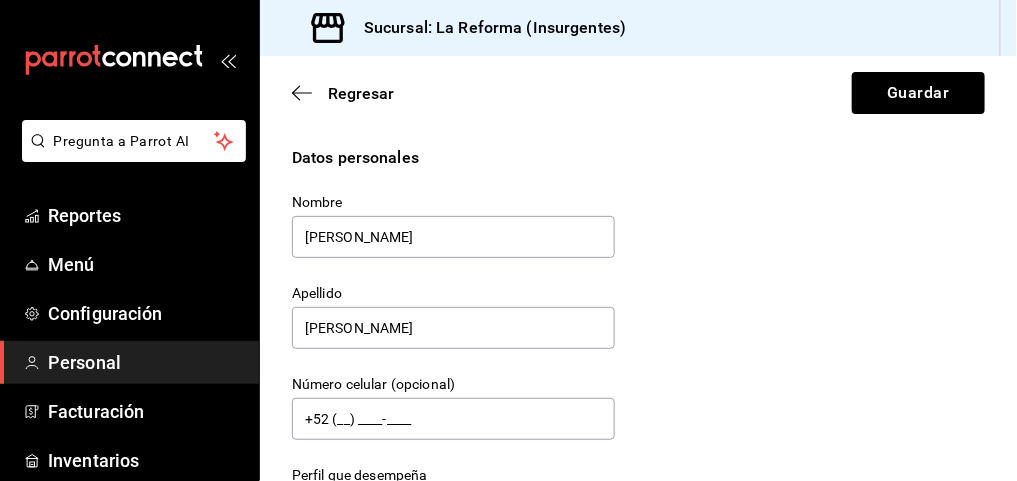 click on "Datos personales Nombre adan Apellido hernandez gonzalez Número celular (opcional) +52 (__) ____-____ Perfil que desempeña Sin definir" at bounding box center [638, 341] 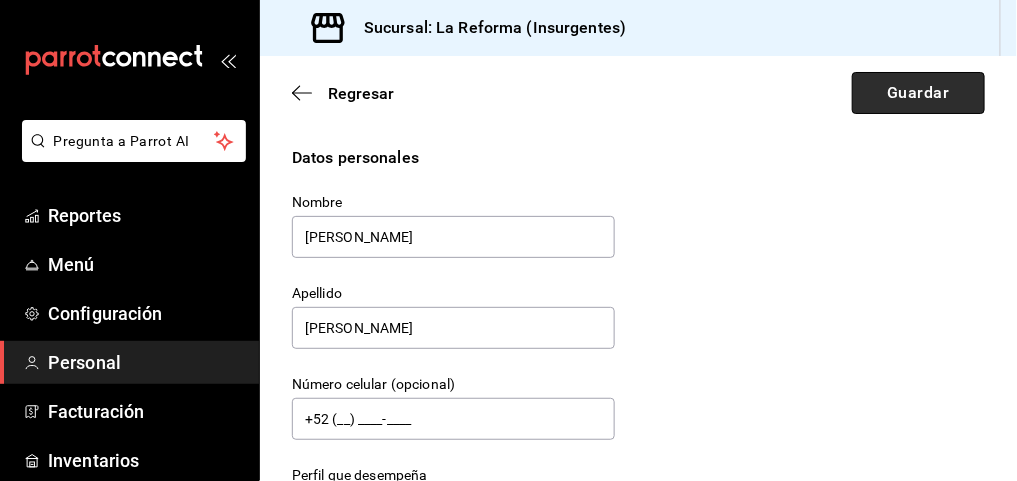 click on "Guardar" at bounding box center [918, 93] 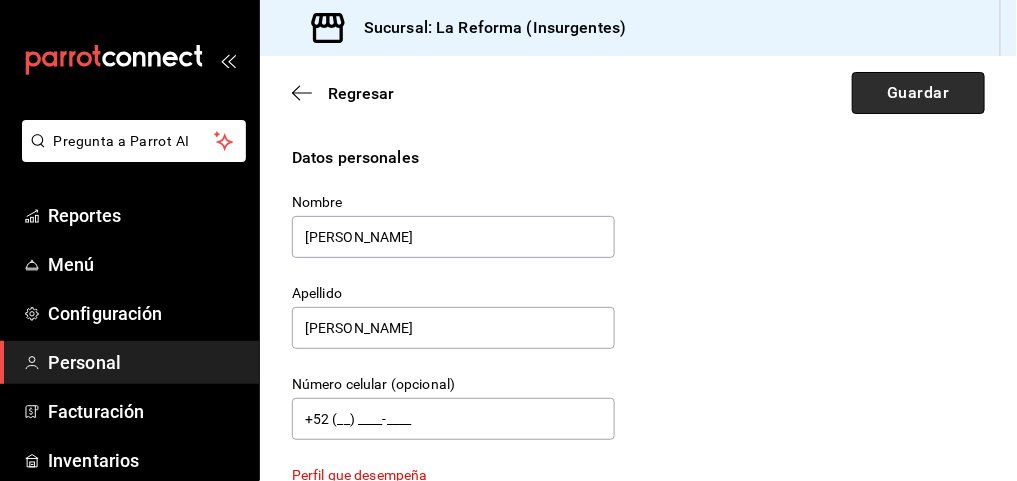 click on "Guardar" at bounding box center [918, 93] 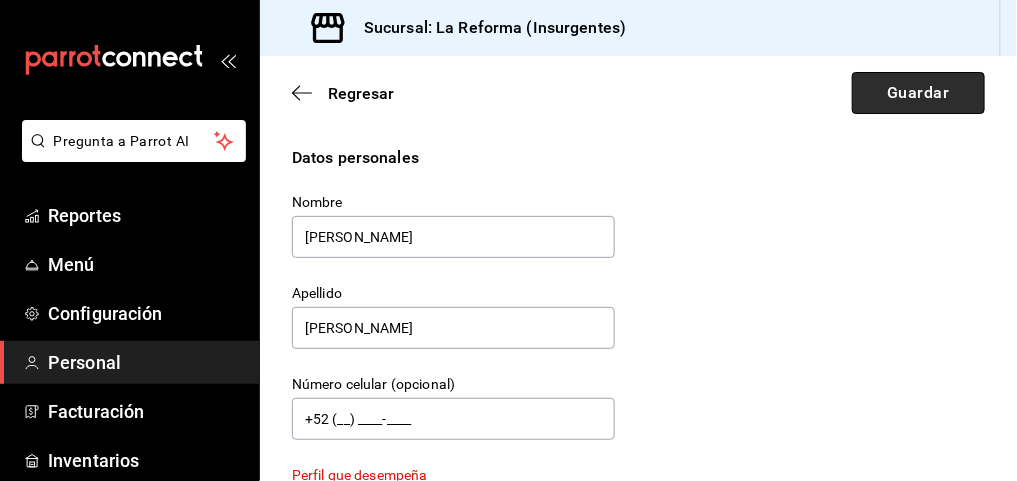 click on "Guardar" at bounding box center [918, 93] 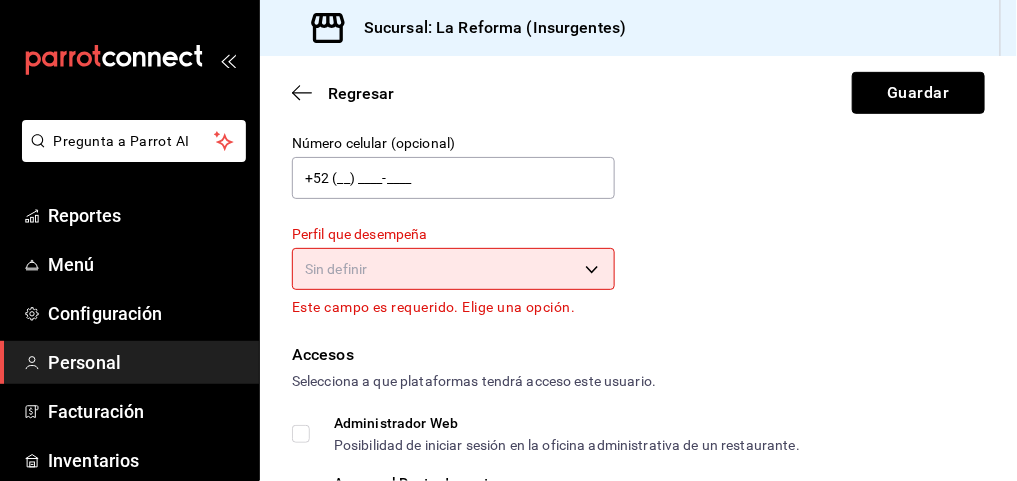 scroll, scrollTop: 241, scrollLeft: 0, axis: vertical 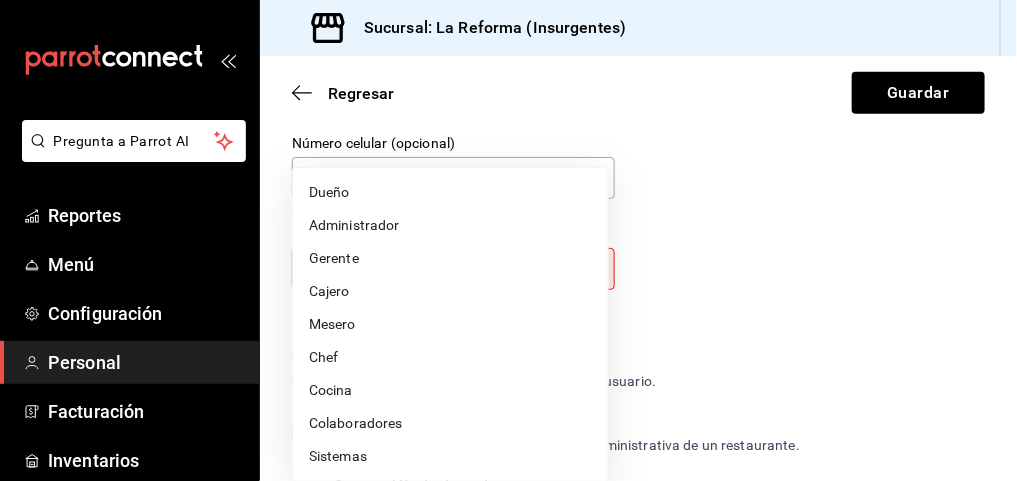 click on "Pregunta a Parrot AI Reportes   Menú   Configuración   Personal   Facturación   Inventarios   Suscripción   Ayuda Recomienda Parrot   Ana Paula González   Sugerir nueva función   Sucursal: La Reforma (Insurgentes) Regresar Guardar Datos personales Nombre adan Apellido hernandez gonzalez Número celular (opcional) +52 (__) ____-____ Perfil que desempeña Sin definir Este campo es requerido. Elige una opción. Accesos Selecciona a que plataformas tendrá acceso este usuario. Administrador Web Posibilidad de iniciar sesión en la oficina administrativa de un restaurante.  Acceso al Punto de venta Posibilidad de autenticarse en el POS mediante PIN.  Iniciar sesión en terminal (correo electrónico o QR) Los usuarios podrán iniciar sesión y aceptar términos y condiciones en la terminal. Acceso uso de terminal Los usuarios podrán acceder y utilizar la terminal para visualizar y procesar pagos de sus órdenes. Correo electrónico Se volverá obligatorio al tener ciertos accesos activados. Contraseña PIN" at bounding box center (508, 240) 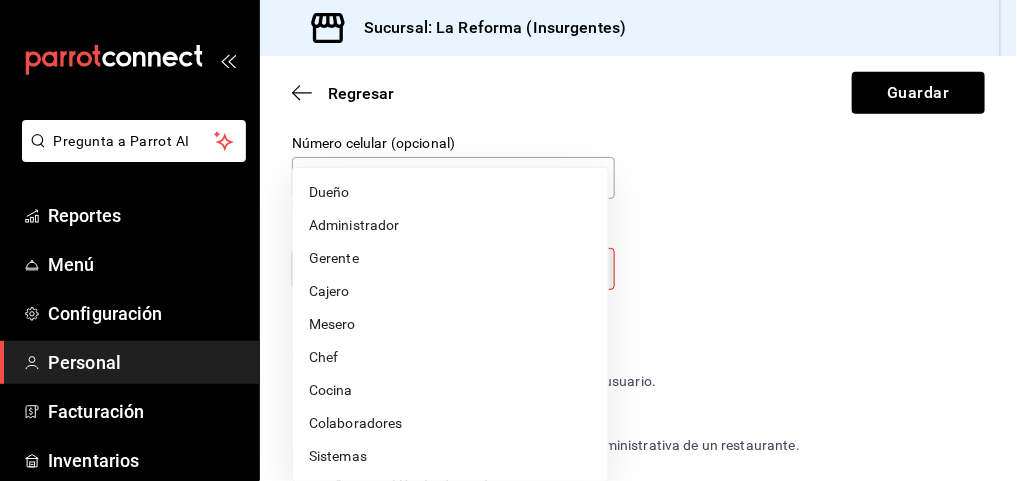 type on "KITCHEN" 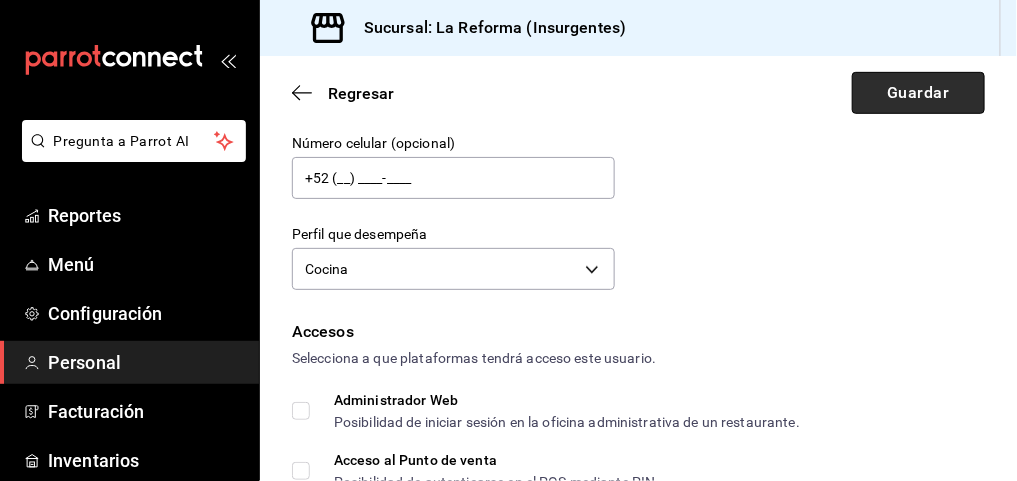 click on "Guardar" at bounding box center [918, 93] 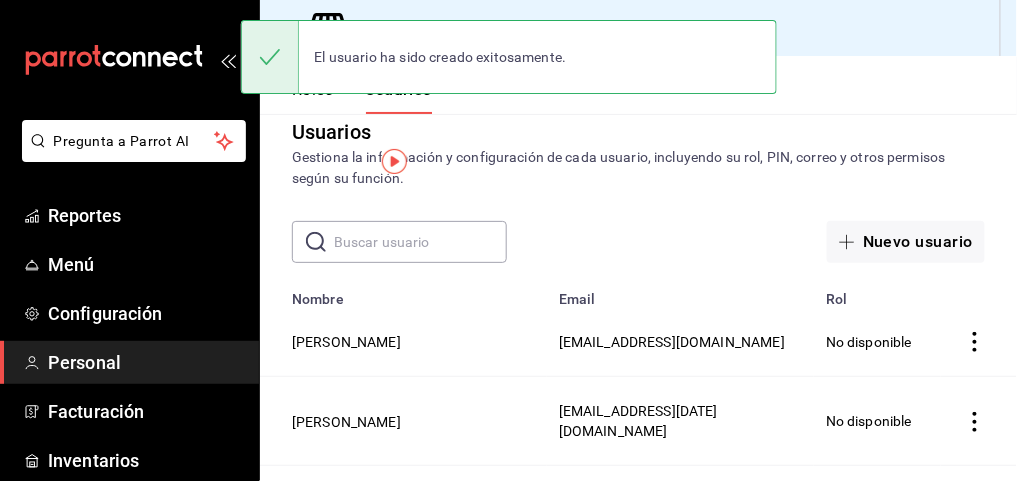 scroll, scrollTop: 0, scrollLeft: 0, axis: both 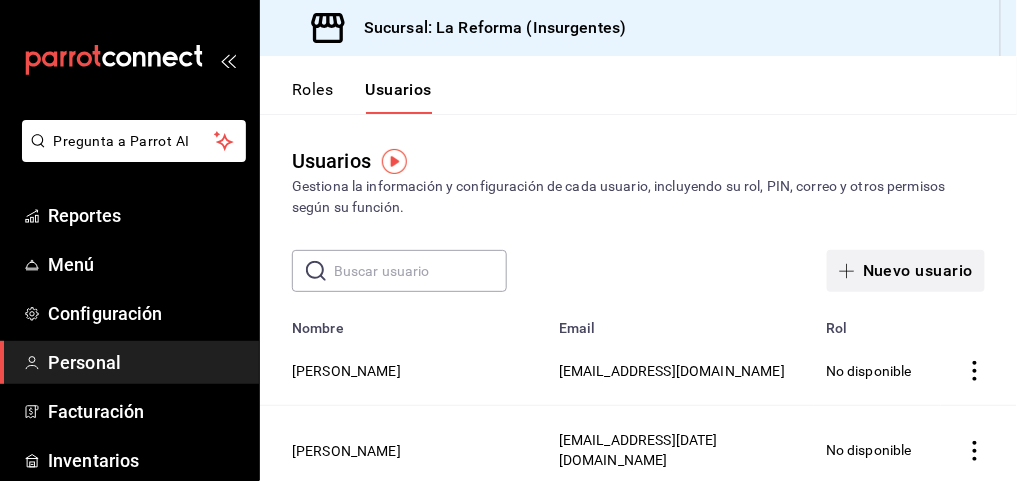 click on "Nuevo usuario" at bounding box center [906, 271] 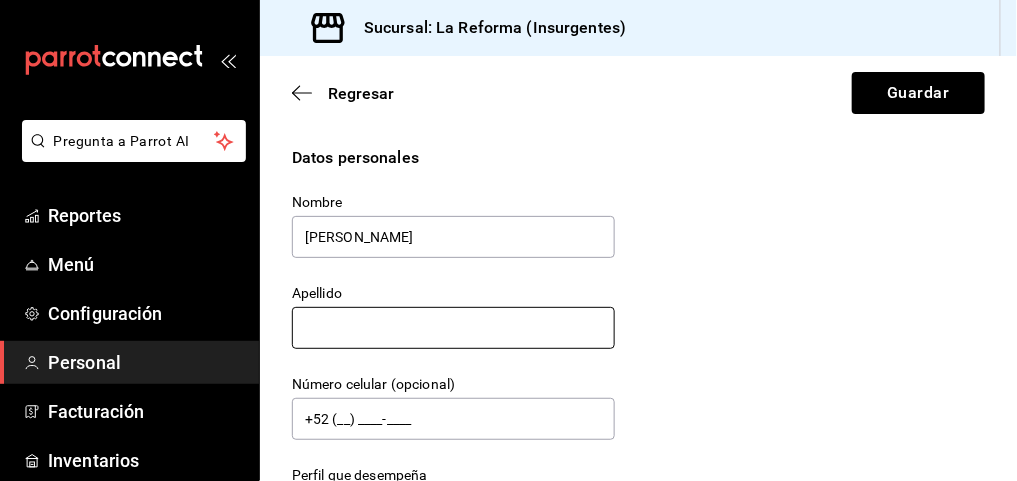type on "yuriana patricia" 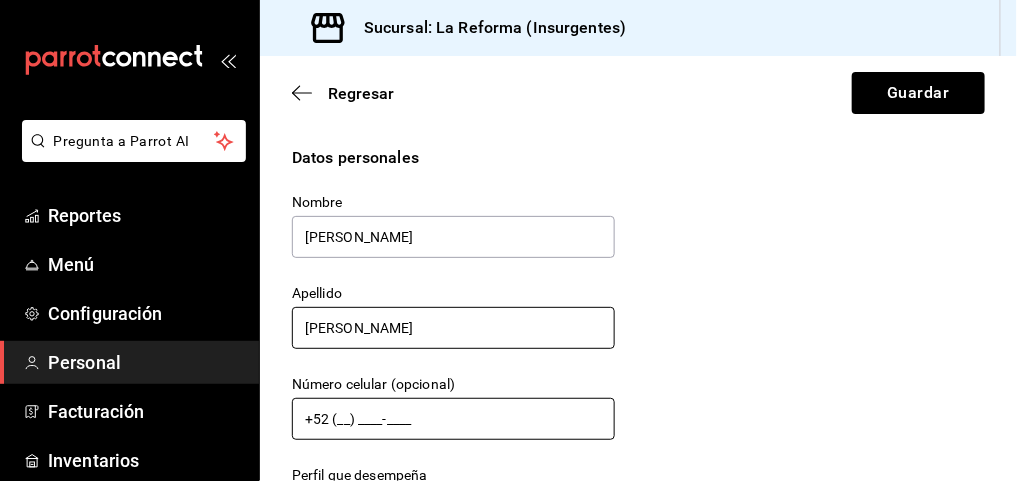 type on "perez aguilar" 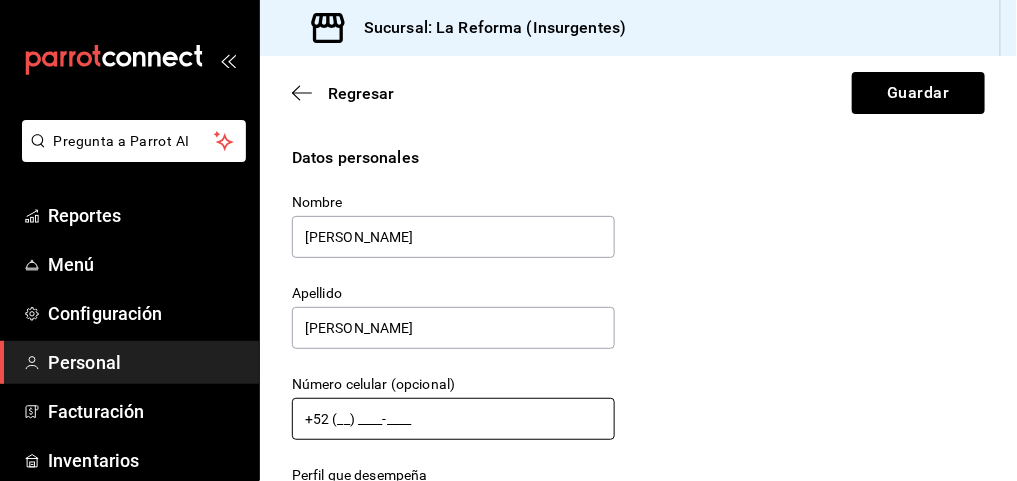 click on "+52 (__) ____-____" at bounding box center (453, 419) 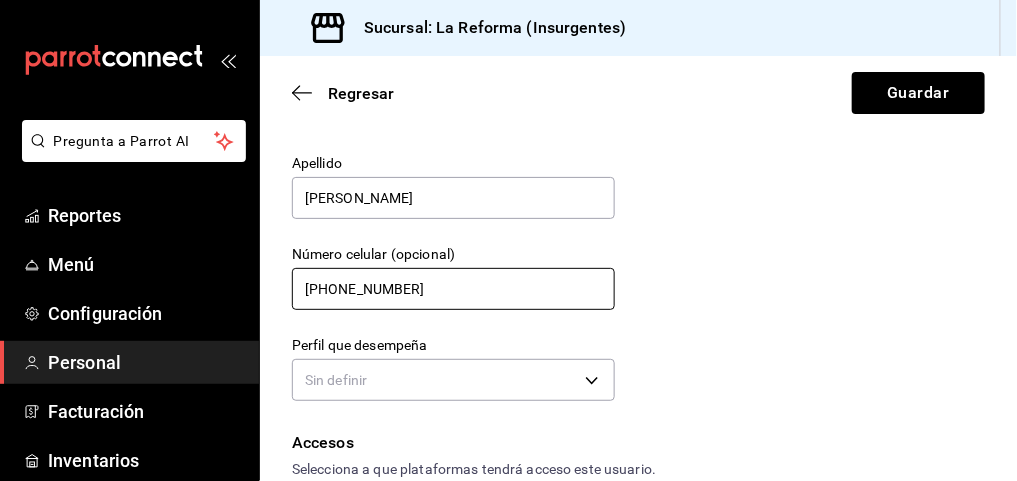 scroll, scrollTop: 201, scrollLeft: 0, axis: vertical 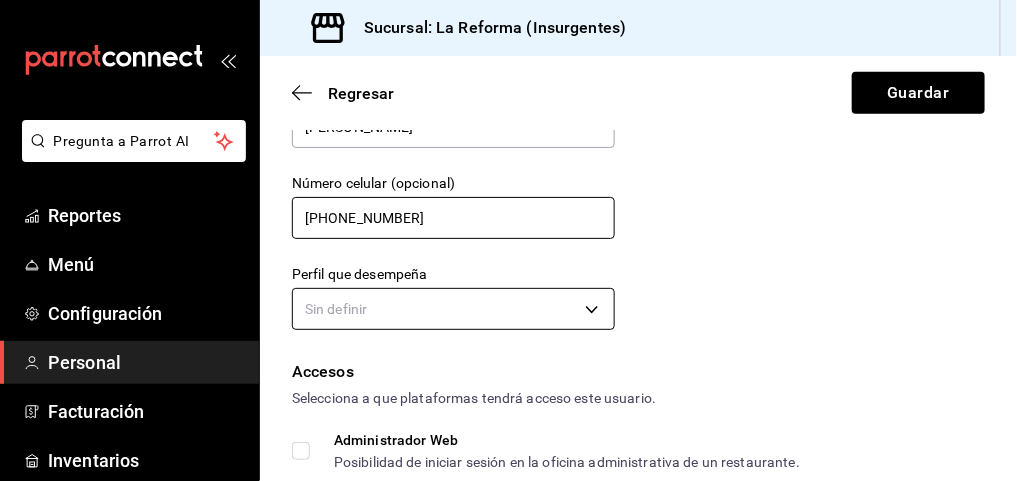 type on "+52 (55) 8415-9556" 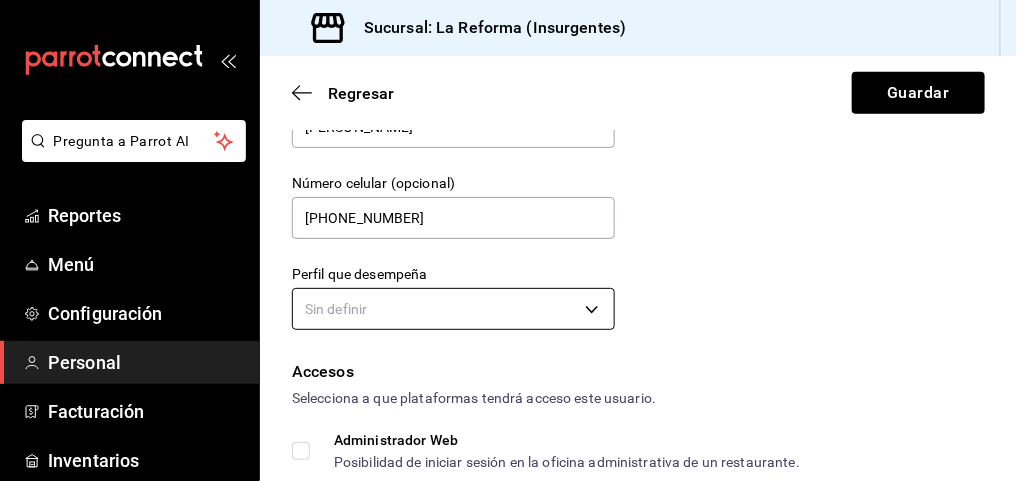 click on "Pregunta a Parrot AI Reportes   Menú   Configuración   Personal   Facturación   Inventarios   Suscripción   Ayuda Recomienda Parrot   Ana Paula González   Sugerir nueva función   Sucursal: La Reforma (Insurgentes) Regresar Guardar Datos personales Nombre yuriana patricia Apellido perez aguilar Número celular (opcional) +52 (55) 8415-9556 Perfil que desempeña Sin definir Accesos Selecciona a que plataformas tendrá acceso este usuario. Administrador Web Posibilidad de iniciar sesión en la oficina administrativa de un restaurante.  Acceso al Punto de venta Posibilidad de autenticarse en el POS mediante PIN.  Iniciar sesión en terminal (correo electrónico o QR) Los usuarios podrán iniciar sesión y aceptar términos y condiciones en la terminal. Acceso uso de terminal Los usuarios podrán acceder y utilizar la terminal para visualizar y procesar pagos de sus órdenes. Correo electrónico Se volverá obligatorio al tener ciertos accesos activados. Contraseña Contraseña Repetir contraseña PIN ​" at bounding box center (508, 240) 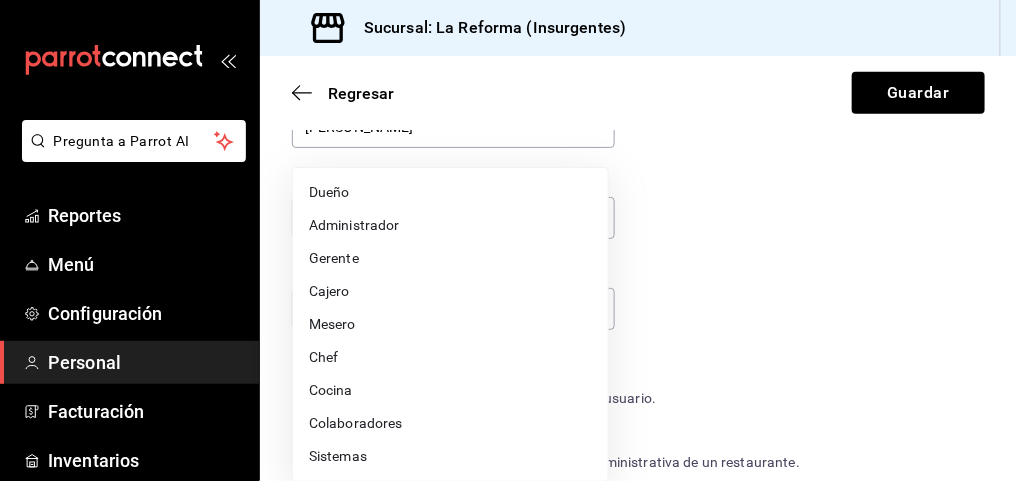 click on "Cocina" at bounding box center (450, 390) 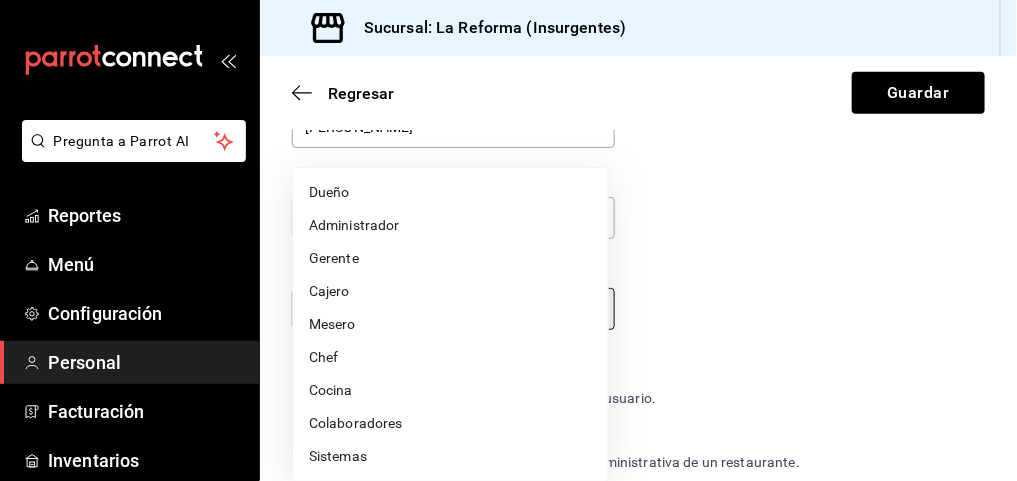 type on "KITCHEN" 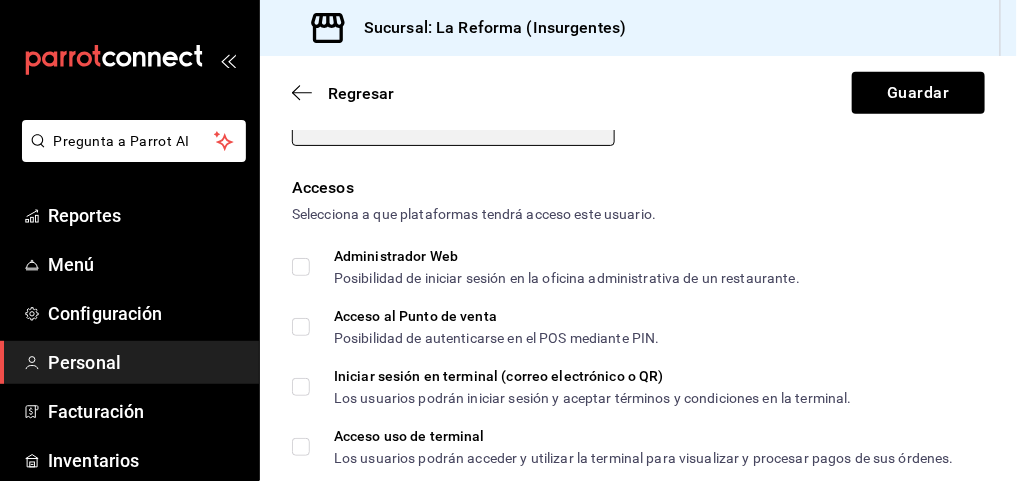 scroll, scrollTop: 413, scrollLeft: 0, axis: vertical 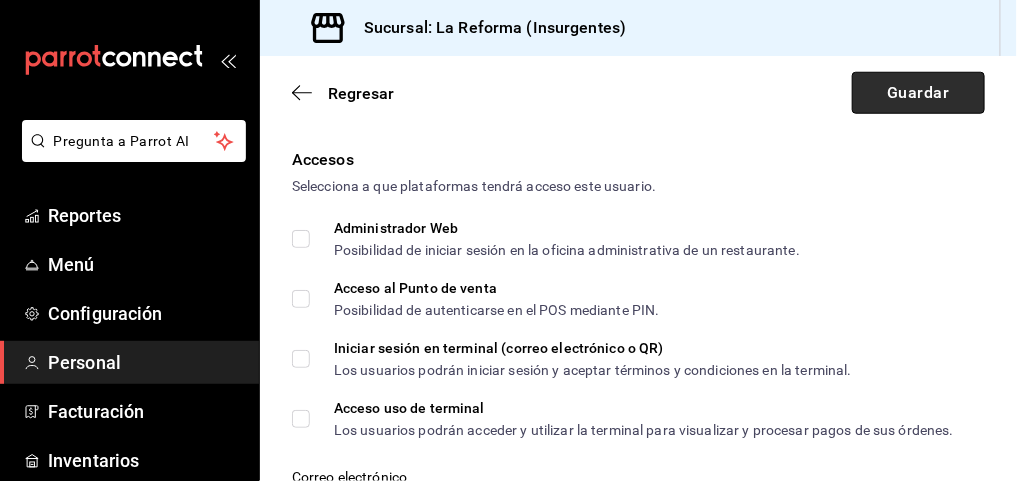 click on "Guardar" at bounding box center [918, 93] 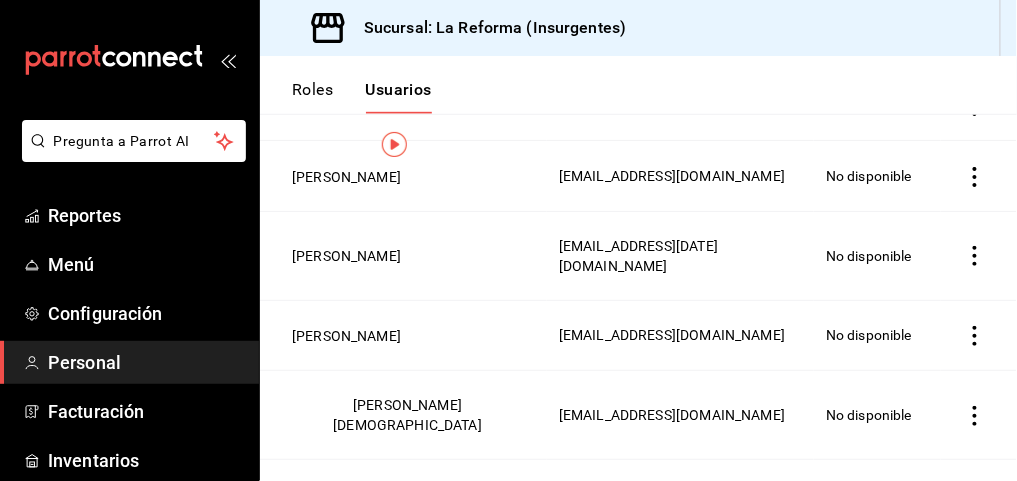 scroll, scrollTop: 0, scrollLeft: 0, axis: both 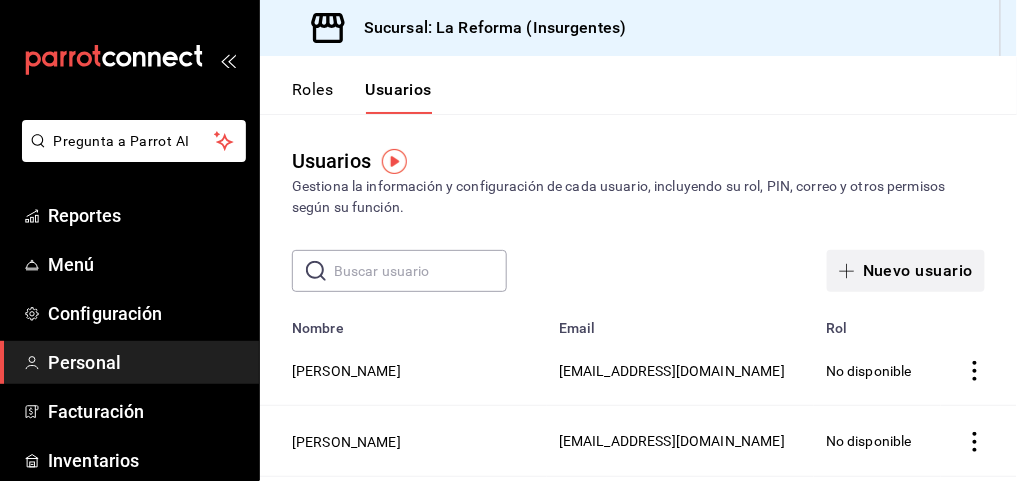 click on "Nuevo usuario" at bounding box center (906, 271) 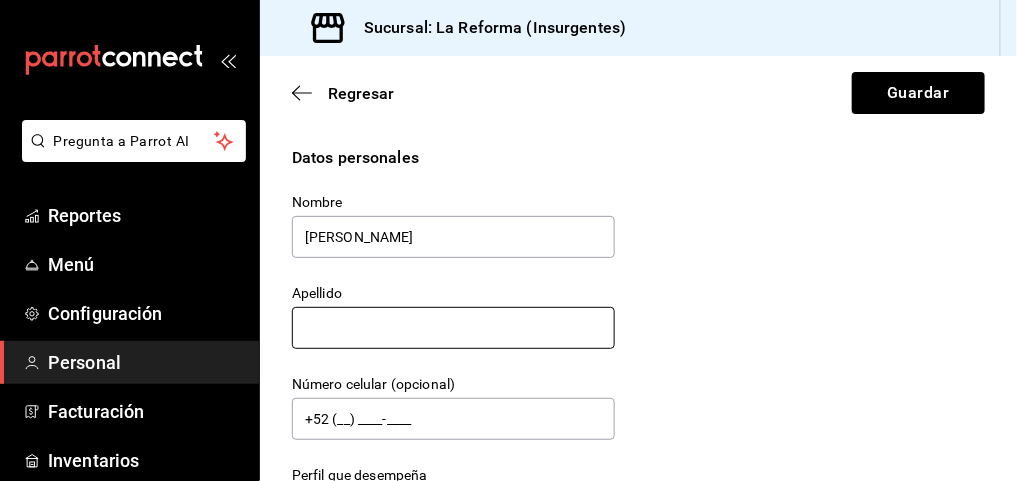 type on "lidia" 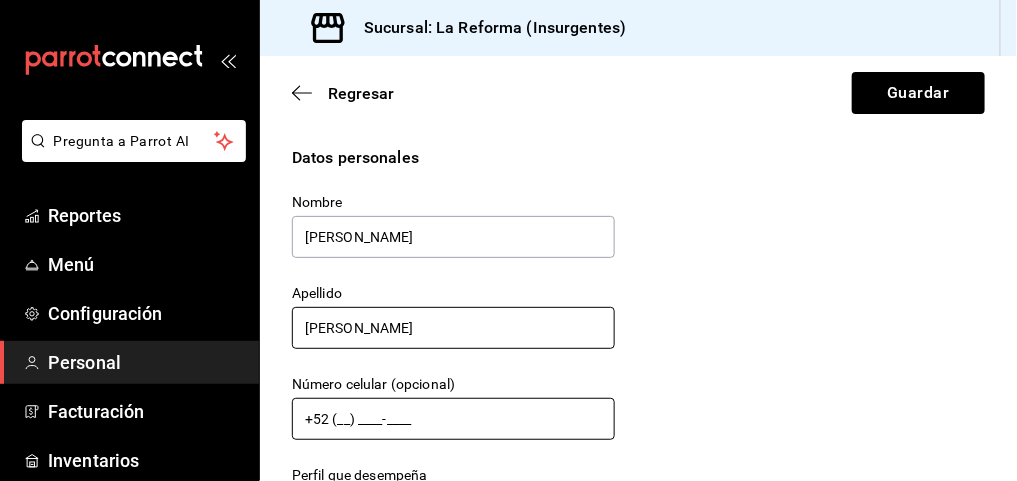 type on "silva noveron" 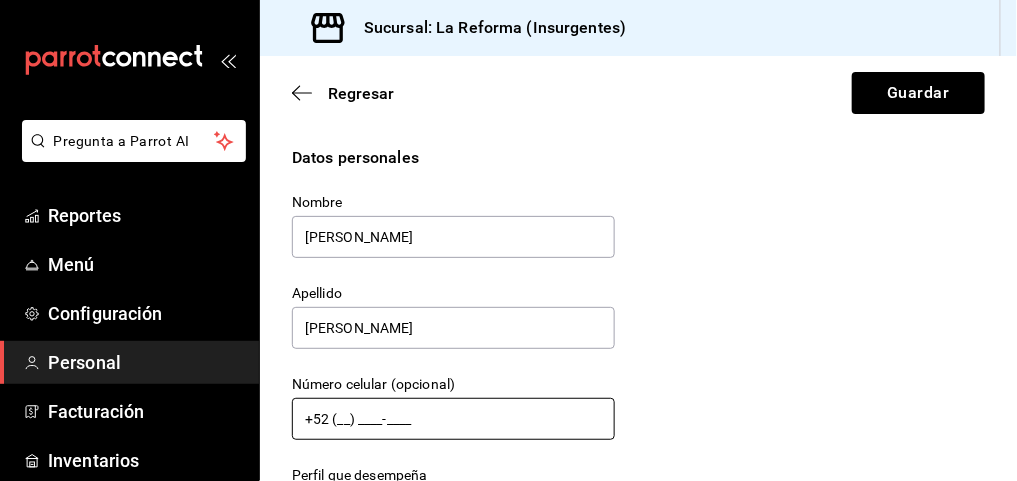 click on "+52 (__) ____-____" at bounding box center (453, 419) 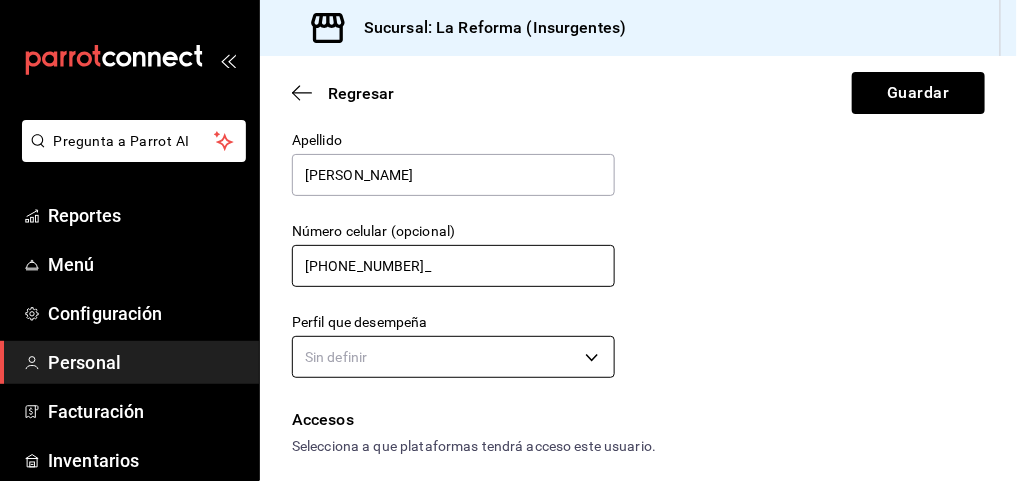 scroll, scrollTop: 154, scrollLeft: 0, axis: vertical 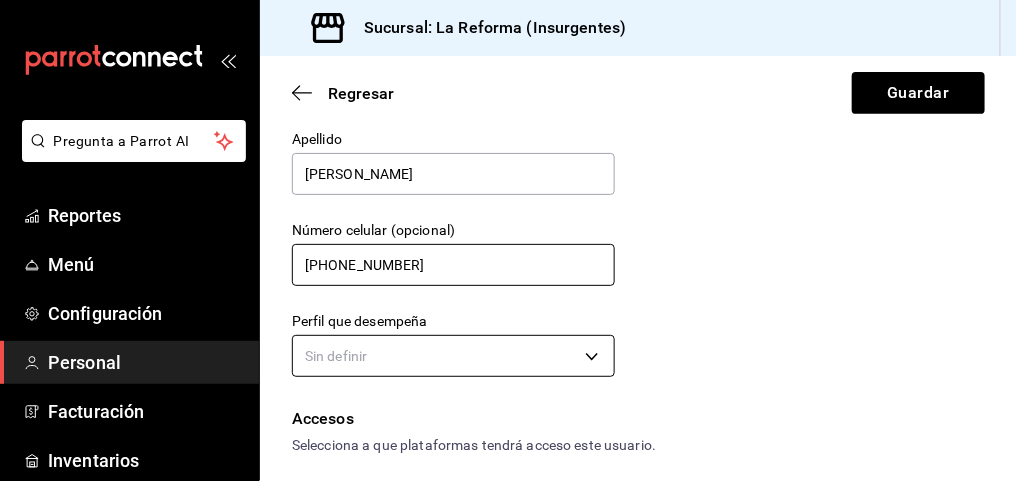 type on "+52 (56) 6106-4192" 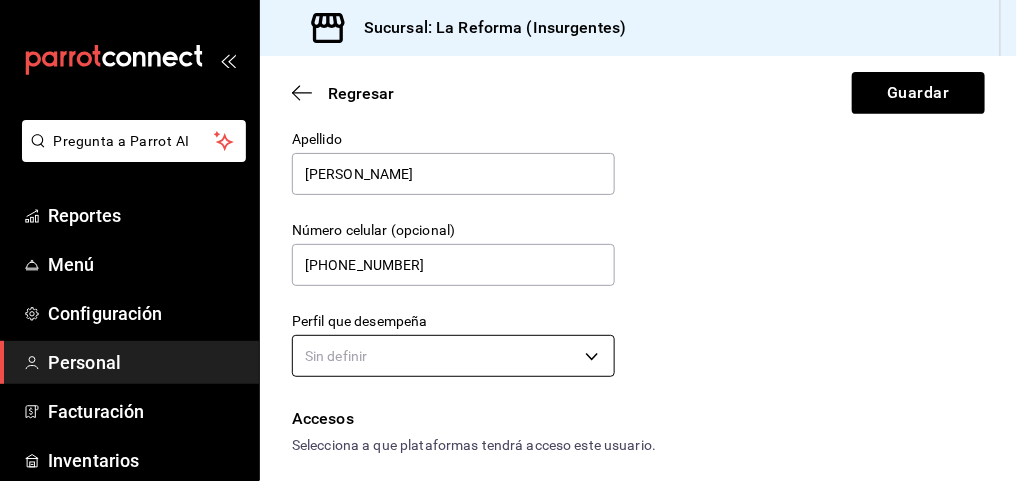 click on "Pregunta a Parrot AI Reportes   Menú   Configuración   Personal   Facturación   Inventarios   Suscripción   Ayuda Recomienda Parrot   Ana Paula González   Sugerir nueva función   Sucursal: La Reforma (Insurgentes) Regresar Guardar Datos personales Nombre lidia Apellido silva noveron Número celular (opcional) +52 (56) 6106-4192 Perfil que desempeña Sin definir Accesos Selecciona a que plataformas tendrá acceso este usuario. Administrador Web Posibilidad de iniciar sesión en la oficina administrativa de un restaurante.  Acceso al Punto de venta Posibilidad de autenticarse en el POS mediante PIN.  Iniciar sesión en terminal (correo electrónico o QR) Los usuarios podrán iniciar sesión y aceptar términos y condiciones en la terminal. Acceso uso de terminal Los usuarios podrán acceder y utilizar la terminal para visualizar y procesar pagos de sus órdenes. Correo electrónico Se volverá obligatorio al tener ciertos accesos activados. Contraseña Contraseña Repetir contraseña Repetir contraseña" at bounding box center [508, 240] 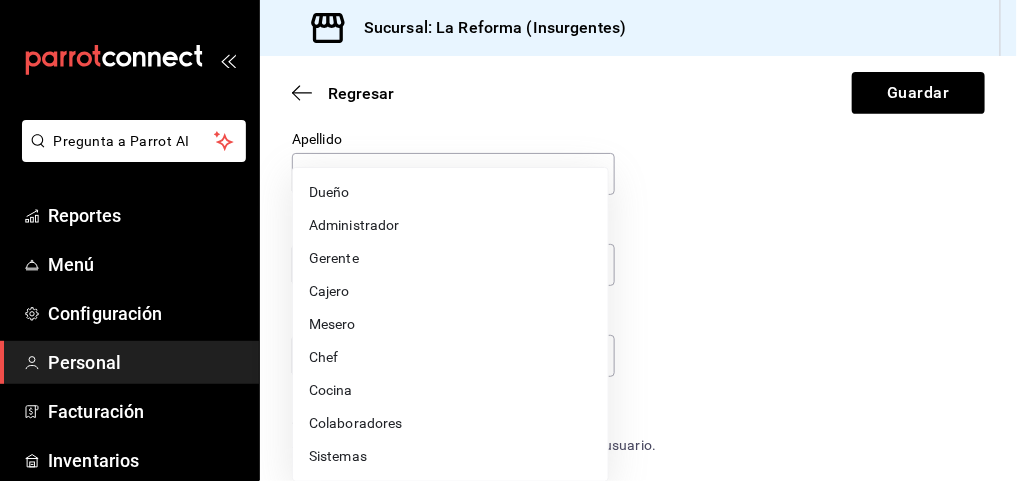 click on "Gerente" at bounding box center (450, 258) 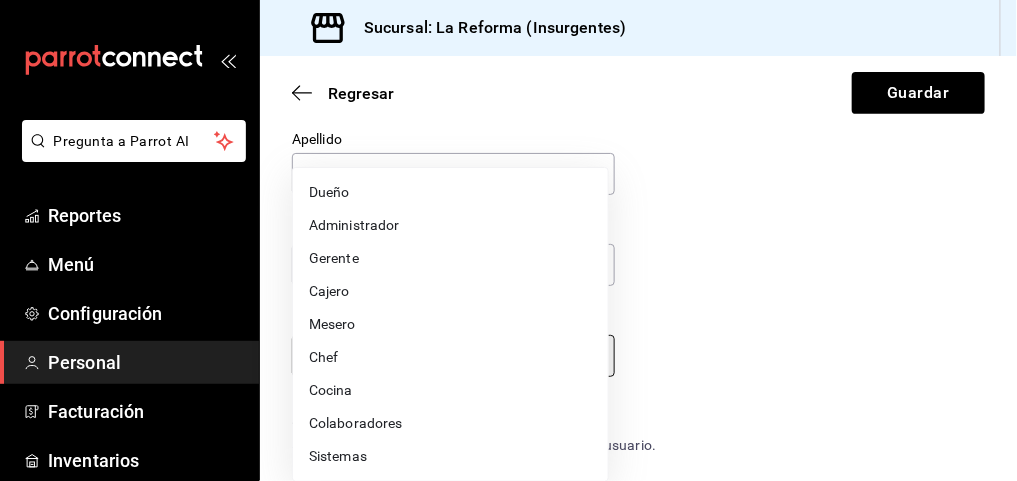 type on "MANAGER" 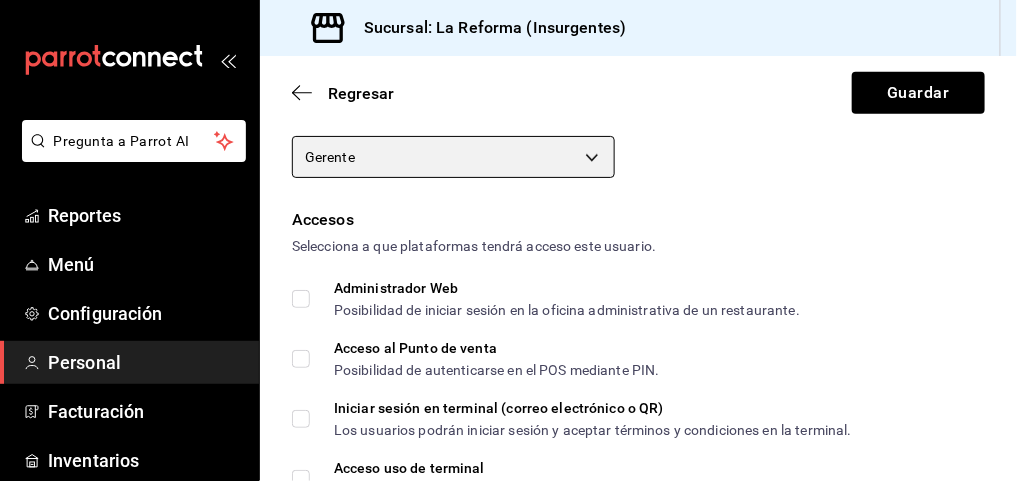 scroll, scrollTop: 415, scrollLeft: 0, axis: vertical 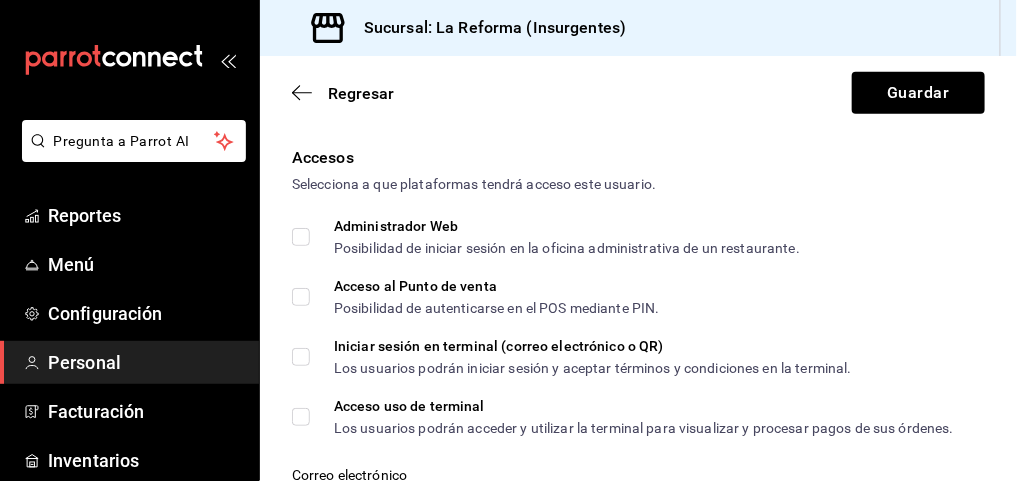 click on "Administrador Web Posibilidad de iniciar sesión en la oficina administrativa de un restaurante." at bounding box center [301, 237] 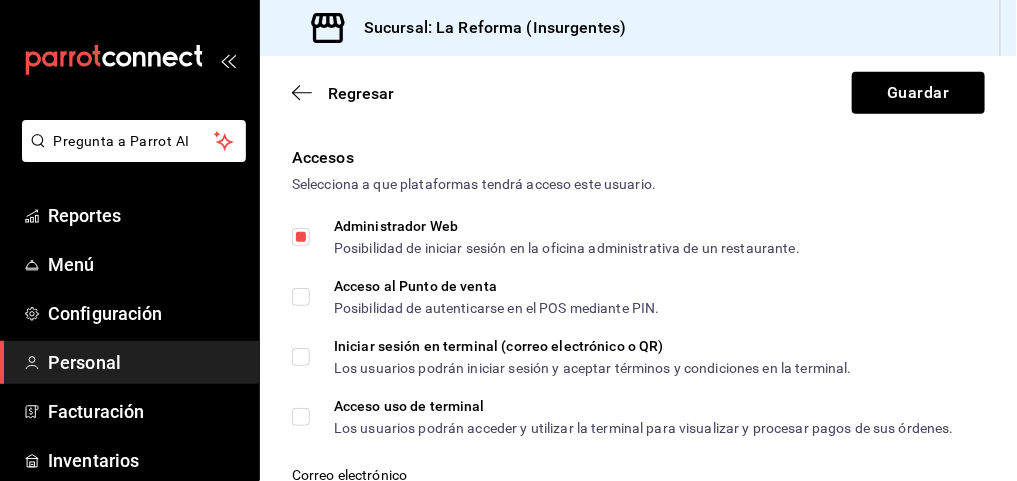 click on "Acceso al Punto de venta Posibilidad de autenticarse en el POS mediante PIN." at bounding box center [301, 297] 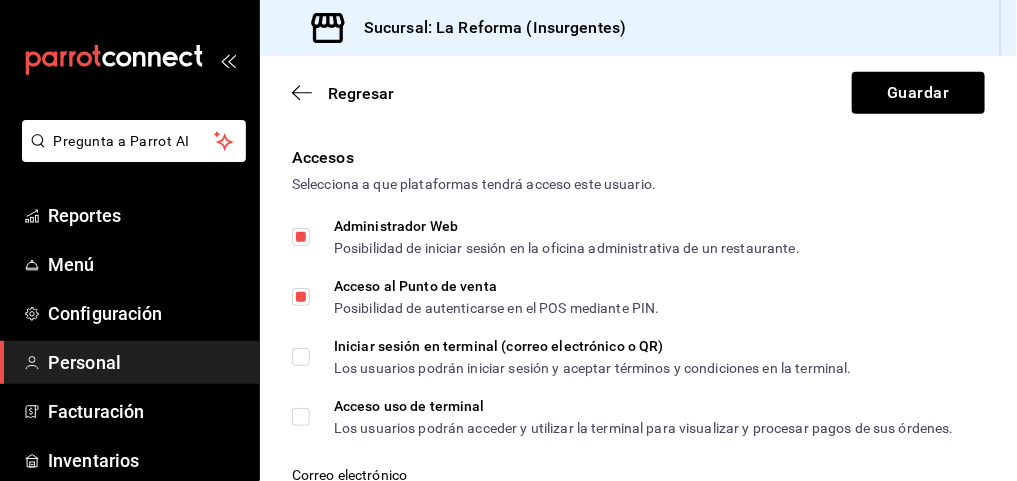 click on "Iniciar sesión en terminal (correo electrónico o QR) Los usuarios podrán iniciar sesión y aceptar términos y condiciones en la terminal." at bounding box center (301, 357) 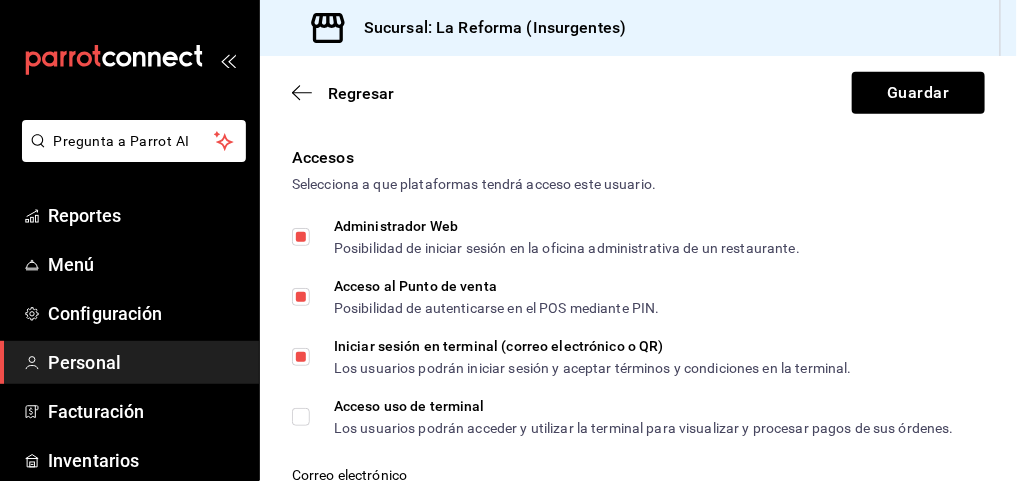 click on "Acceso uso de terminal Los usuarios podrán acceder y utilizar la terminal para visualizar y procesar pagos de sus órdenes." at bounding box center [301, 417] 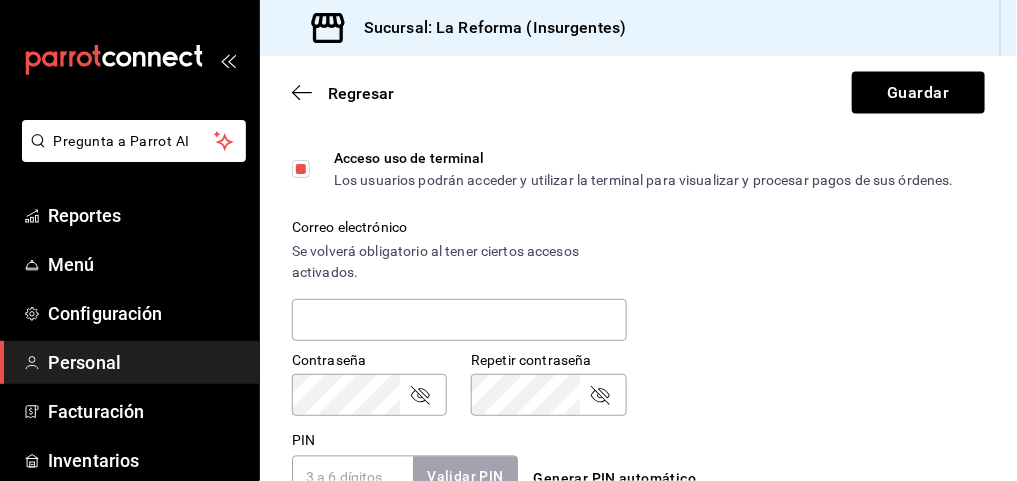 scroll, scrollTop: 665, scrollLeft: 0, axis: vertical 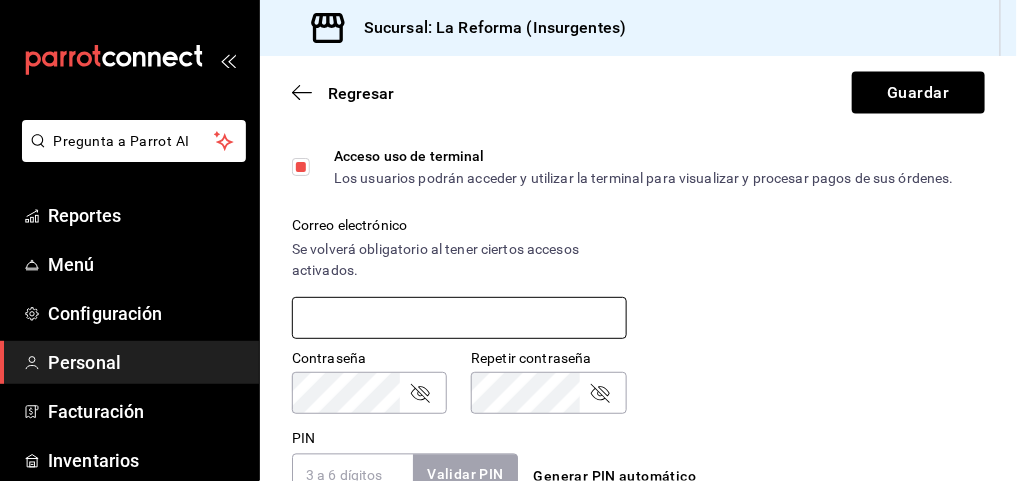 paste on "diez casareto" 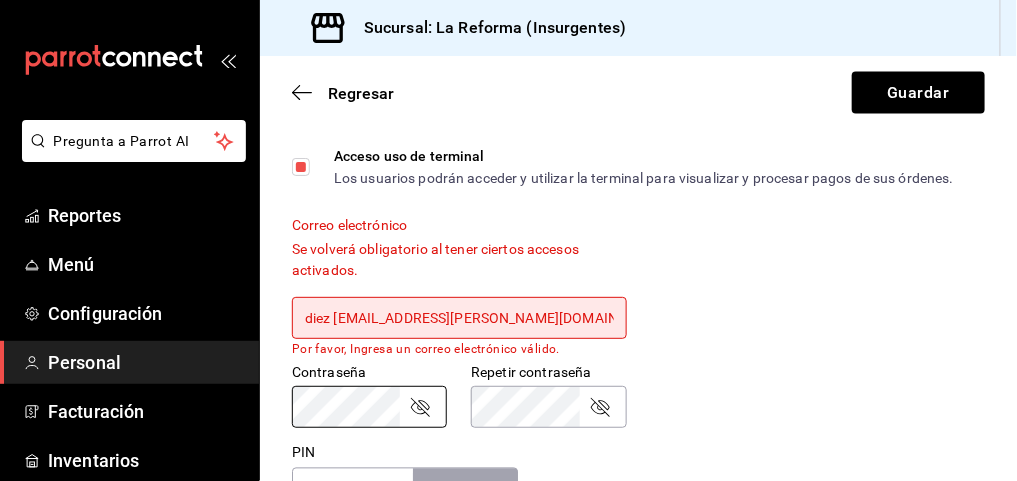drag, startPoint x: 289, startPoint y: 402, endPoint x: 738, endPoint y: 378, distance: 449.64096 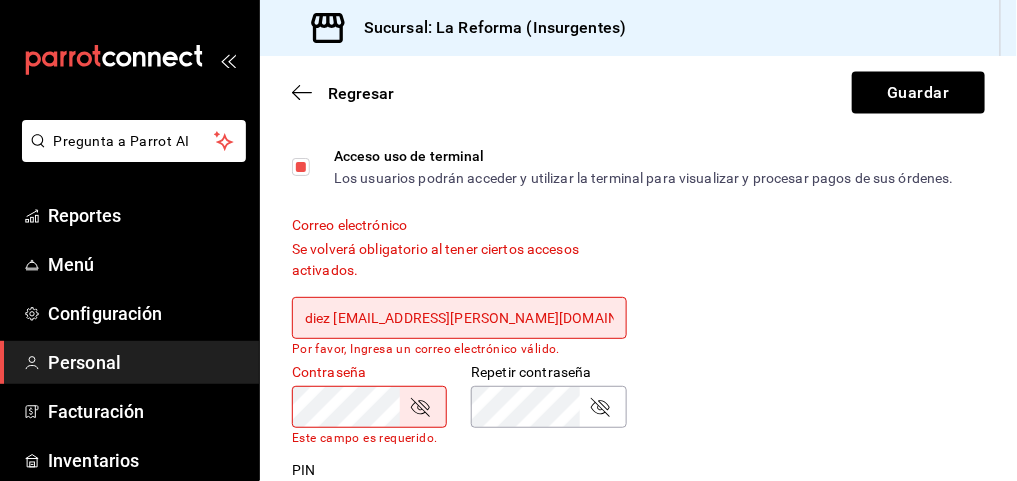 drag, startPoint x: 535, startPoint y: 318, endPoint x: 206, endPoint y: 337, distance: 329.5482 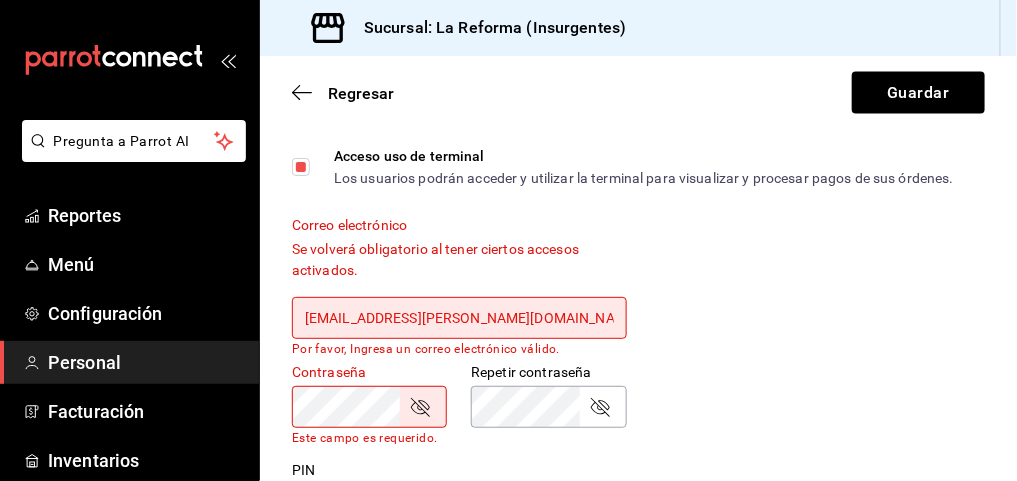 type on "mayari.noveron@gmail.com" 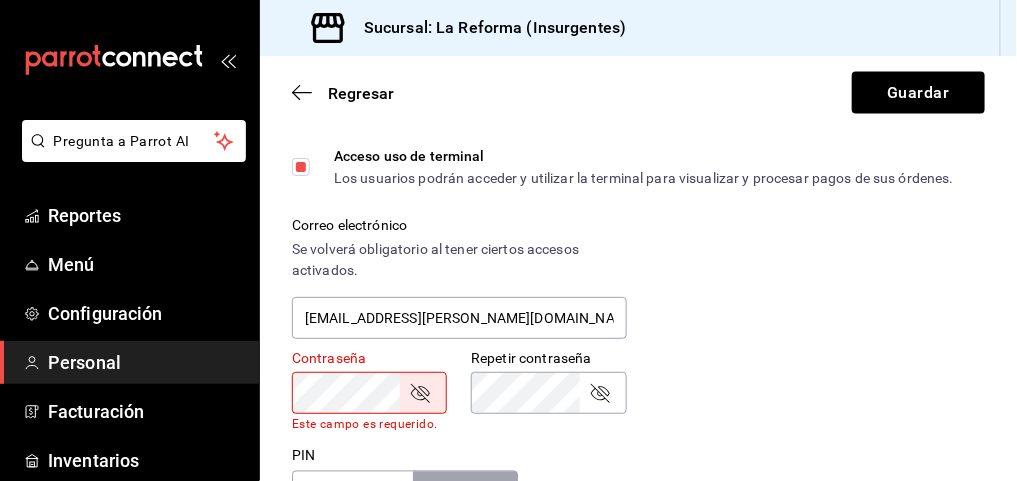 drag, startPoint x: 352, startPoint y: 384, endPoint x: 896, endPoint y: 425, distance: 545.54285 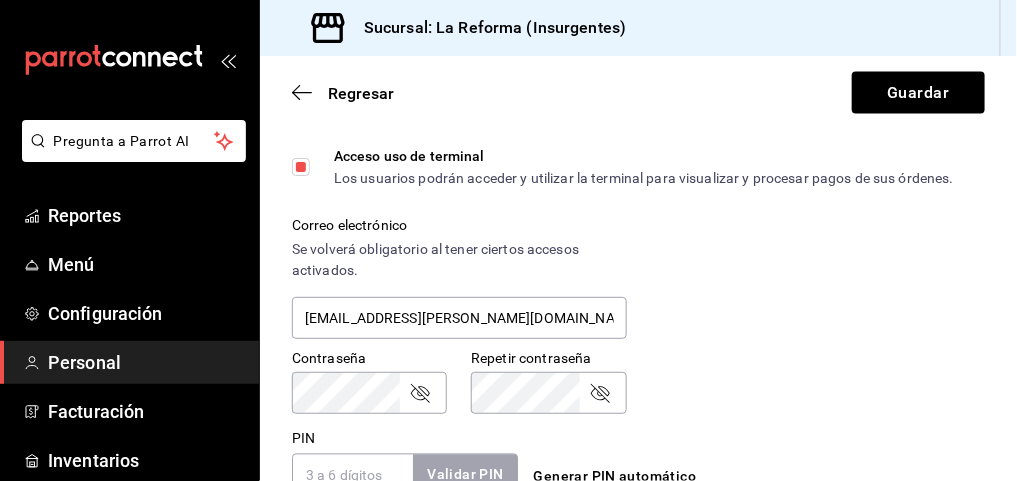 click on "PIN" at bounding box center (352, 475) 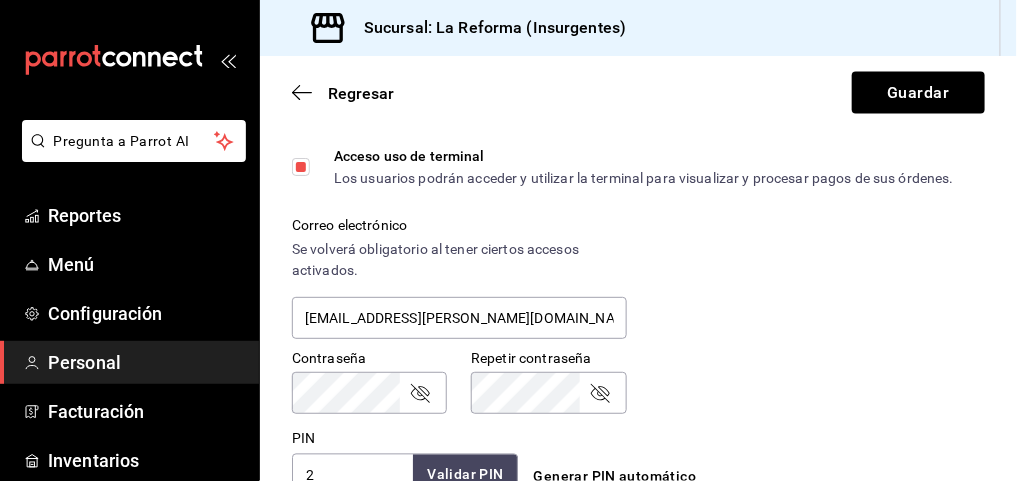 scroll, scrollTop: 667, scrollLeft: 0, axis: vertical 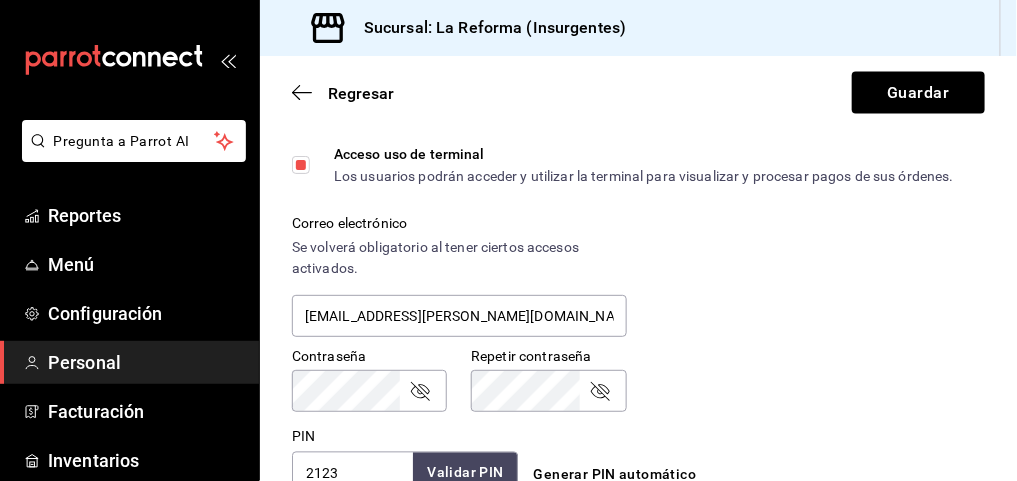 type on "2123" 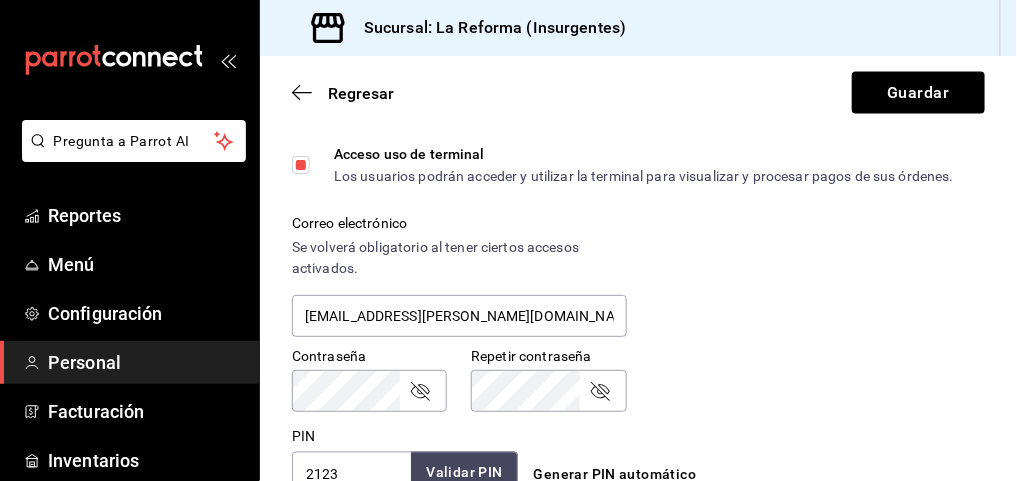 click on "Validar PIN" at bounding box center [464, 473] 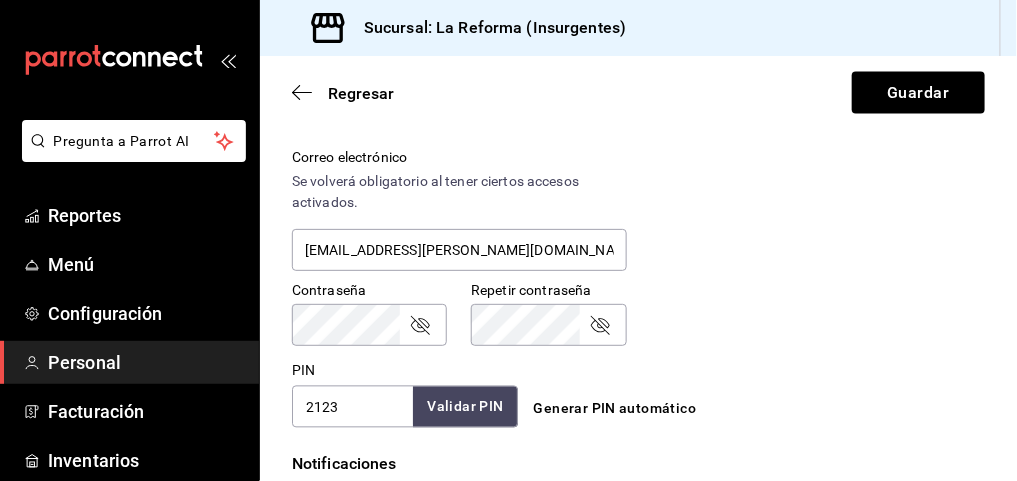 scroll, scrollTop: 779, scrollLeft: 0, axis: vertical 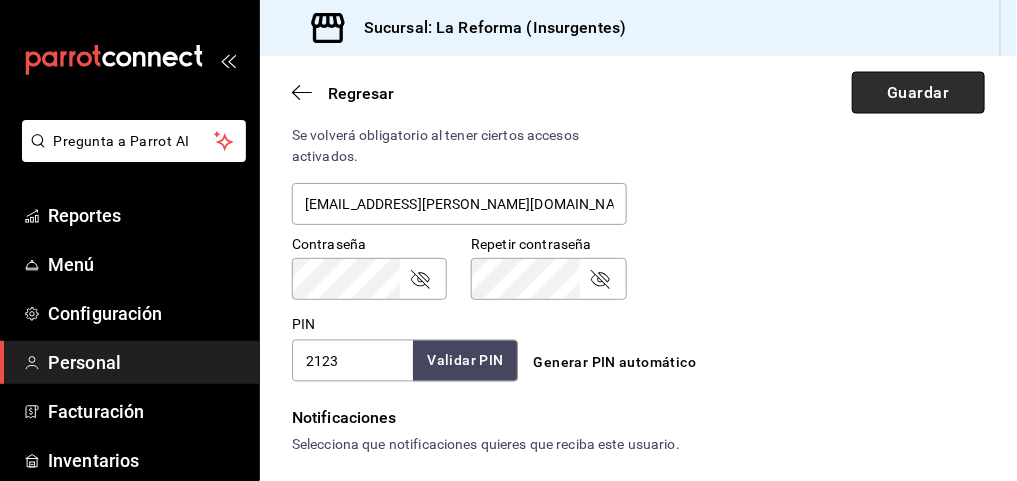 click on "Guardar" at bounding box center (918, 93) 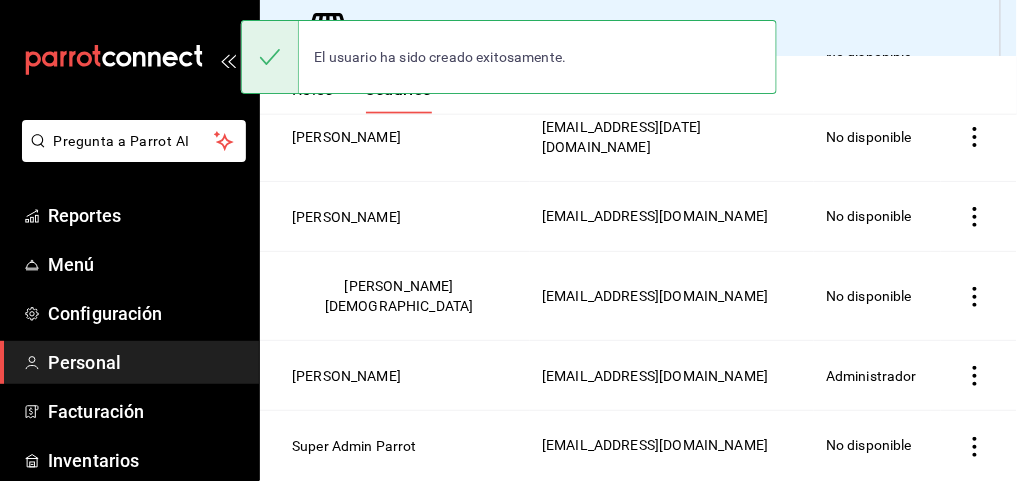 scroll, scrollTop: 505, scrollLeft: 0, axis: vertical 